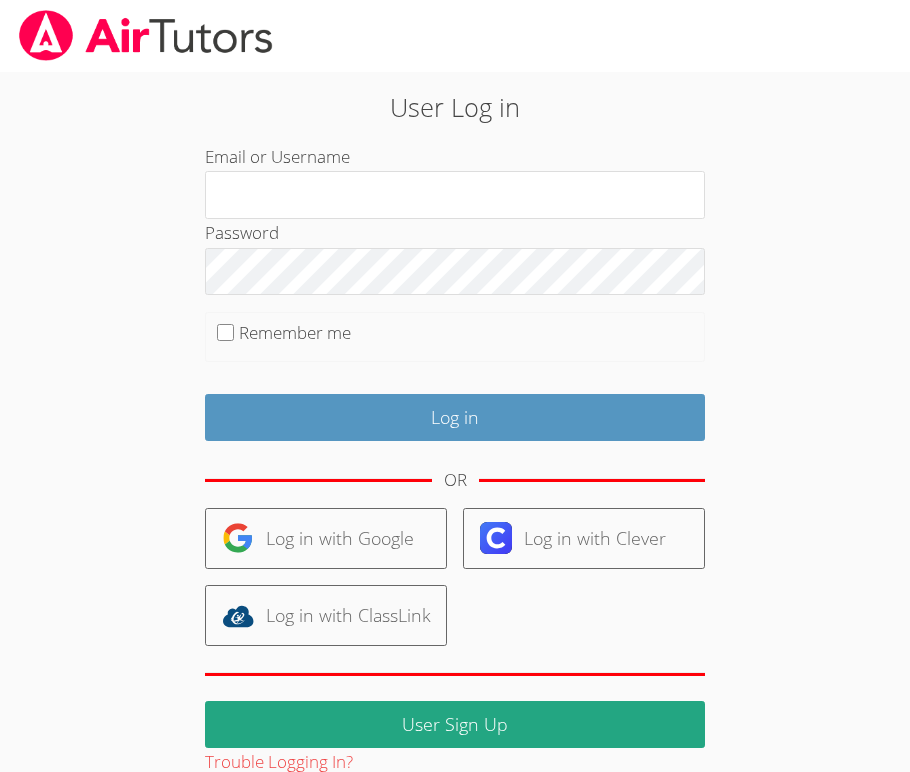 scroll, scrollTop: 0, scrollLeft: 0, axis: both 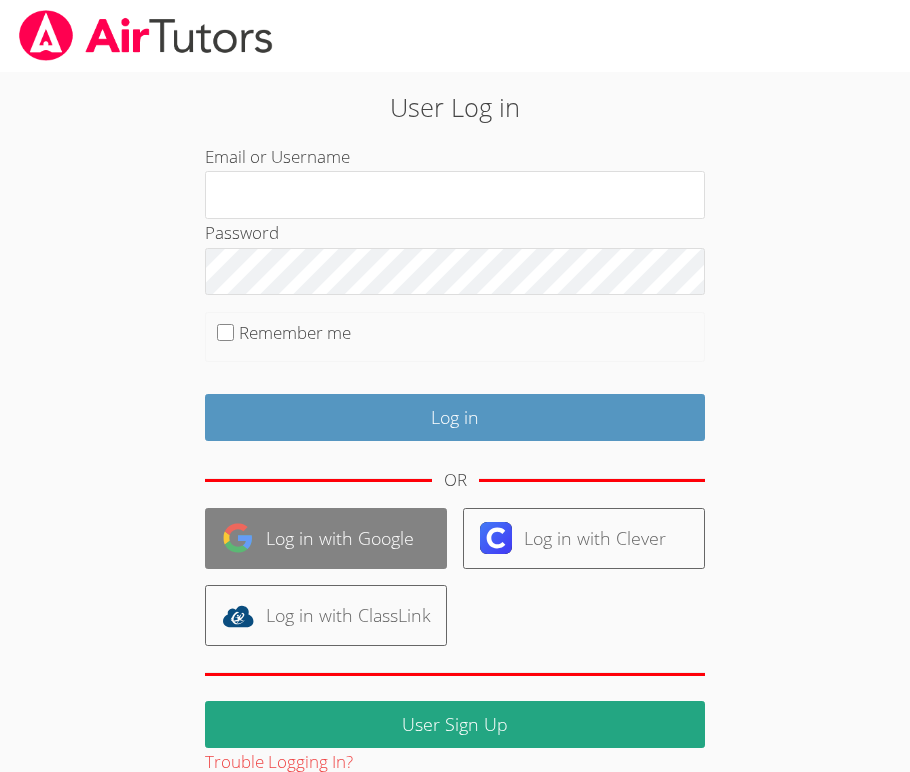 click on "Log in with Google" at bounding box center (326, 538) 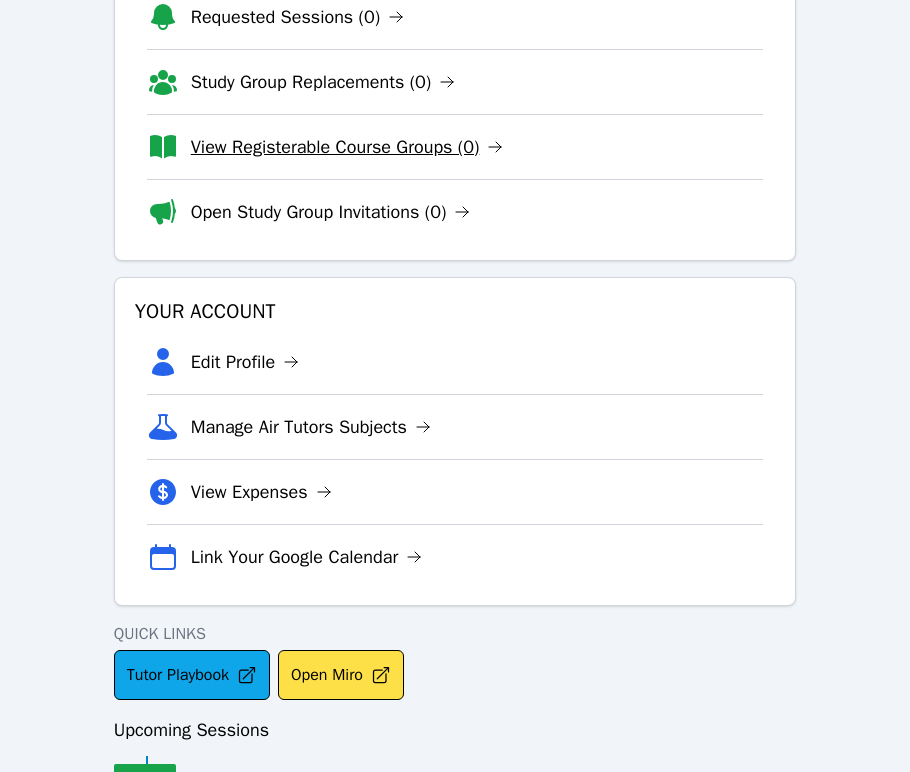 scroll, scrollTop: 380, scrollLeft: 0, axis: vertical 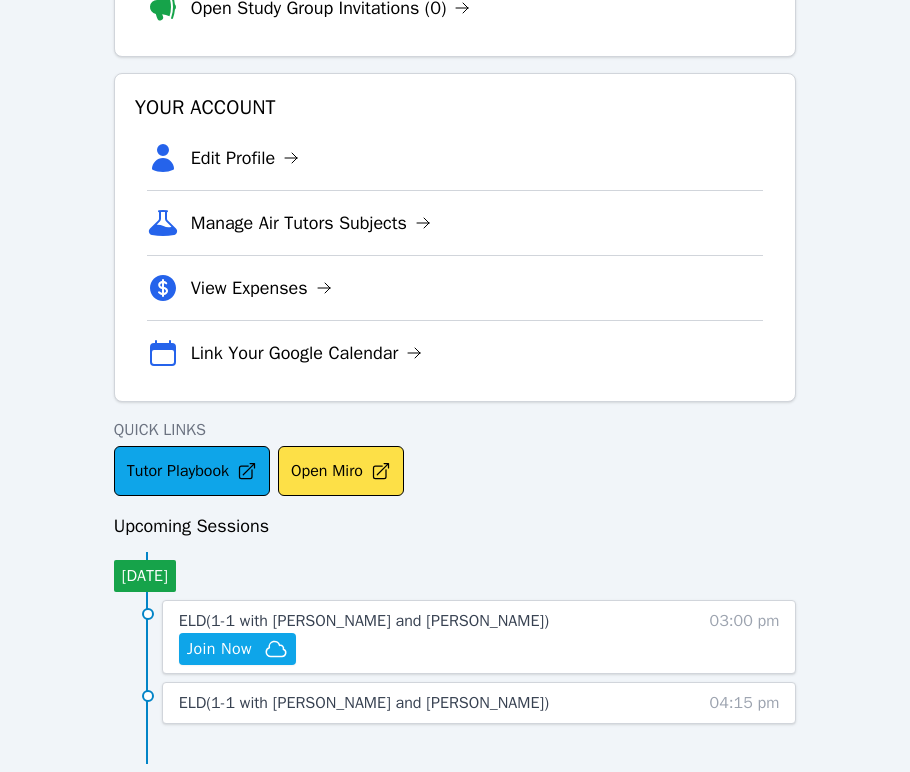 click on "ELD  ( 1-1 with Tareq Afify and Jihad Delbani ) Hidden Join Now" at bounding box center (404, 637) 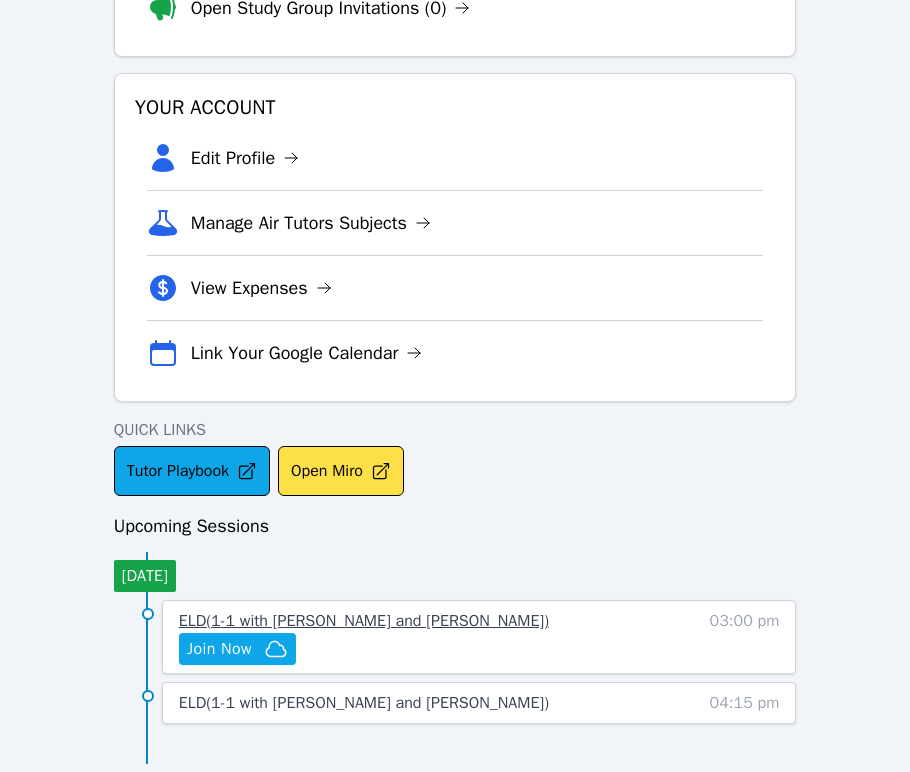 click on "ELD  ( 1-1 with Tareq Afify and Jihad Delbani )" at bounding box center (364, 621) 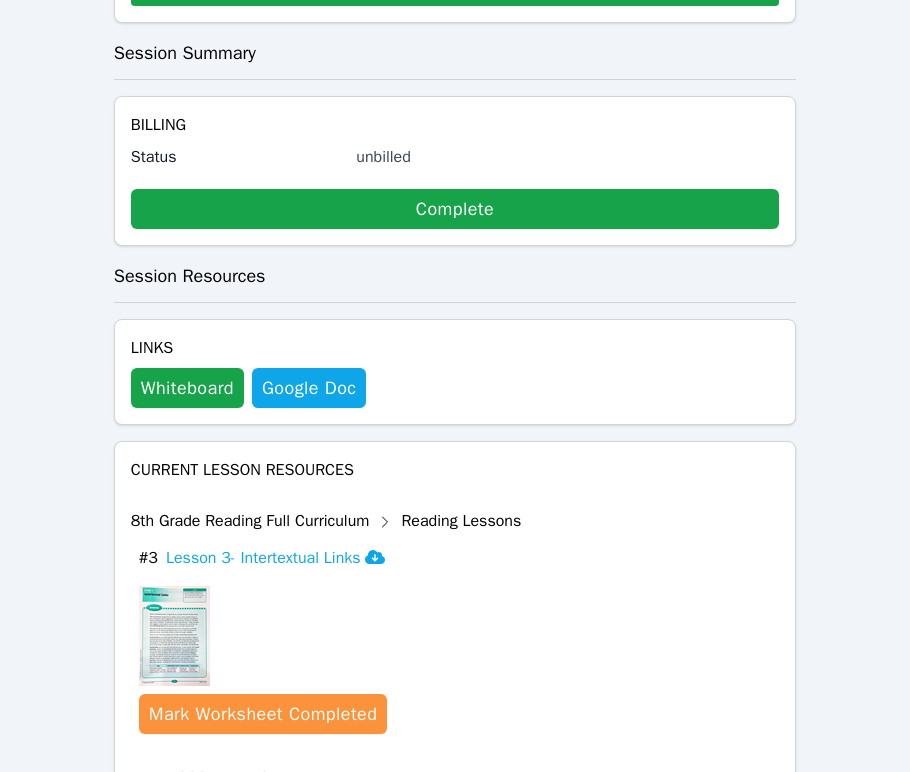scroll, scrollTop: 1032, scrollLeft: 0, axis: vertical 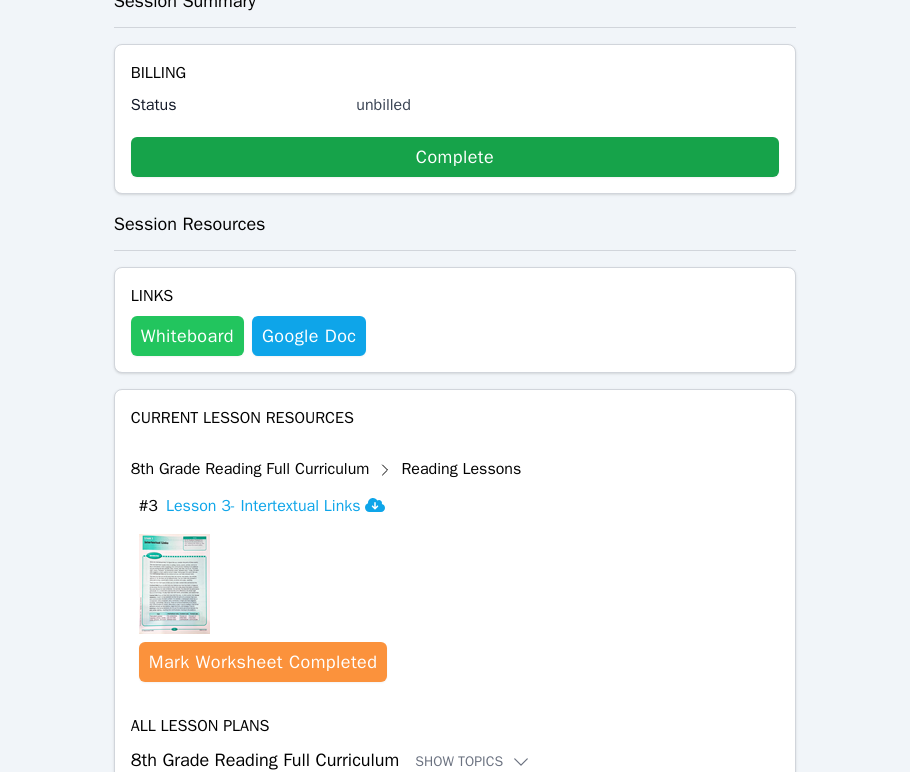 click on "Whiteboard" at bounding box center (187, 336) 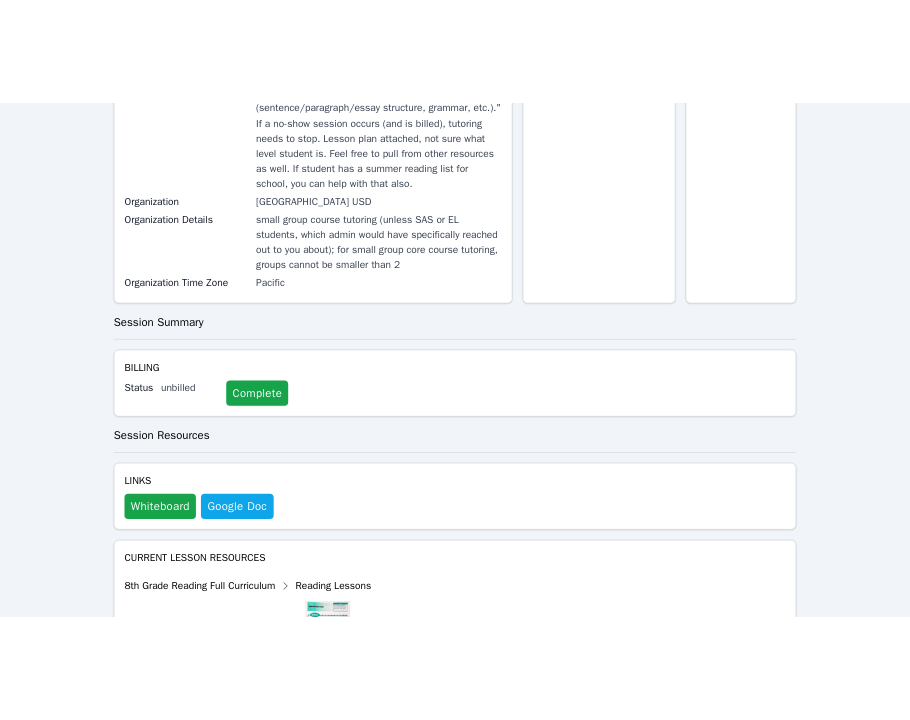 scroll, scrollTop: 0, scrollLeft: 0, axis: both 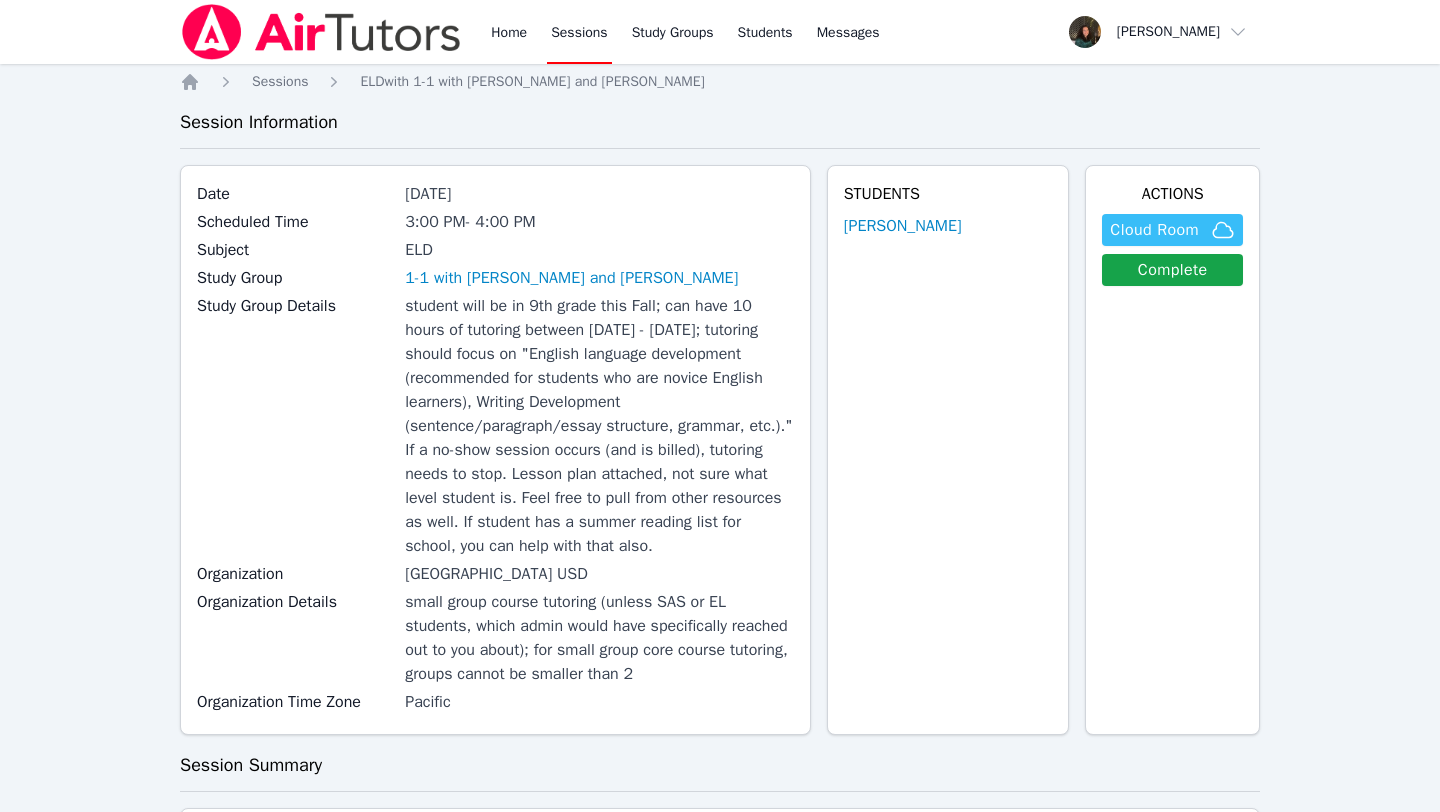 click on "Cloud Room" at bounding box center [1154, 230] 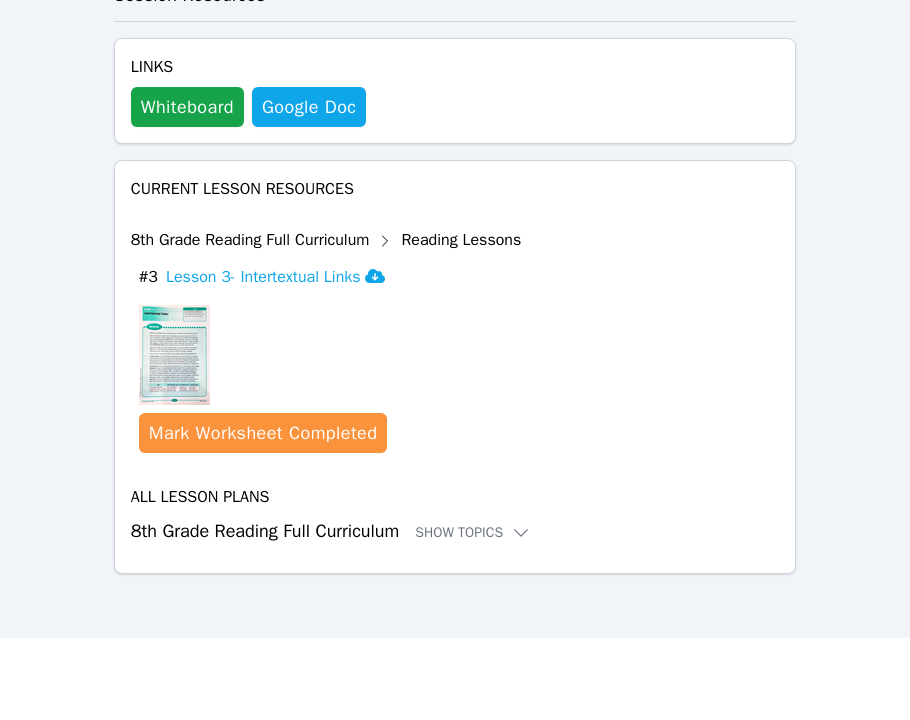scroll, scrollTop: 1179, scrollLeft: 0, axis: vertical 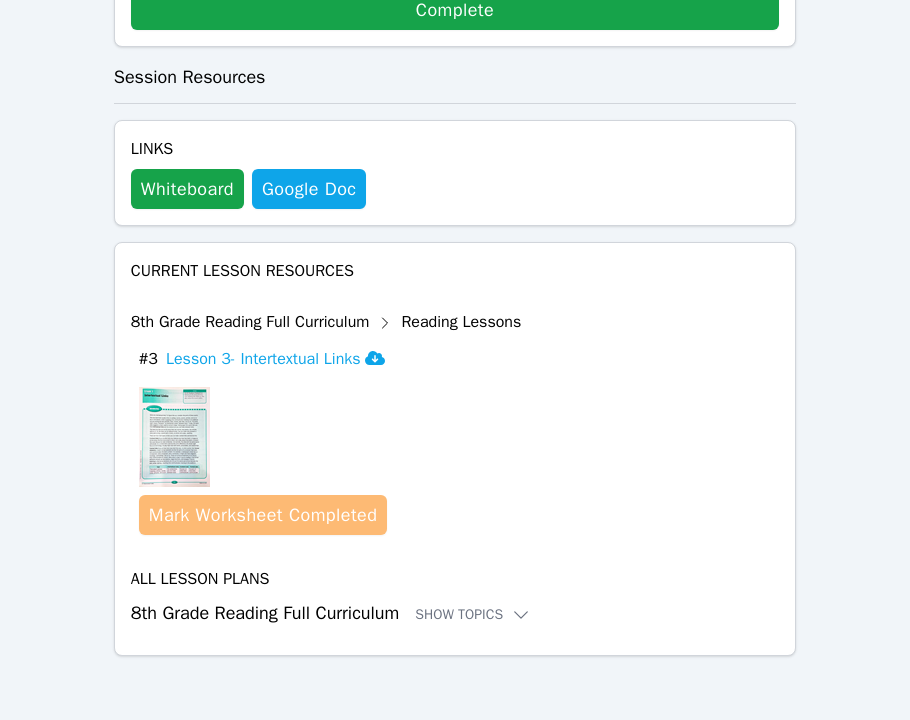 click on "Mark Worksheet Completed" at bounding box center (263, 515) 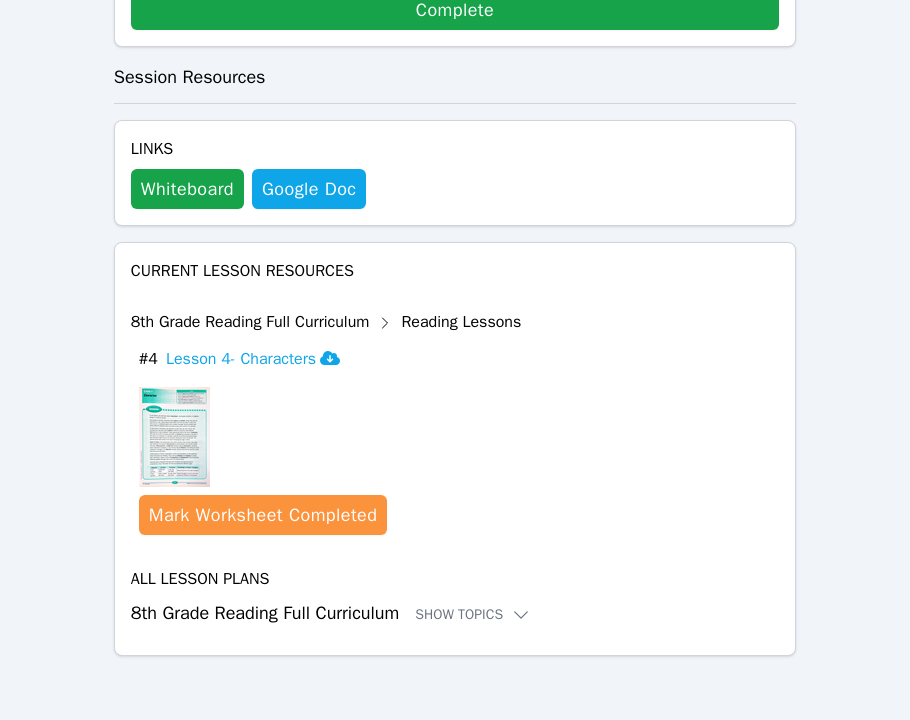 click on "Mark Worksheet Completed" at bounding box center [263, 515] 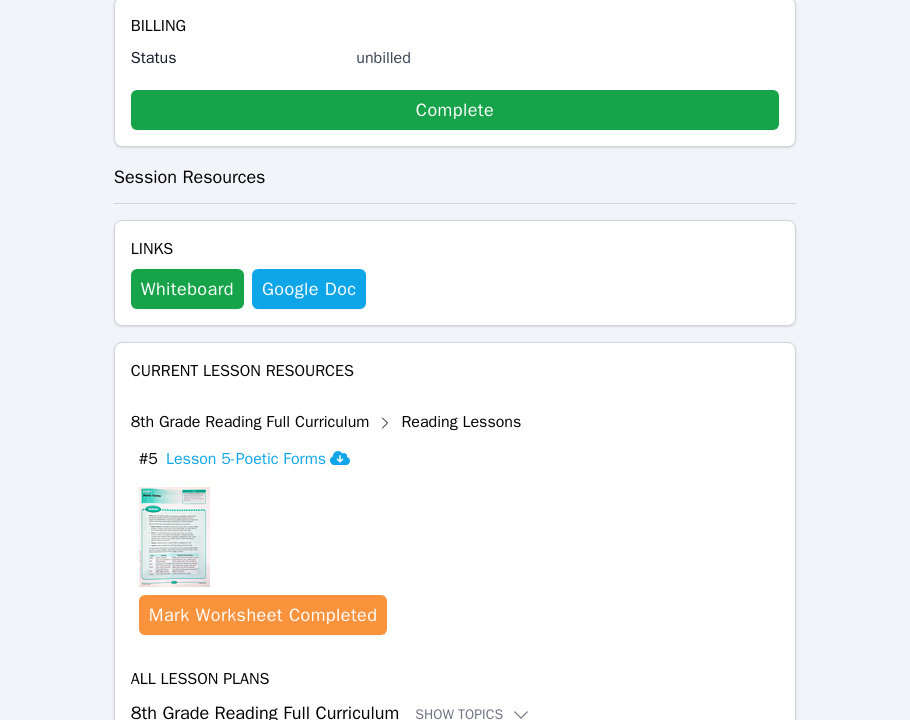 scroll, scrollTop: 1179, scrollLeft: 0, axis: vertical 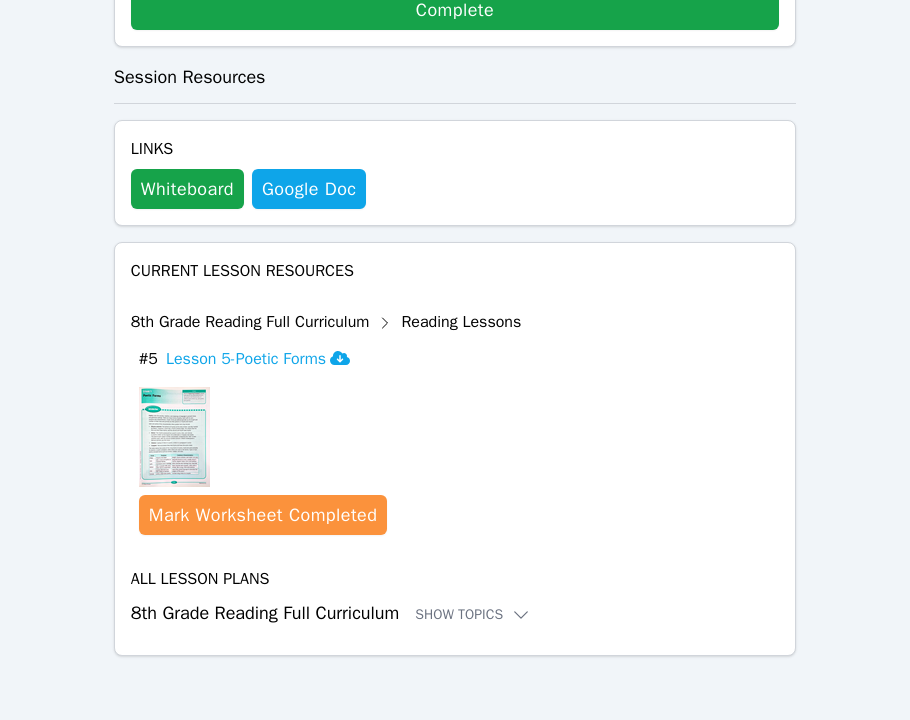 click on "8th Grade Reading Full Curriculum Show Topics" at bounding box center (455, 613) 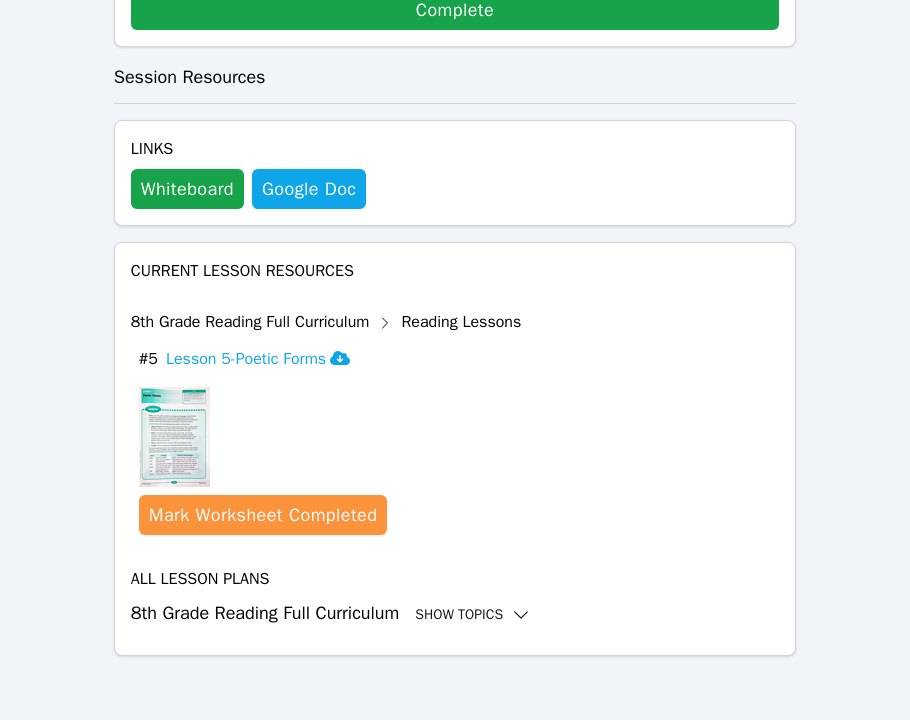 click on "Show Topics" at bounding box center (473, 615) 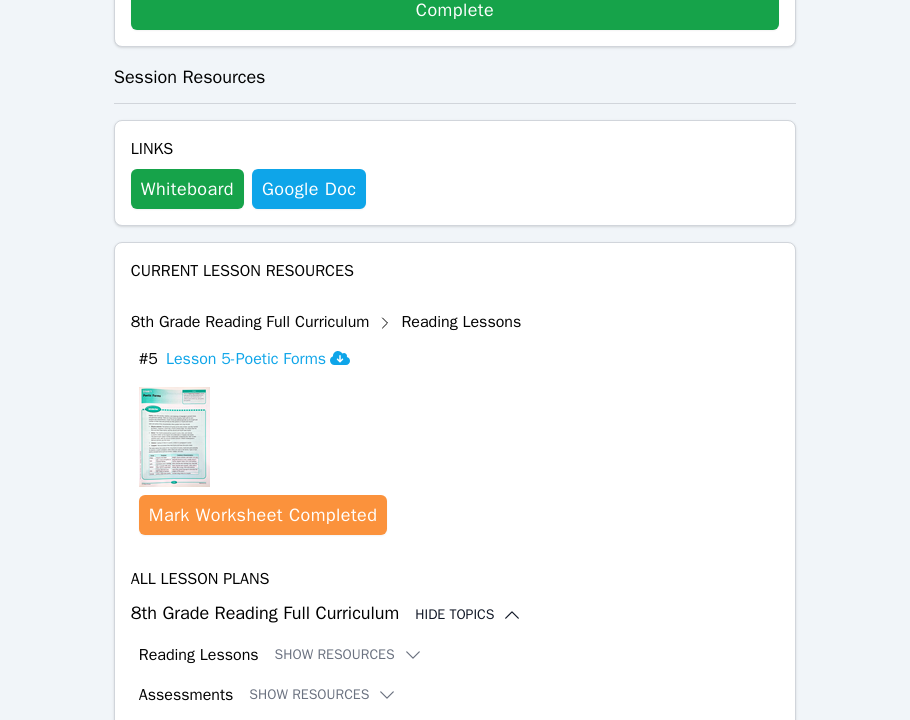 scroll, scrollTop: 1343, scrollLeft: 0, axis: vertical 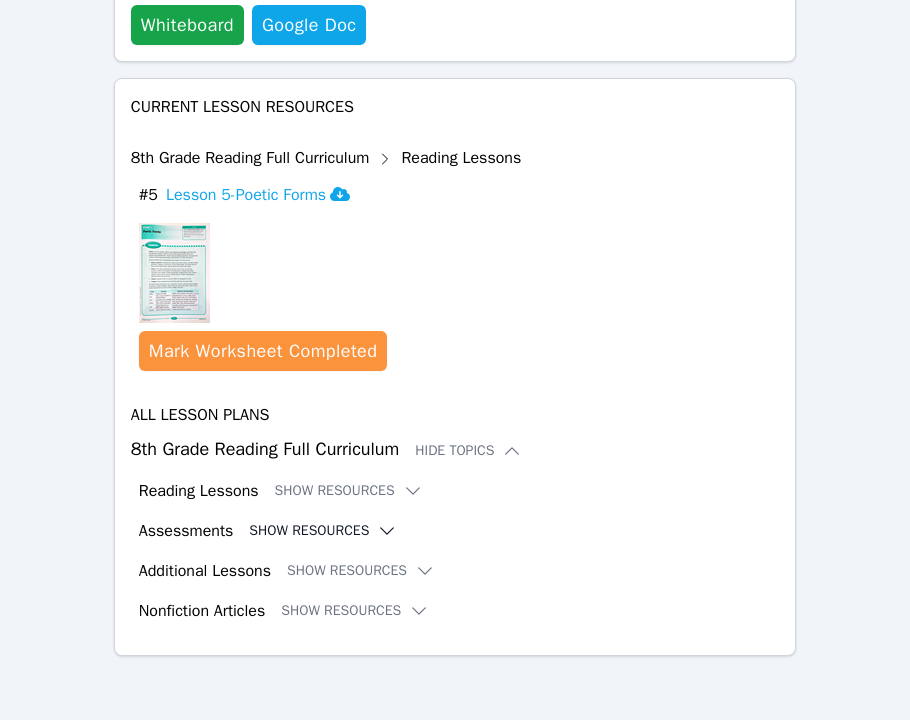 click on "Show Resources" at bounding box center [323, 531] 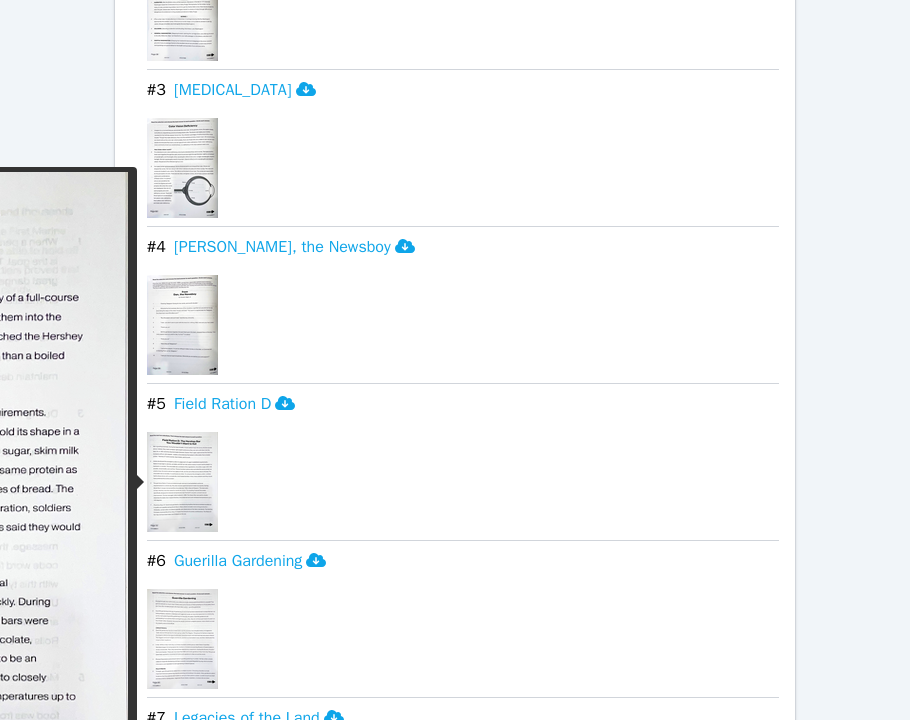 scroll, scrollTop: 1768, scrollLeft: 0, axis: vertical 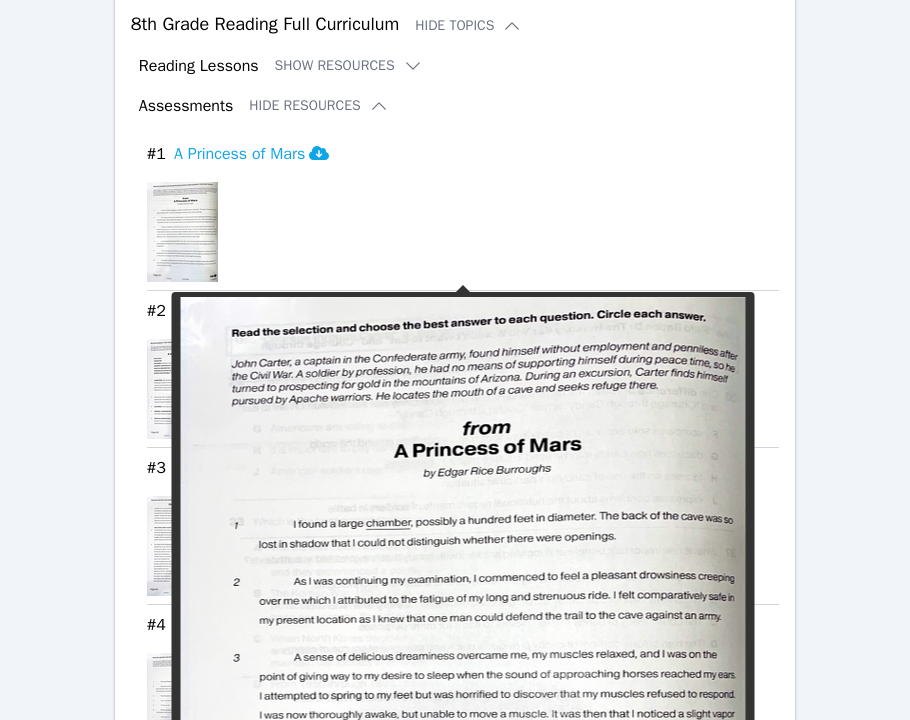 click at bounding box center (182, 232) 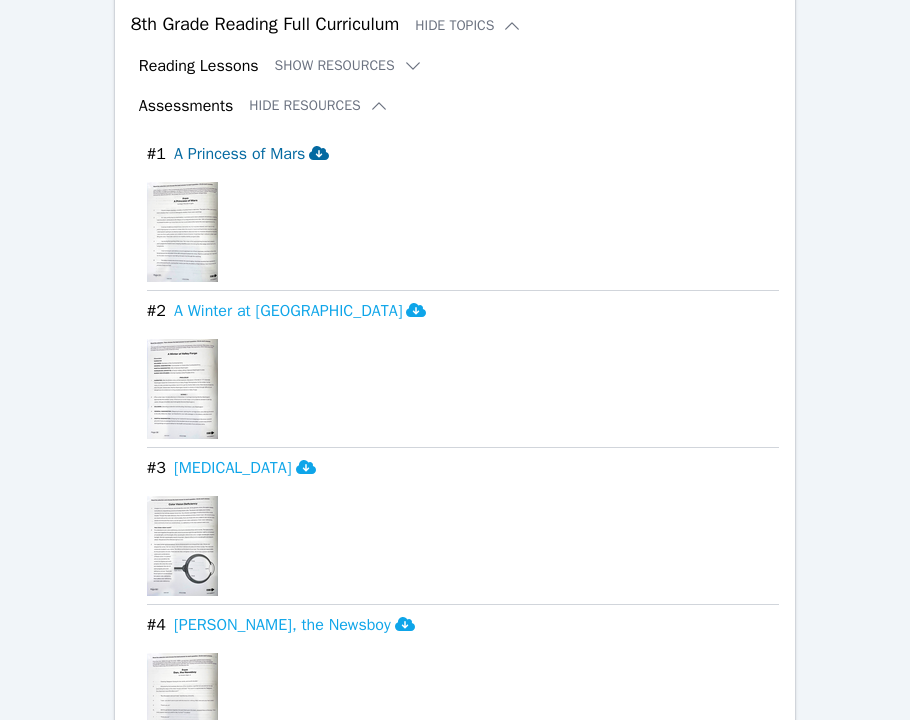 click on "A Princess of Mars" at bounding box center (251, 154) 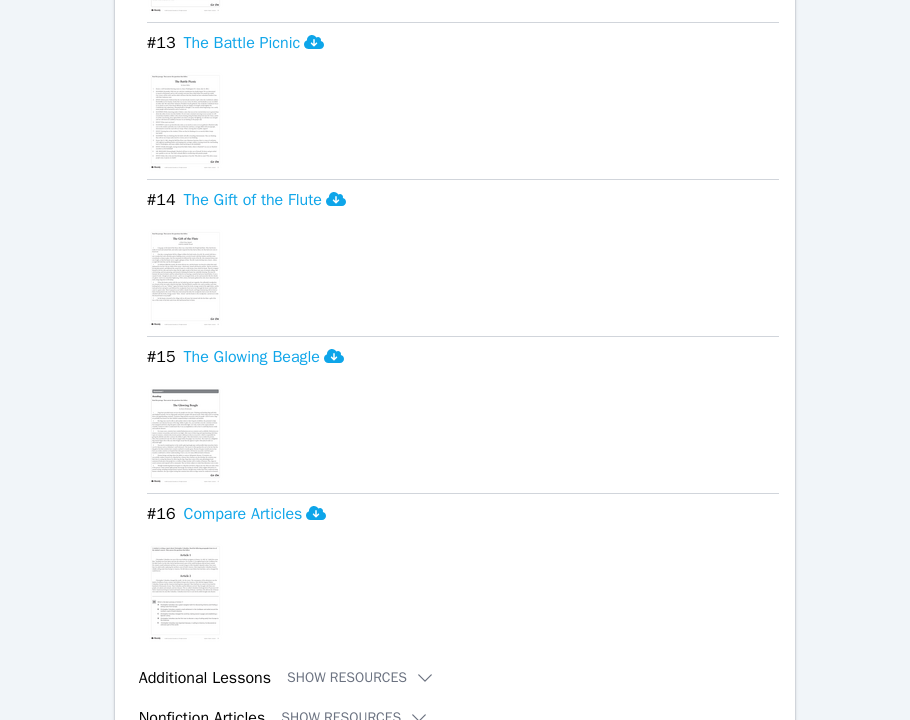 scroll, scrollTop: 3870, scrollLeft: 0, axis: vertical 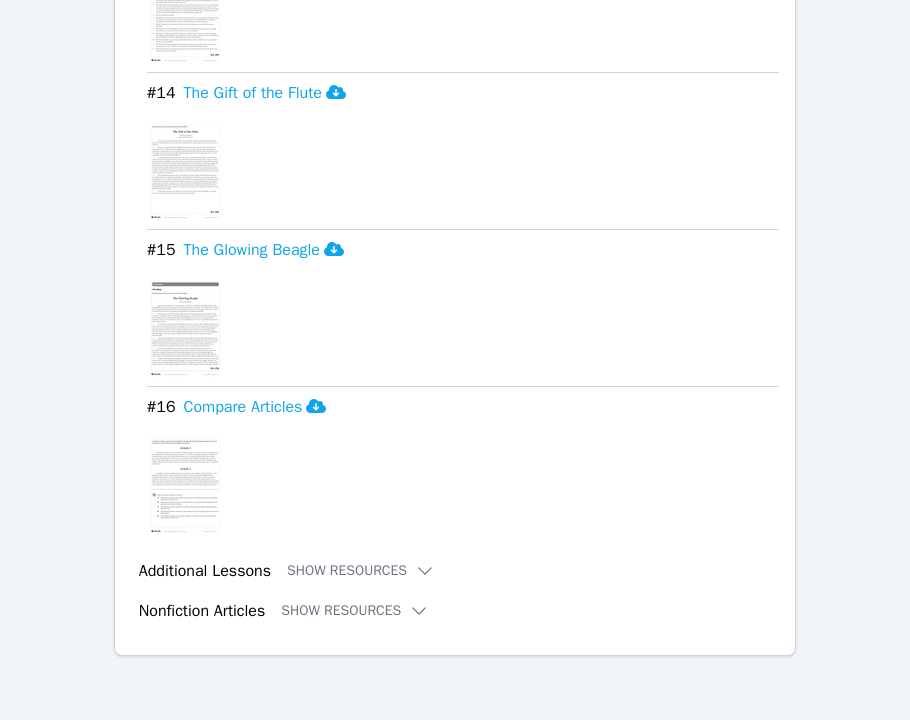 click on "Additional Lessons" at bounding box center [205, 571] 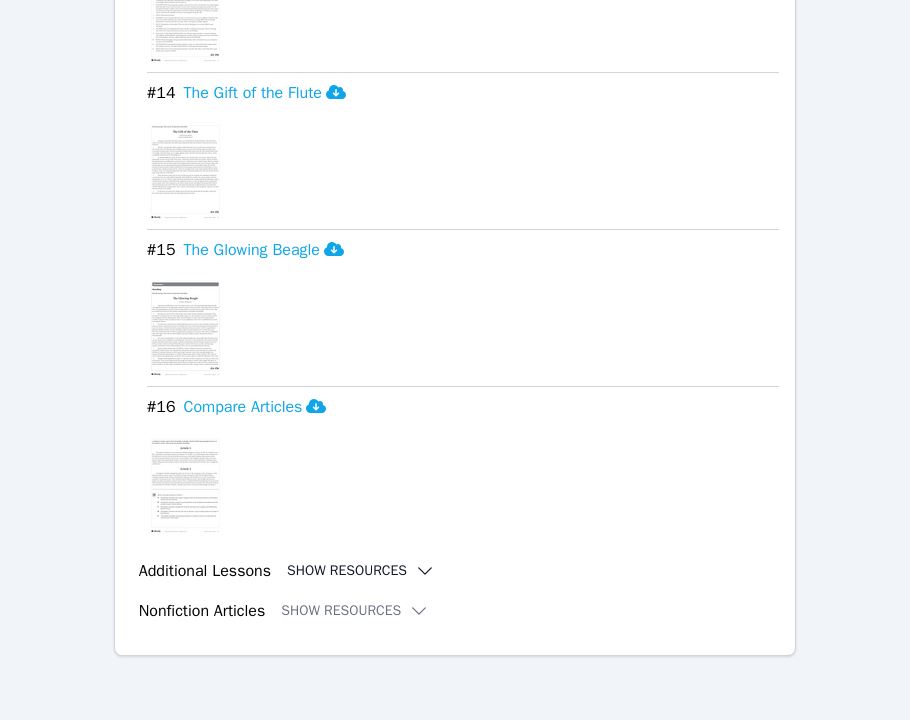 click on "Show Resources" at bounding box center (361, 571) 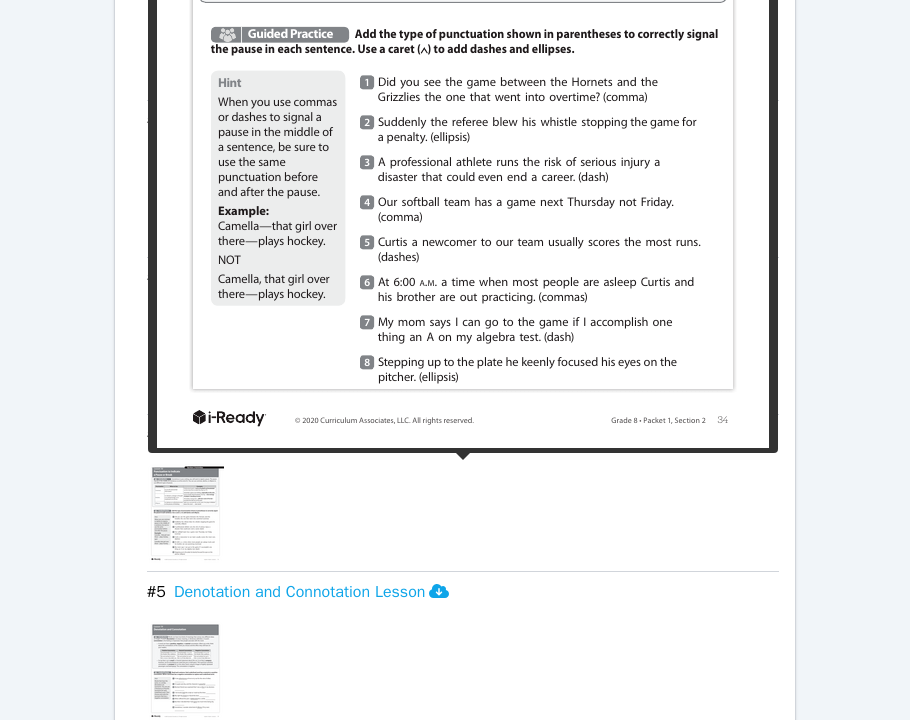 scroll, scrollTop: 4532, scrollLeft: 0, axis: vertical 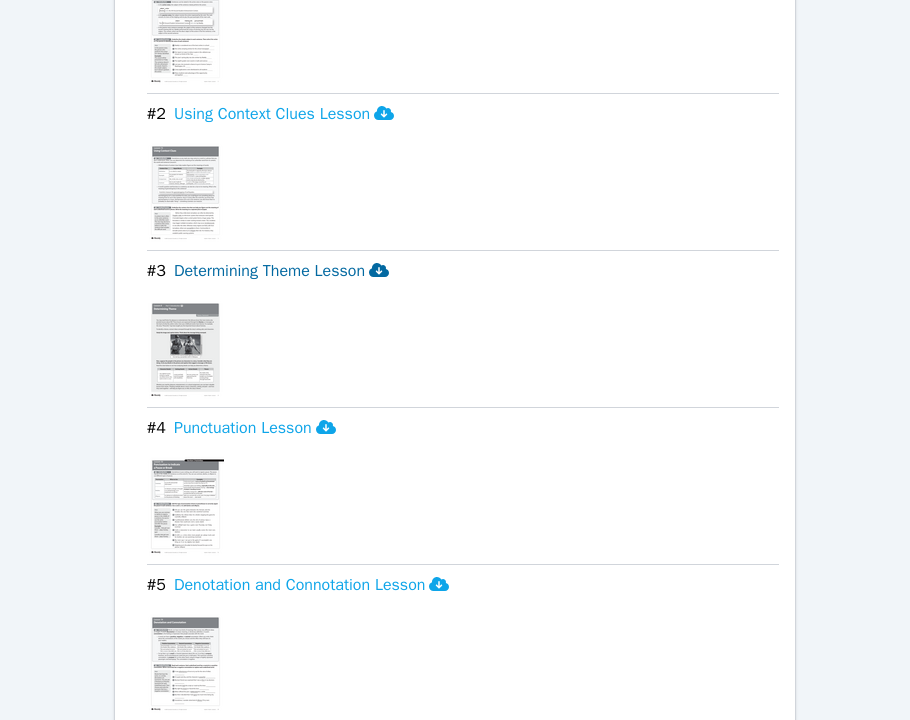 click on "Determining Theme Lesson" at bounding box center [281, 271] 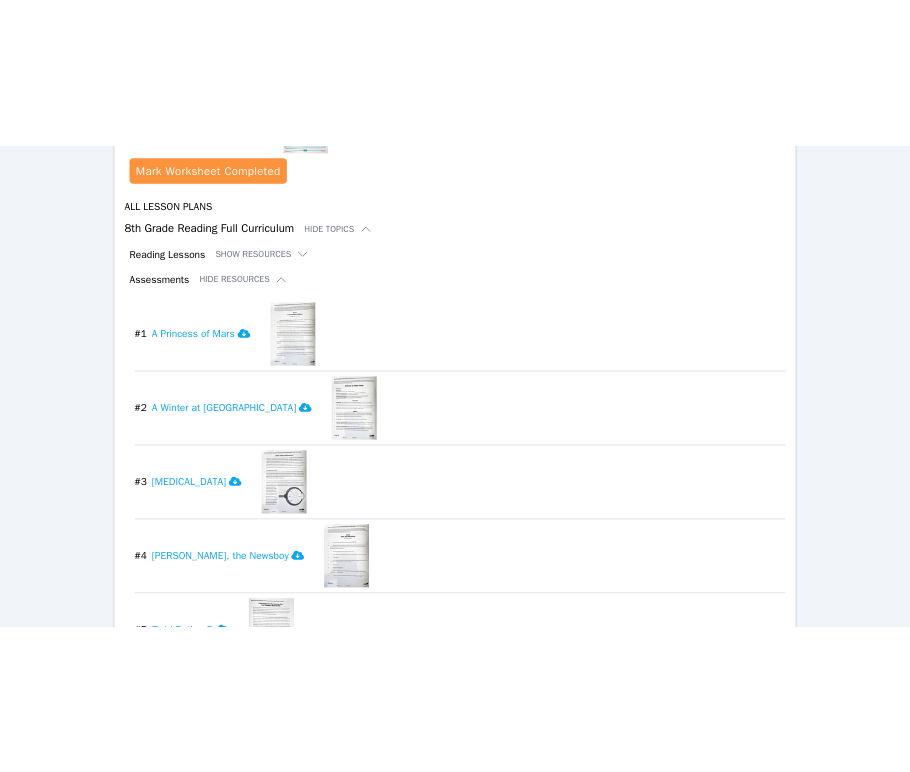 scroll, scrollTop: 1289, scrollLeft: 0, axis: vertical 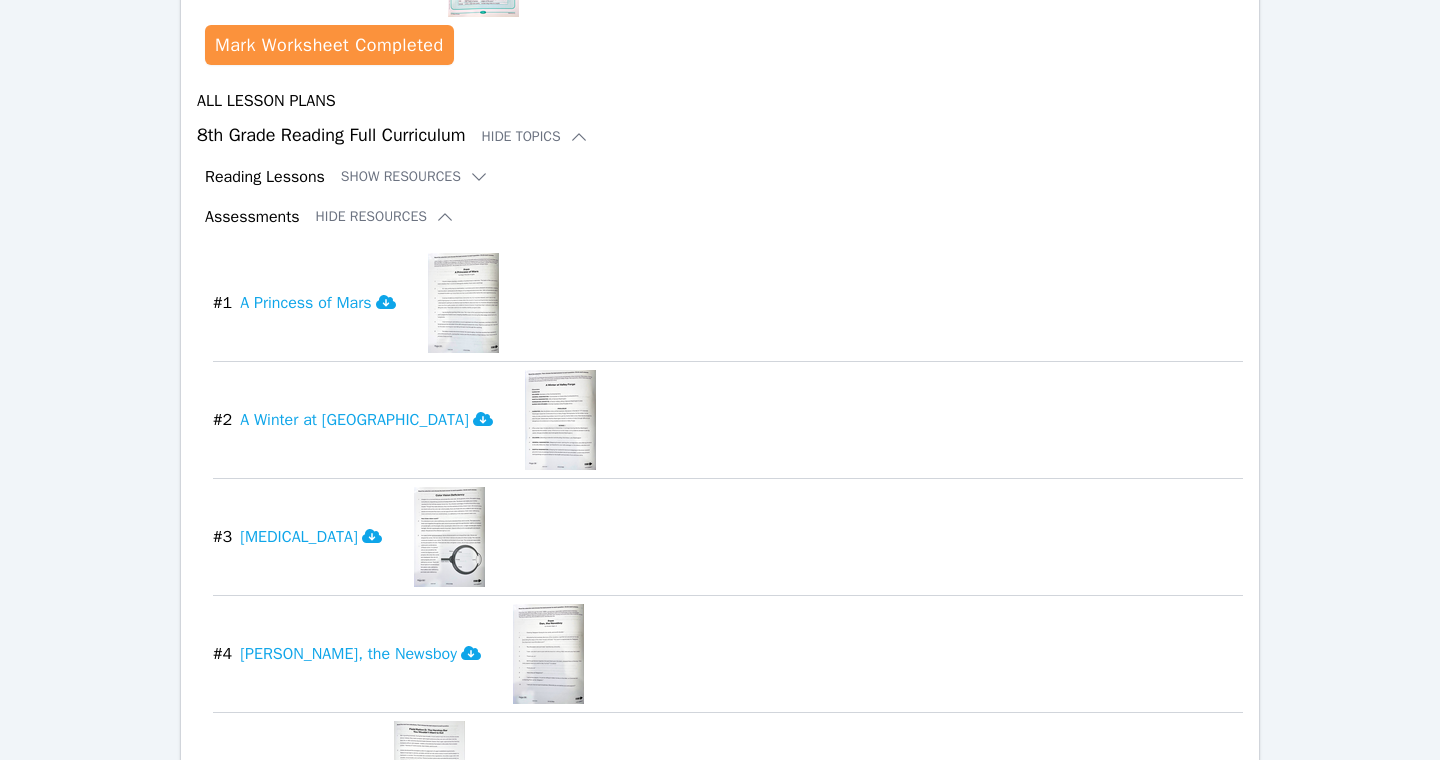 click at bounding box center (560, 420) 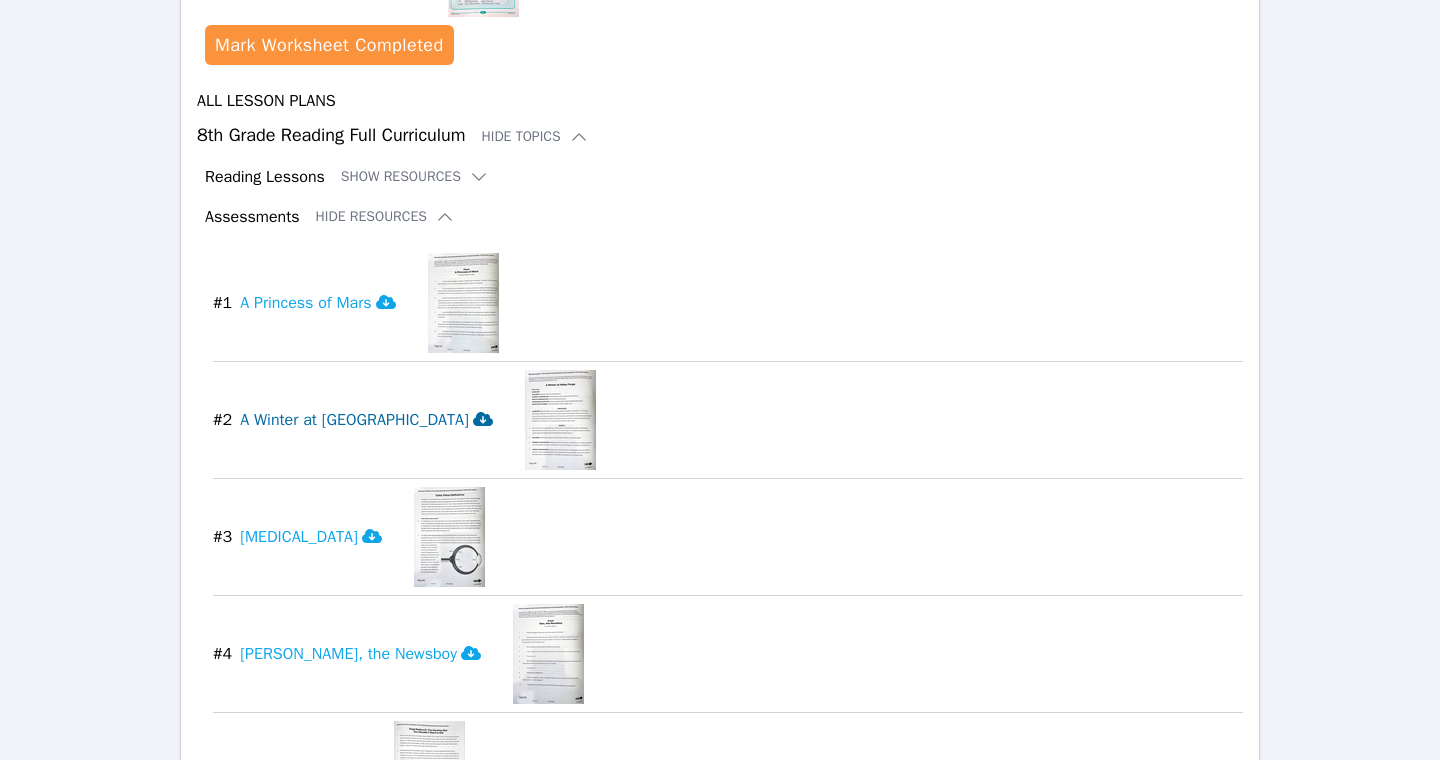 click on "A Winter at Valley Forge" at bounding box center [366, 420] 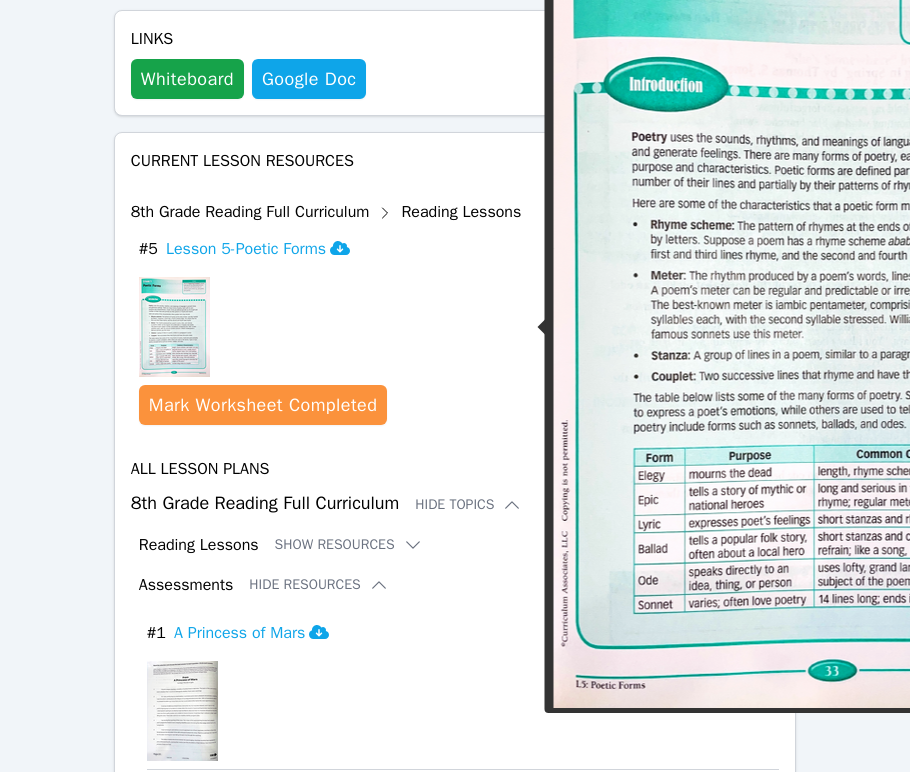 scroll, scrollTop: 0, scrollLeft: 0, axis: both 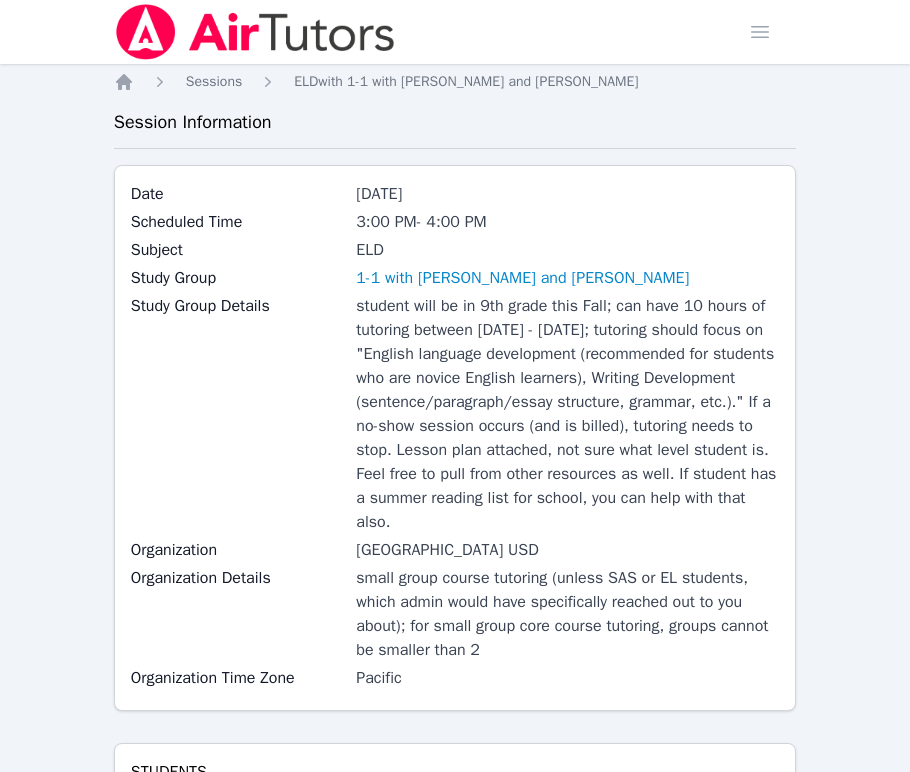 click at bounding box center [255, 32] 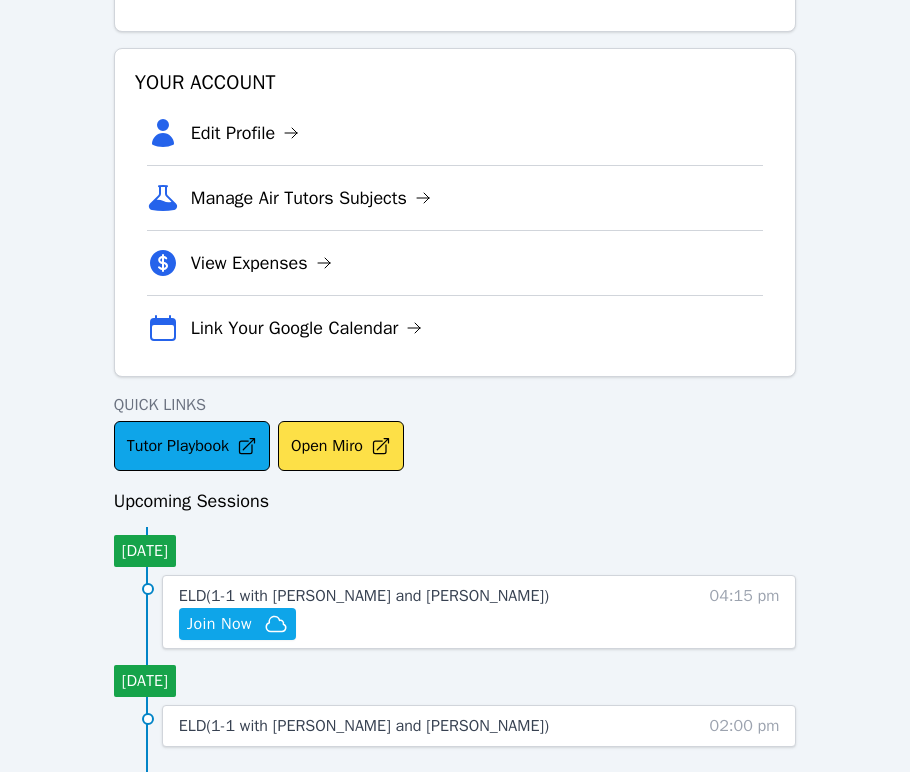 scroll, scrollTop: 428, scrollLeft: 0, axis: vertical 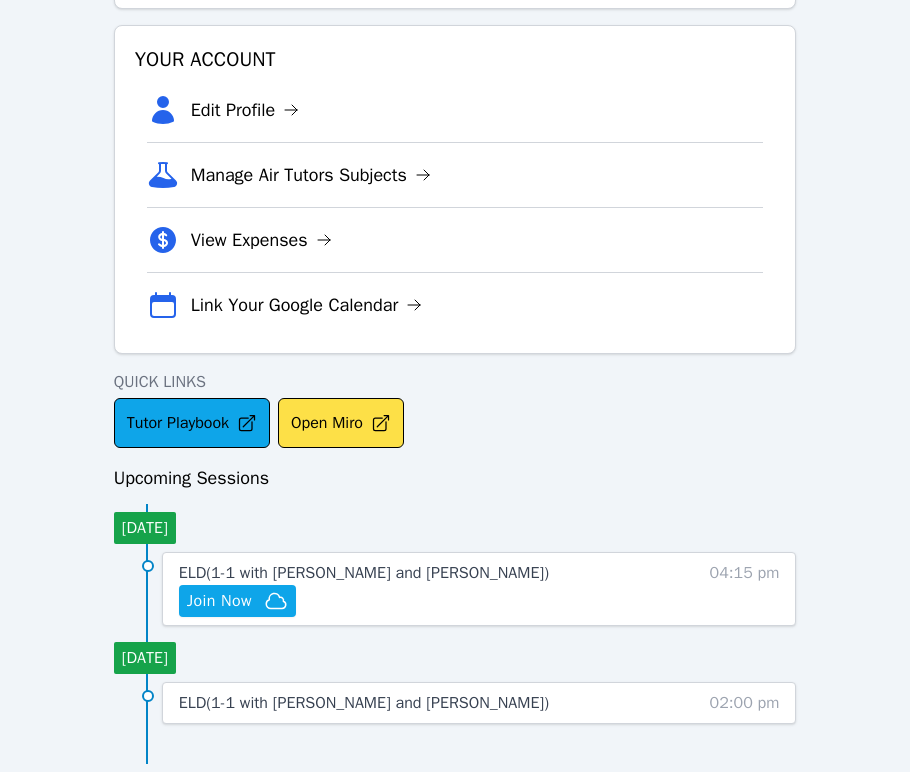 click on "ELD  ( 1-1 with Mariam Afify and Jihad Delbani ) Hidden Join Now" at bounding box center [404, 589] 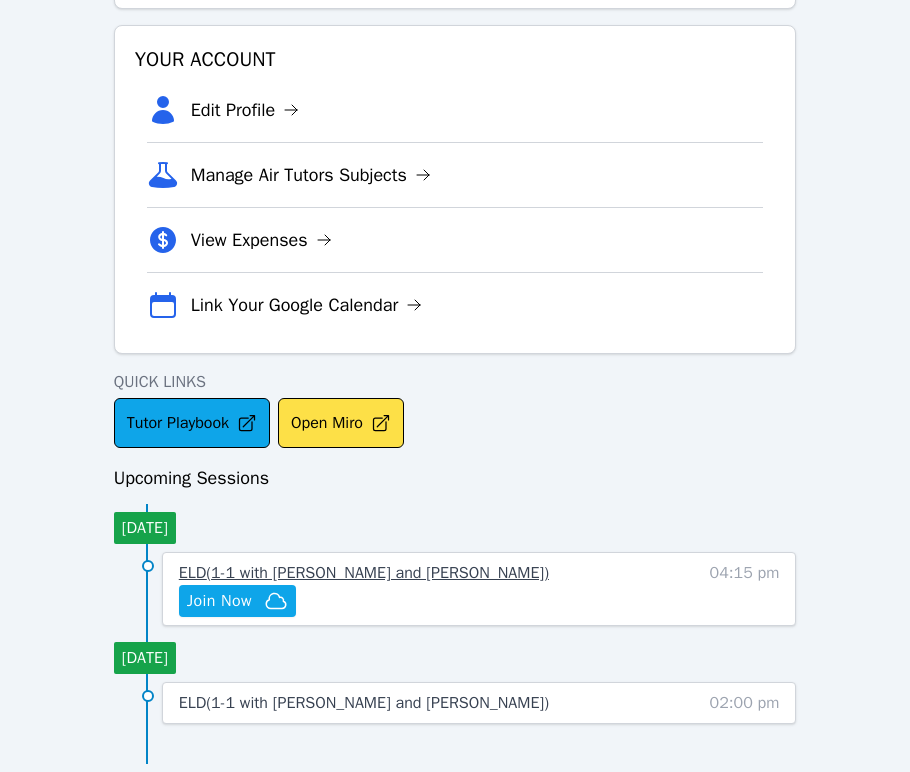 click on "ELD  ( 1-1 with Mariam Afify and Jihad Delbani )" at bounding box center [364, 573] 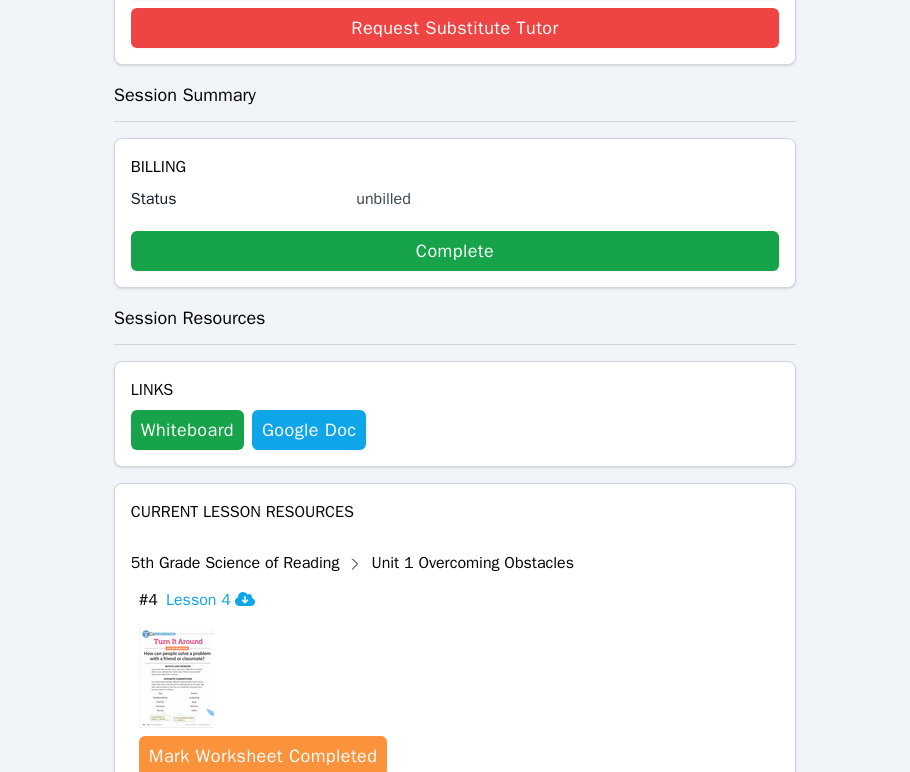 scroll, scrollTop: 1059, scrollLeft: 0, axis: vertical 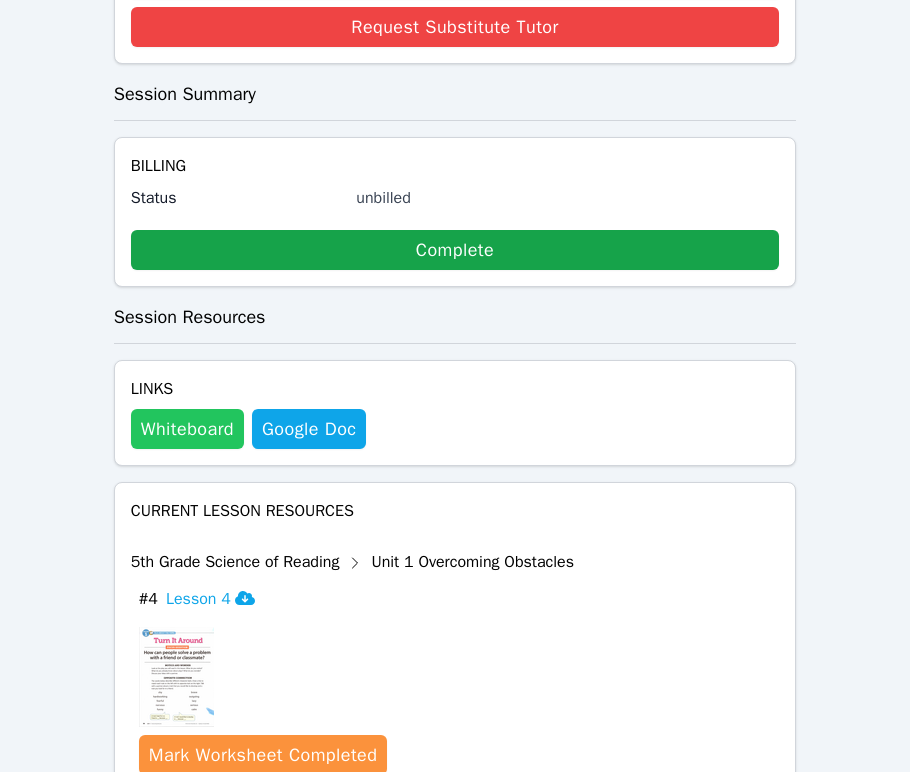 click on "Whiteboard" at bounding box center (187, 429) 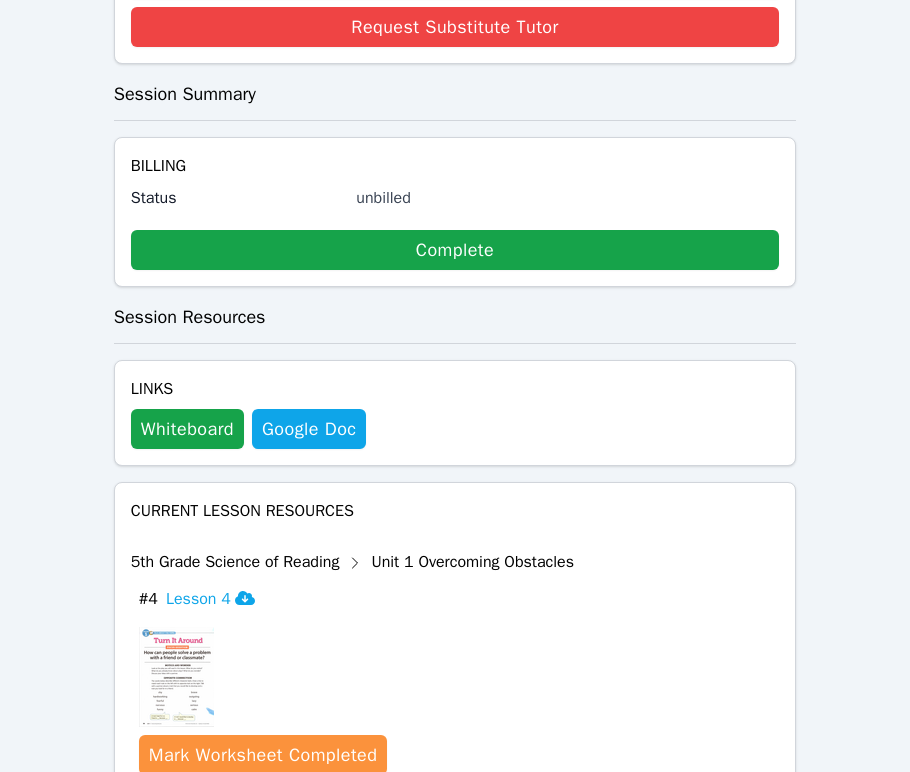 click at bounding box center [176, 677] 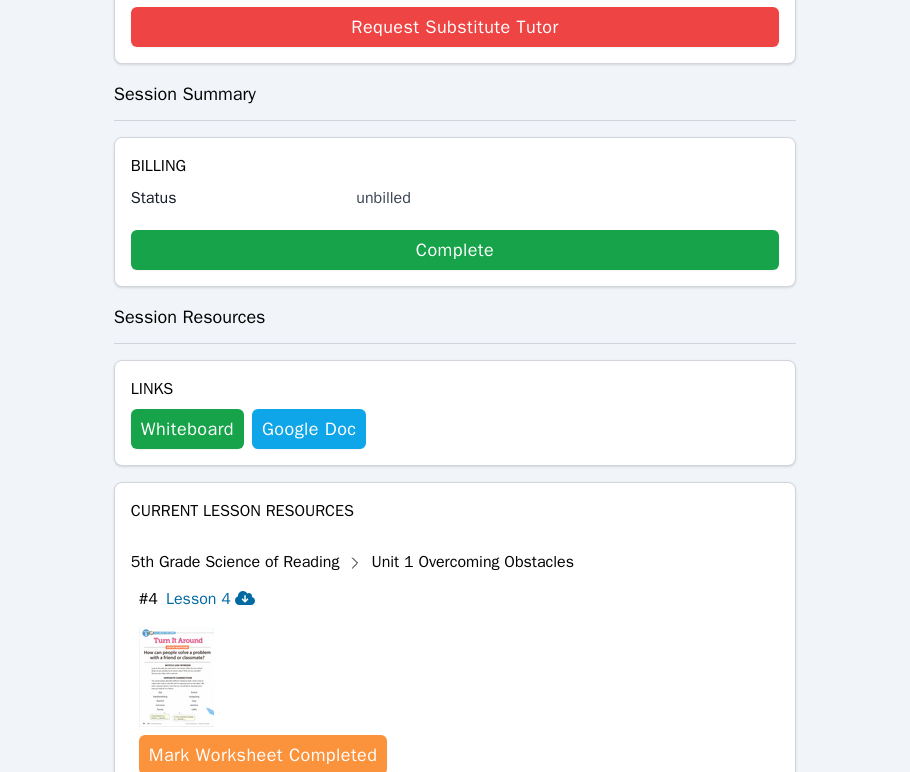 click on "Lesson 4" at bounding box center (210, 599) 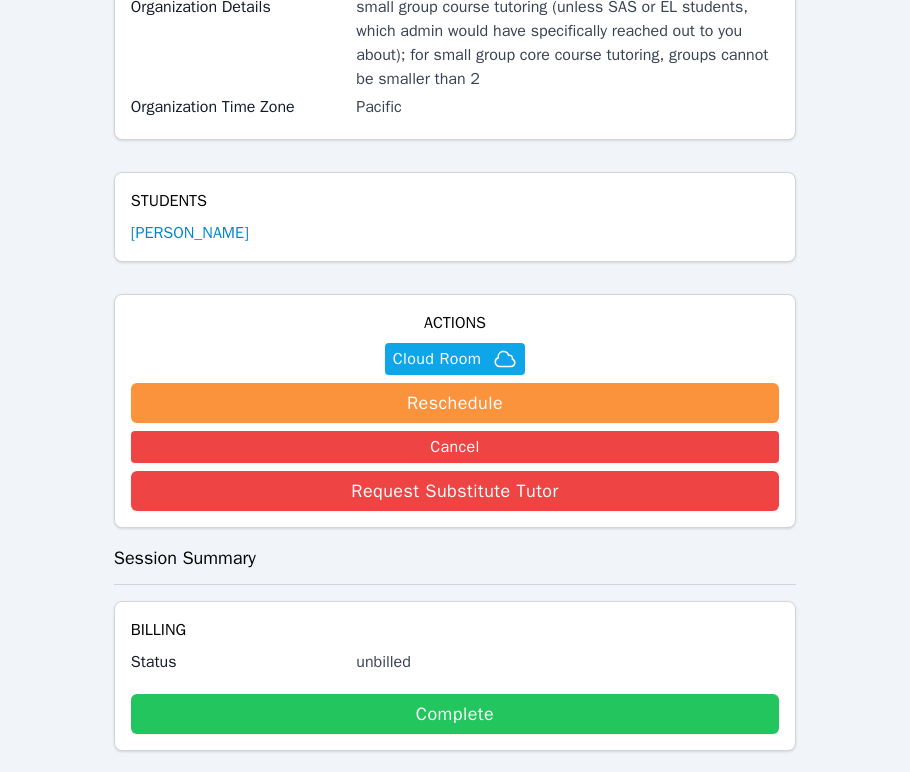 scroll, scrollTop: 0, scrollLeft: 0, axis: both 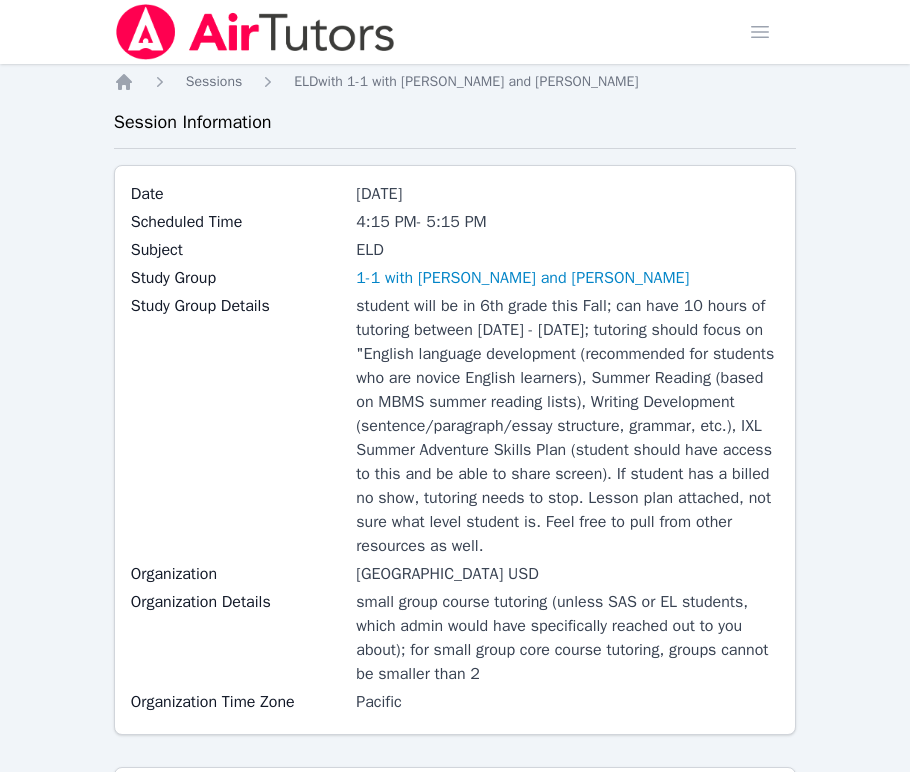 click at bounding box center (255, 32) 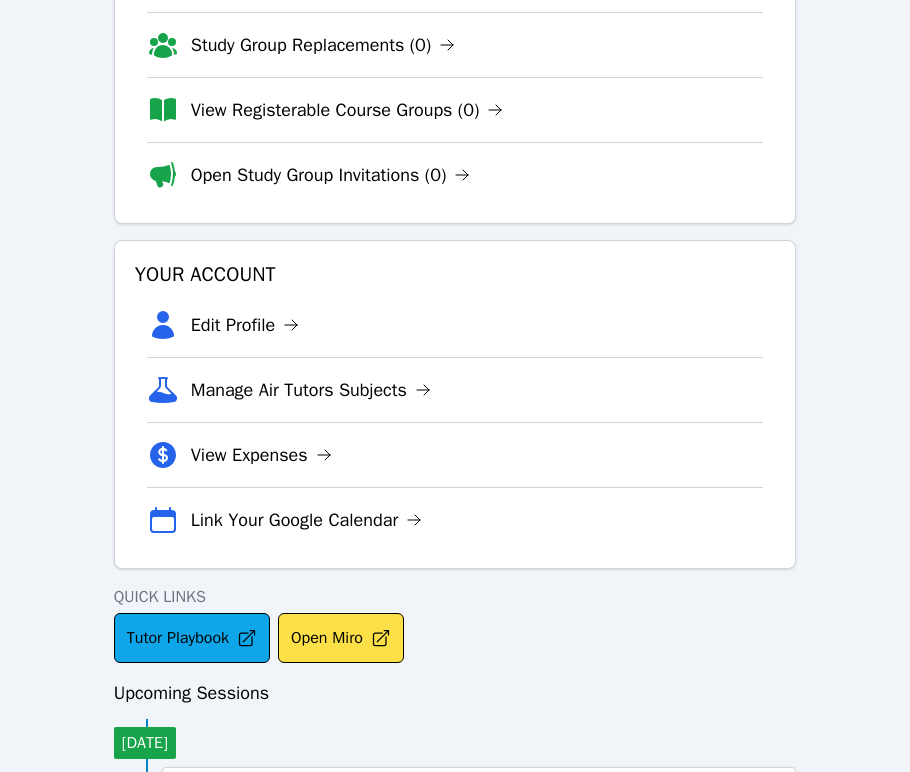 scroll, scrollTop: 428, scrollLeft: 0, axis: vertical 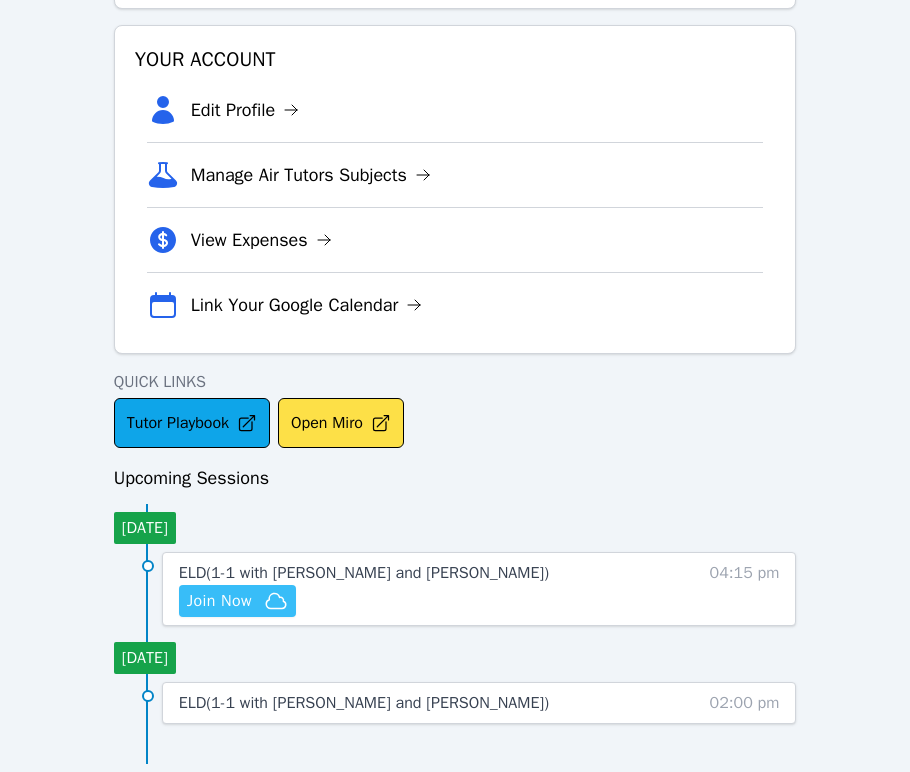 click on "Join Now" at bounding box center (237, 601) 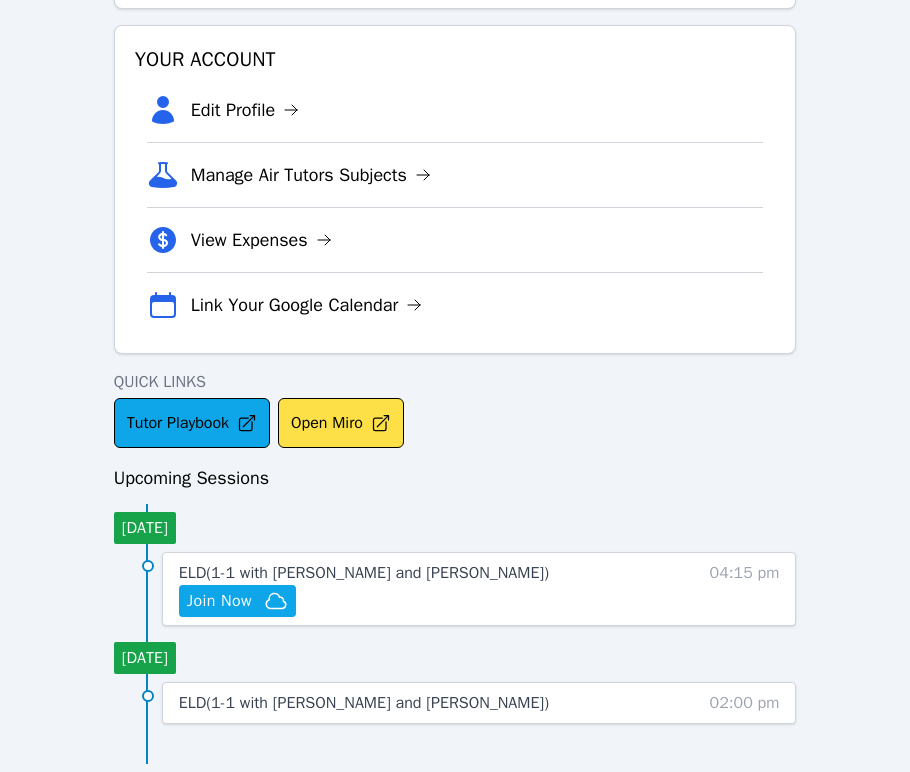 click on "ELD  ( 1-1 with Mariam Afify and Jihad Delbani ) Hidden Join Now" at bounding box center [404, 589] 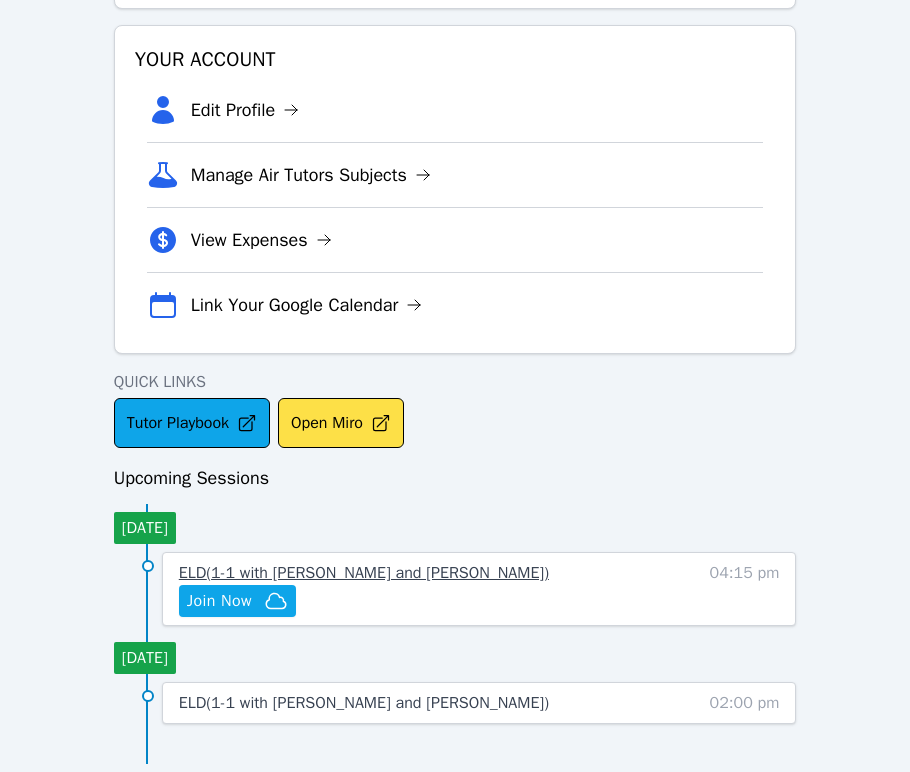 click on "ELD  ( 1-1 with Mariam Afify and Jihad Delbani )" at bounding box center (364, 573) 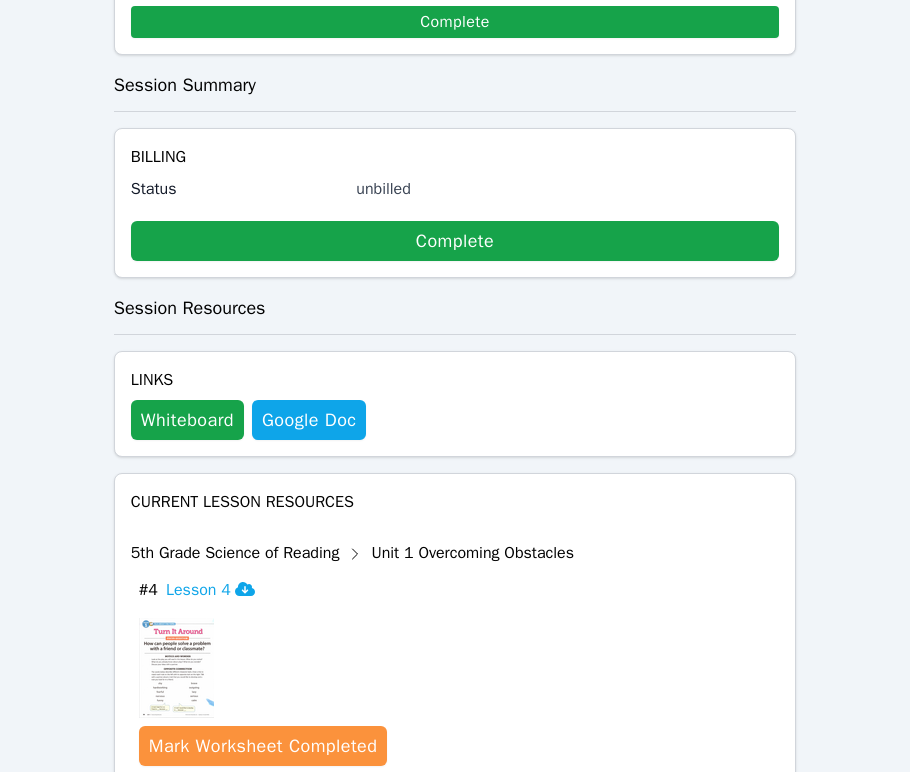 scroll, scrollTop: 1151, scrollLeft: 0, axis: vertical 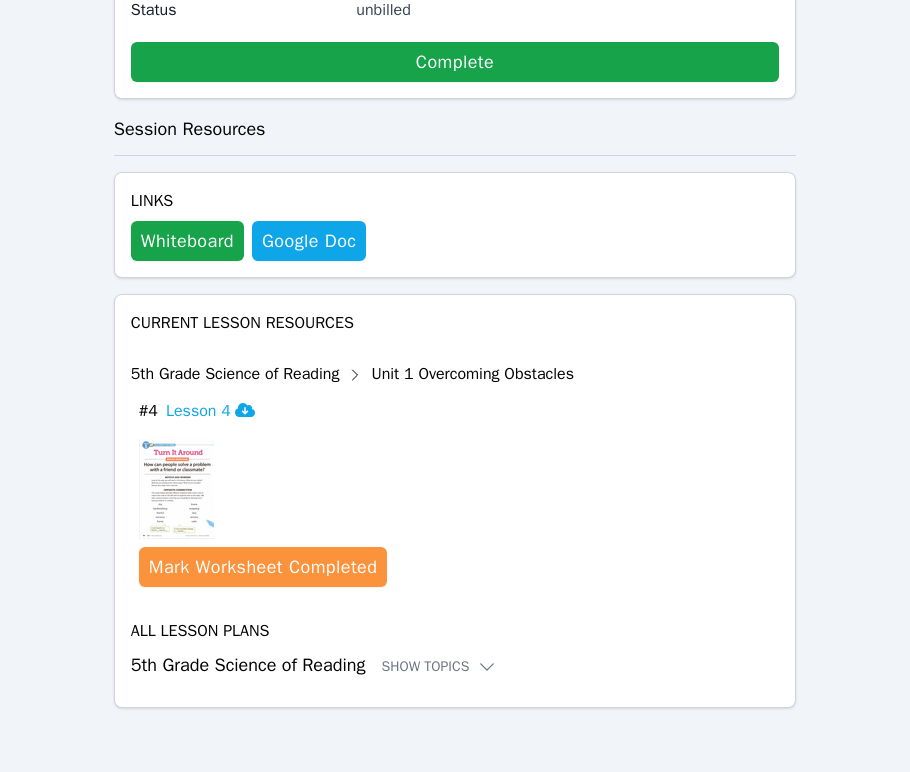 click on "5th Grade Science of Reading Show Topics" at bounding box center [455, 665] 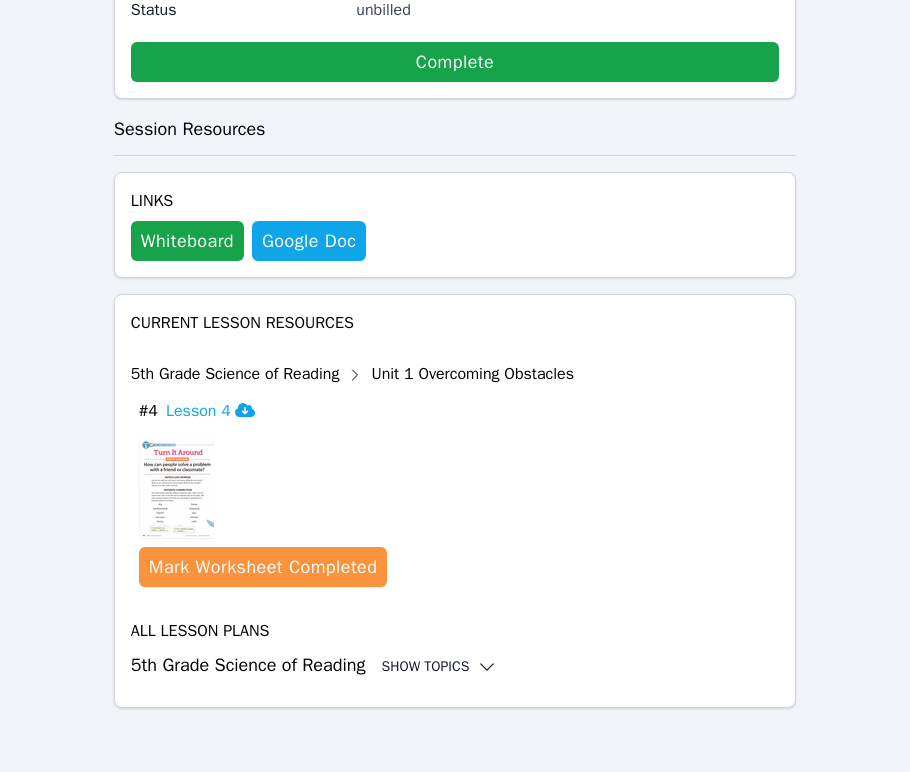 click on "Show Topics" at bounding box center (440, 667) 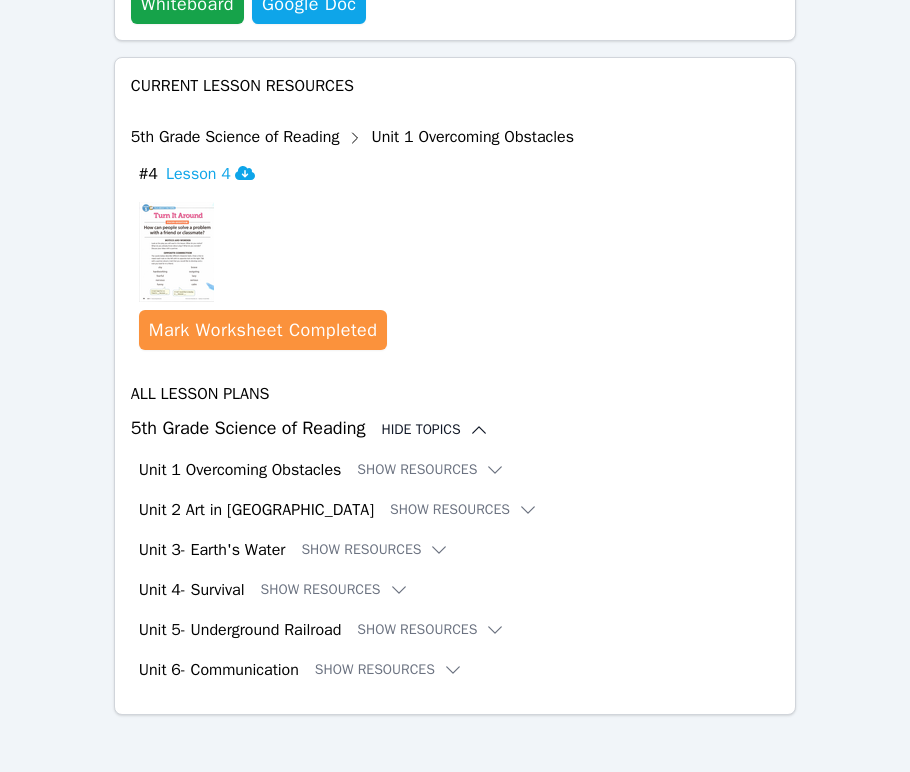 scroll, scrollTop: 1395, scrollLeft: 0, axis: vertical 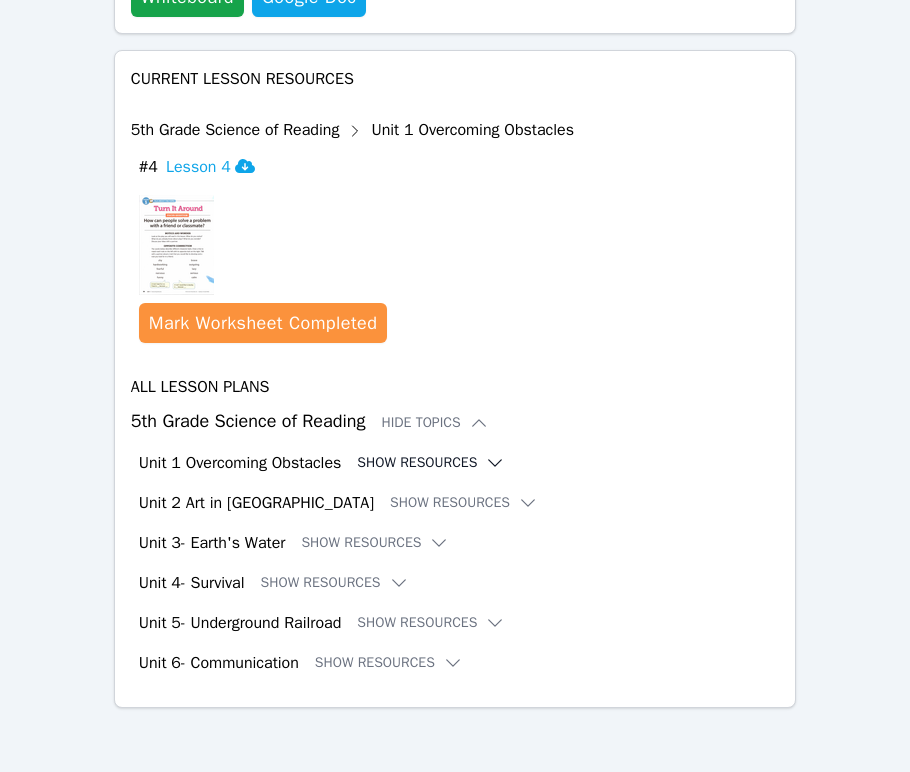 click on "Show Resources" at bounding box center (431, 463) 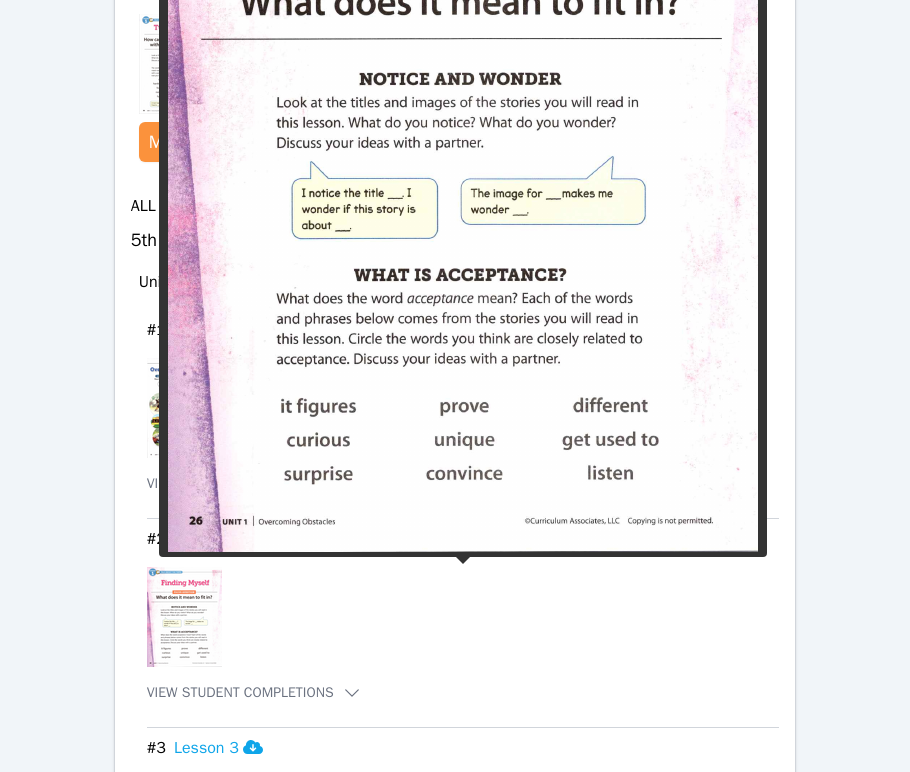 scroll, scrollTop: 1480, scrollLeft: 0, axis: vertical 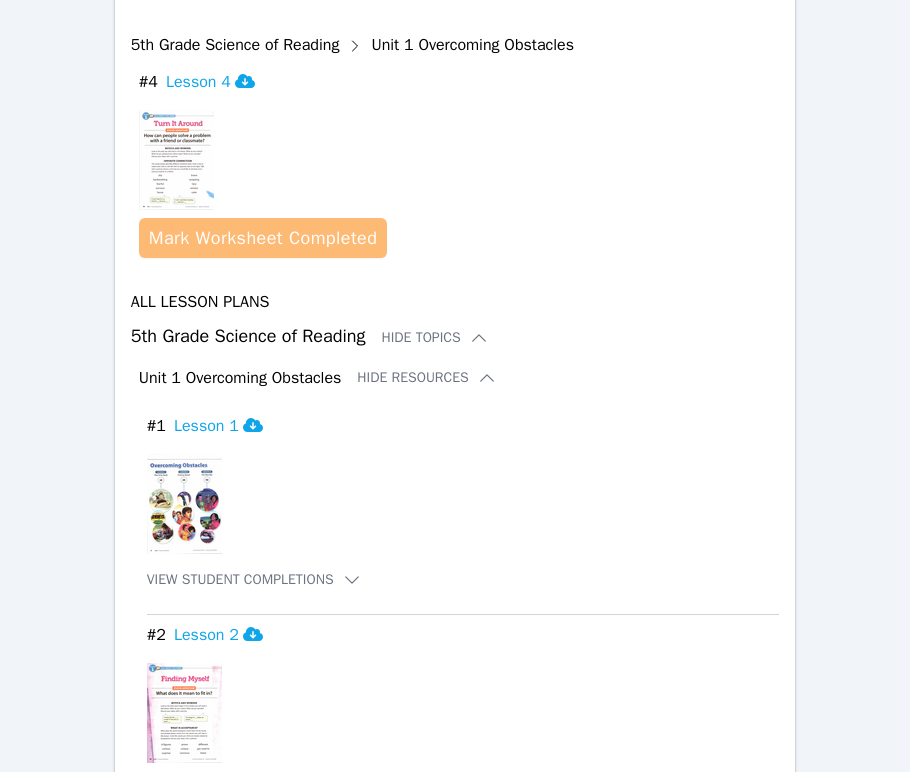 click on "Mark Worksheet Completed" at bounding box center [263, 238] 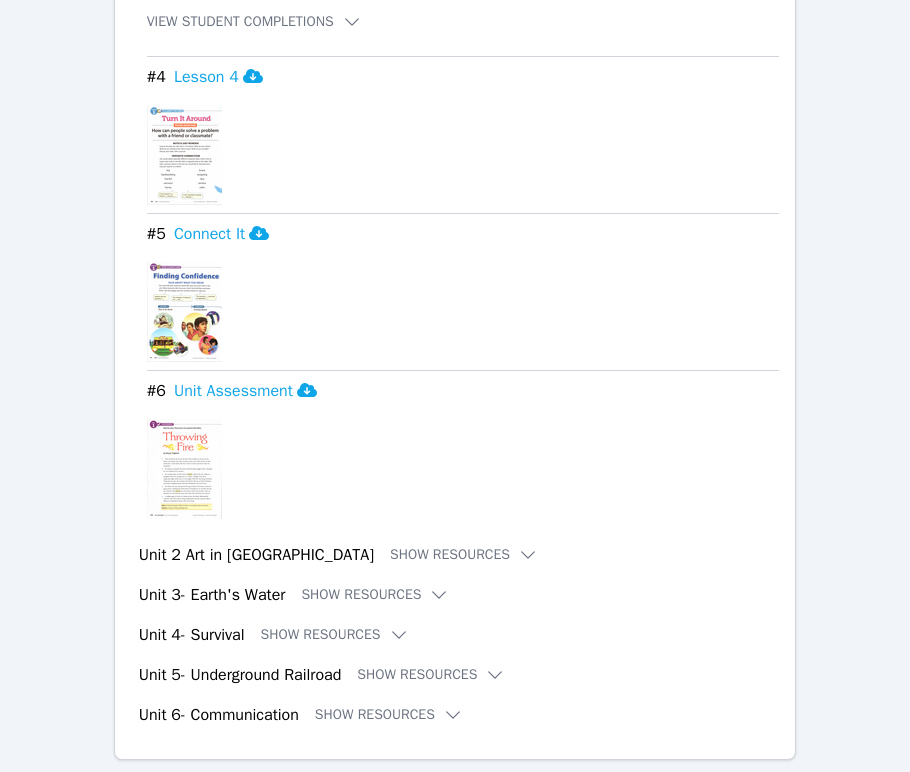 scroll, scrollTop: 2508, scrollLeft: 0, axis: vertical 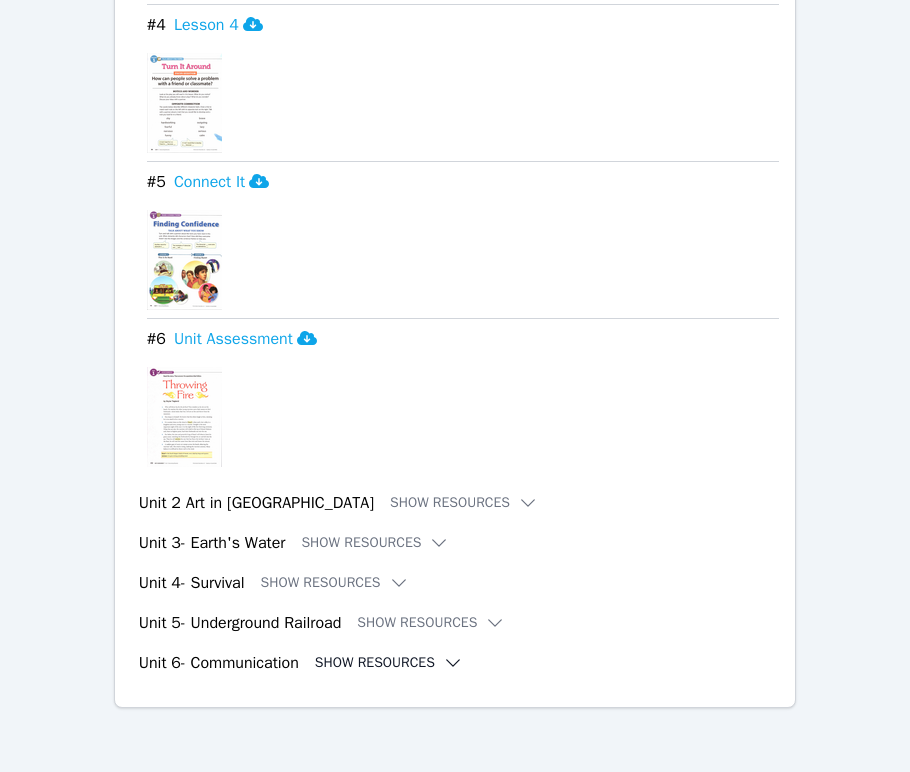 click on "Show Resources" at bounding box center [389, 663] 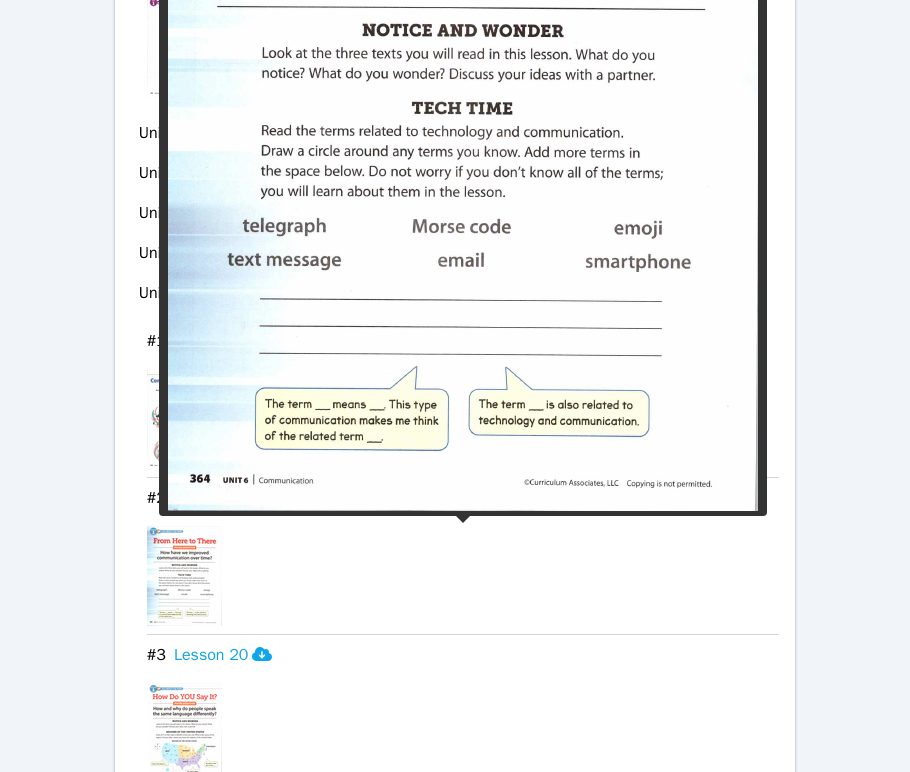 scroll, scrollTop: 2880, scrollLeft: 0, axis: vertical 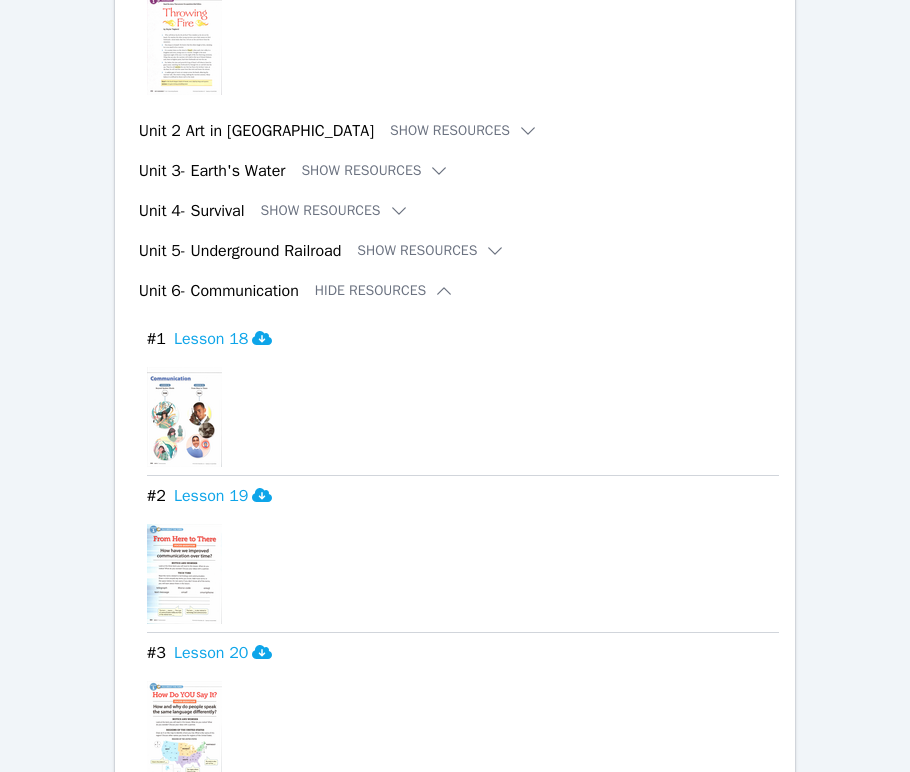 click on "All Lesson Plans 5th Grade Science of Reading Hide Topics  Unit 1 Overcoming Obstacles Hide Resources  download resource # 1 Lesson 1  View Student Completions  download resource # 2 Lesson 2 View Student Completions  download resource # 3 Lesson 3 View Student Completions  download resource # 4 Lesson 4 download resource # 5 Connect It download resource # 6 Unit Assessment  Unit 2 Art in America Show Resources  Unit 3- Earth's Water Show Resources  Unit 4- Survival Show Resources  Unit 5- Underground Railroad  Show Resources  Unit 6- Communication Hide Resources  download resource # 1 Lesson 18 download resource # 2 Lesson 19 download resource # 3 Lesson 20 download resource # 4 Connect It download resource # 5 Unit Assessment" at bounding box center [455, -4] 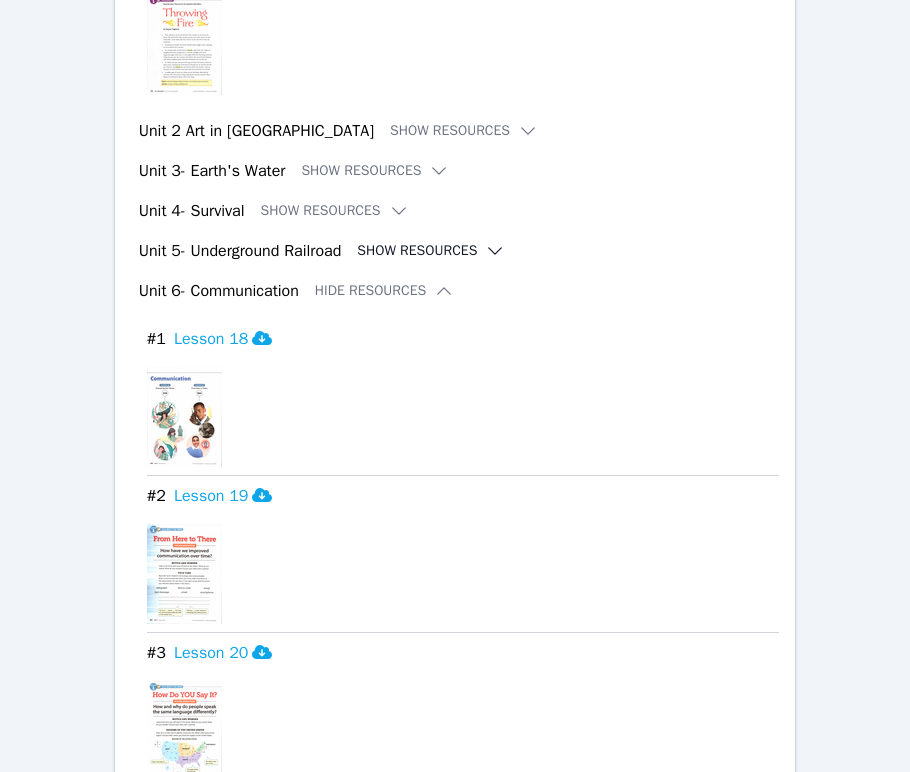 click 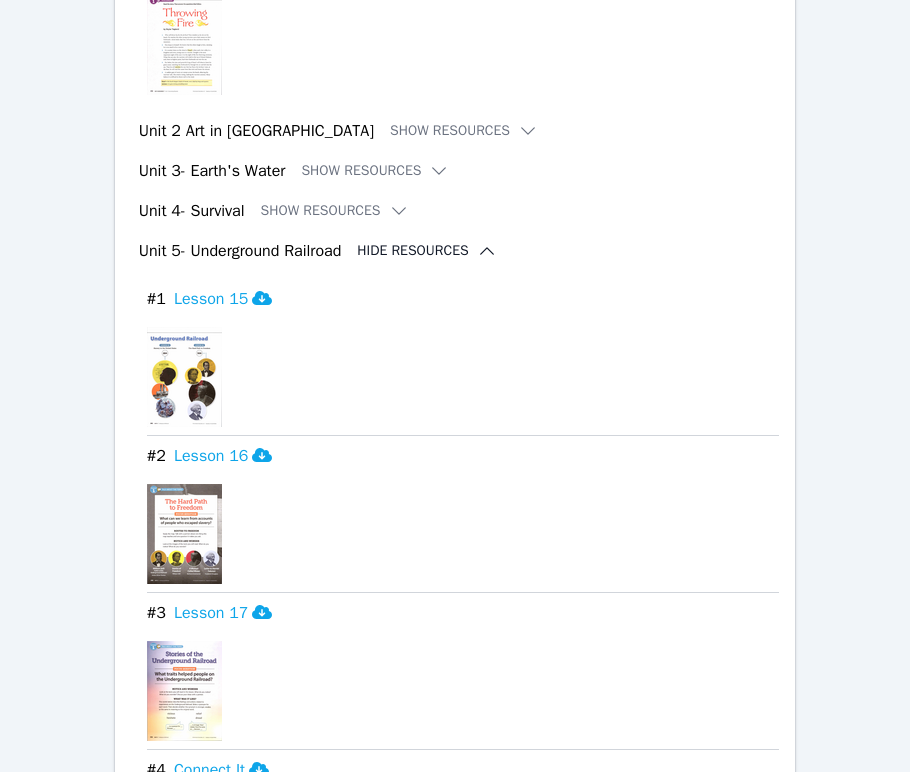 click on "Unit 3- Earth's Water Show Resources" at bounding box center [459, 171] 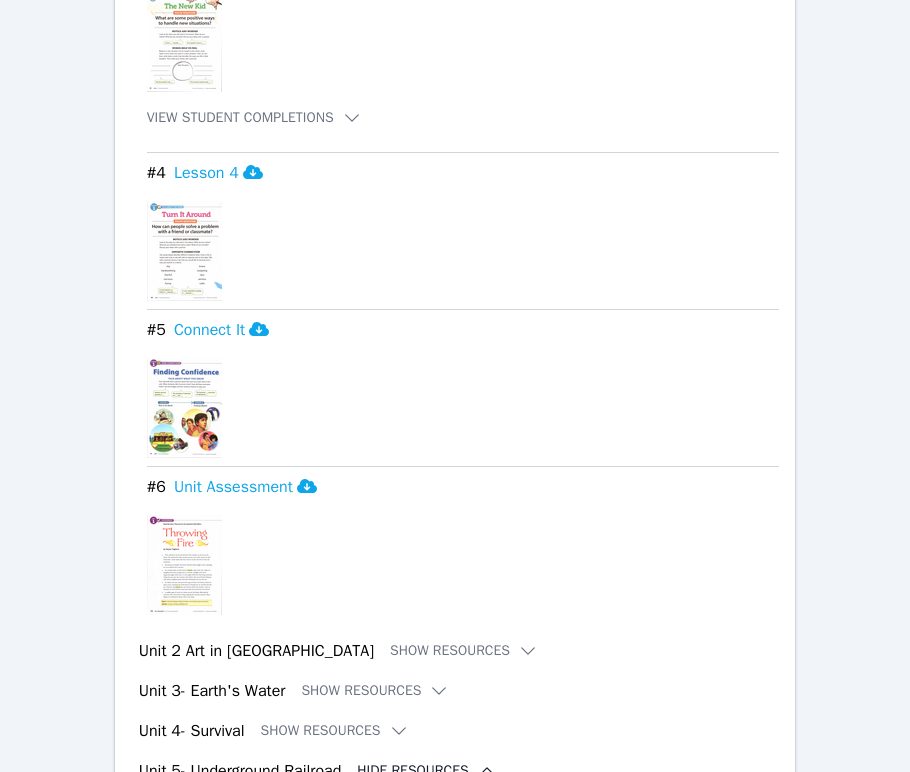 scroll, scrollTop: 2350, scrollLeft: 0, axis: vertical 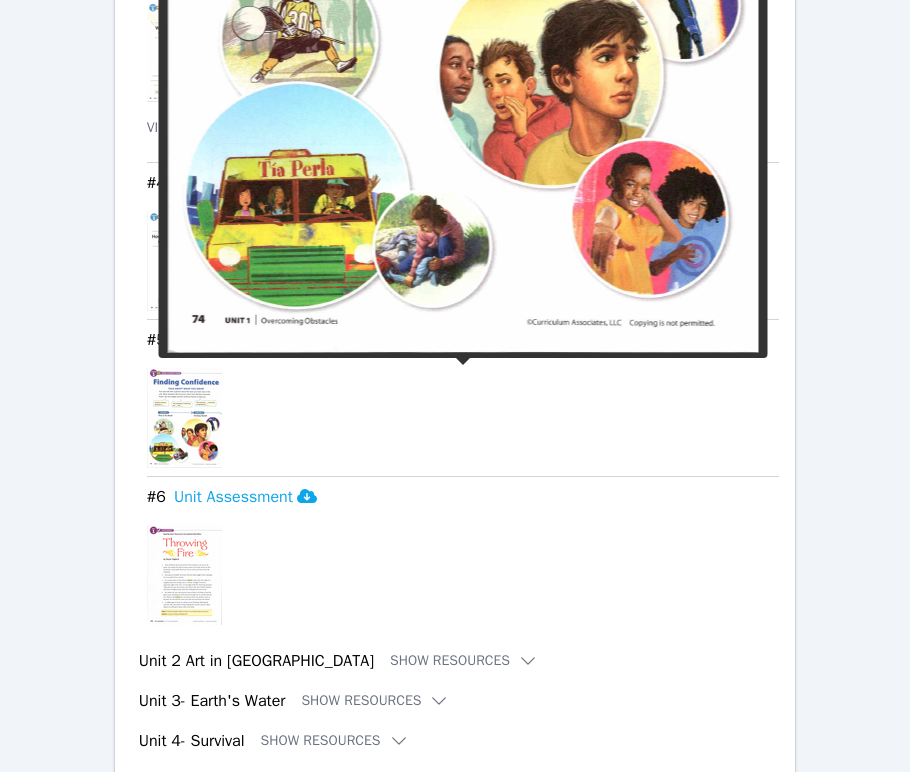 click at bounding box center (184, 418) 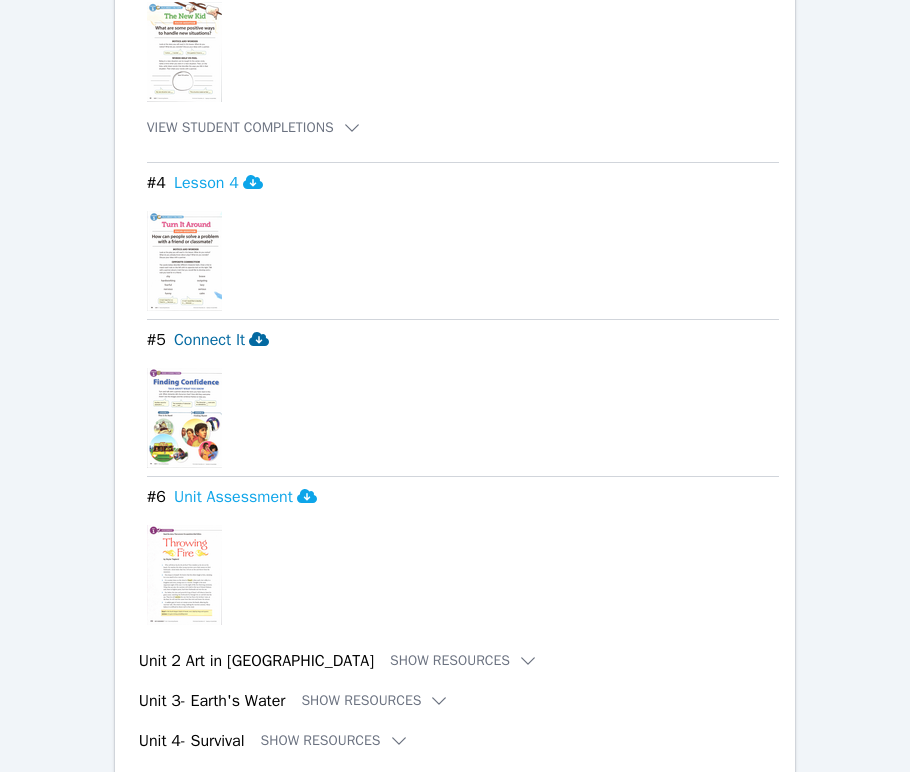 click 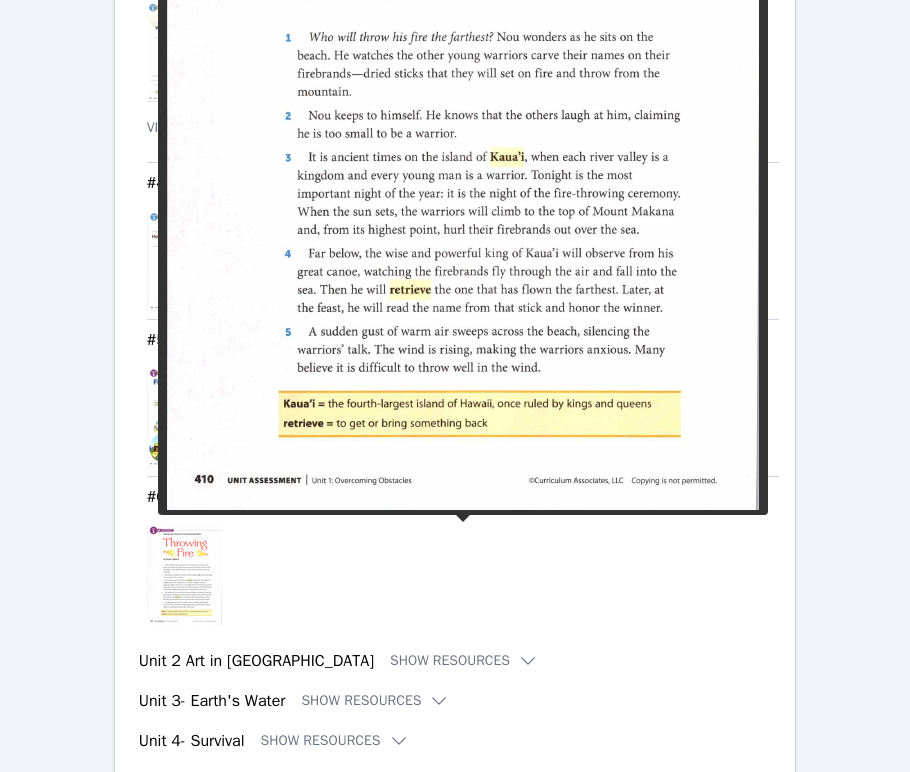 click at bounding box center [463, 575] 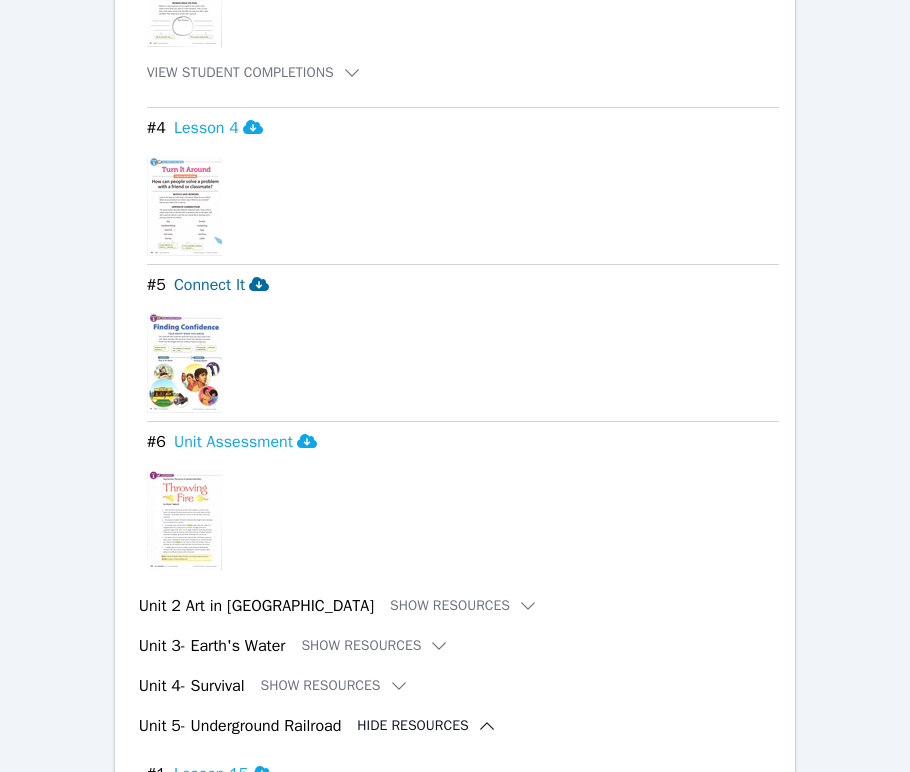 scroll, scrollTop: 2409, scrollLeft: 0, axis: vertical 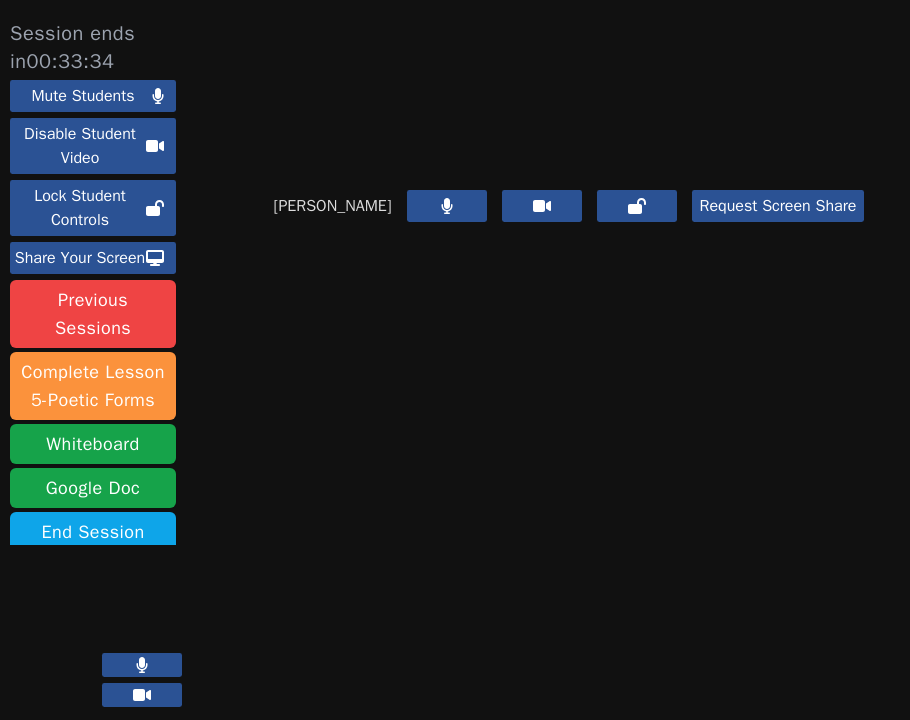 click at bounding box center [142, 665] 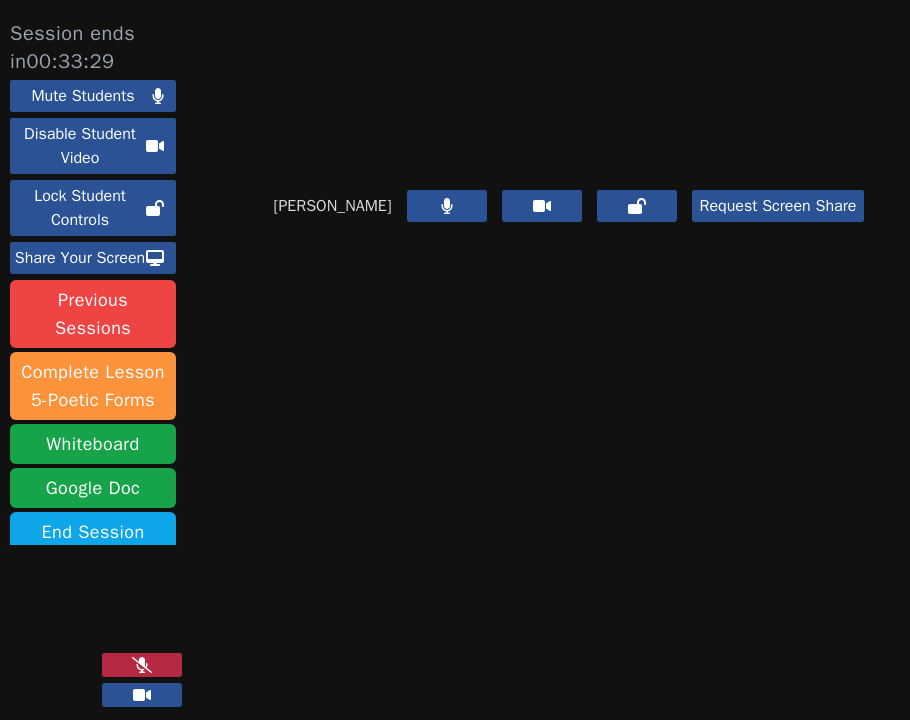 click 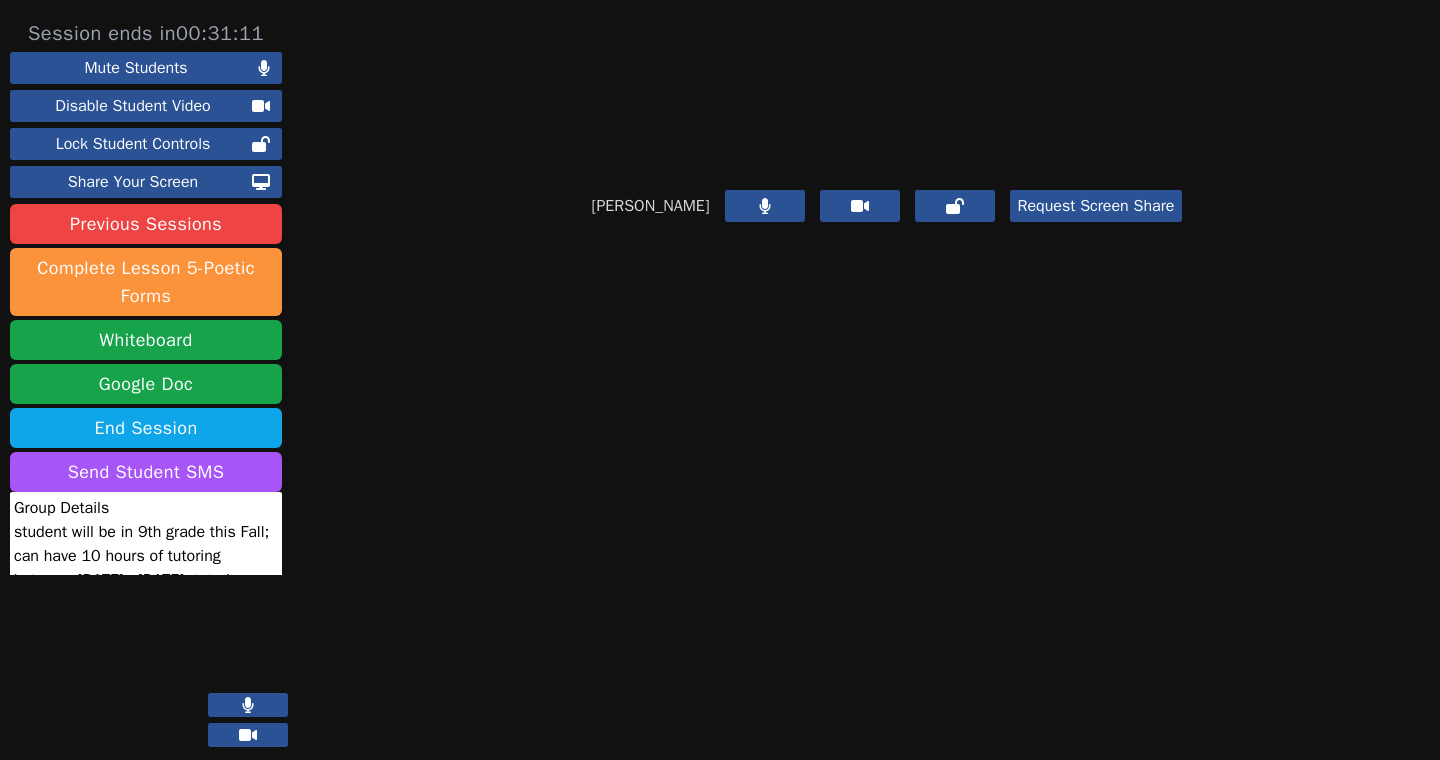 click at bounding box center (248, 705) 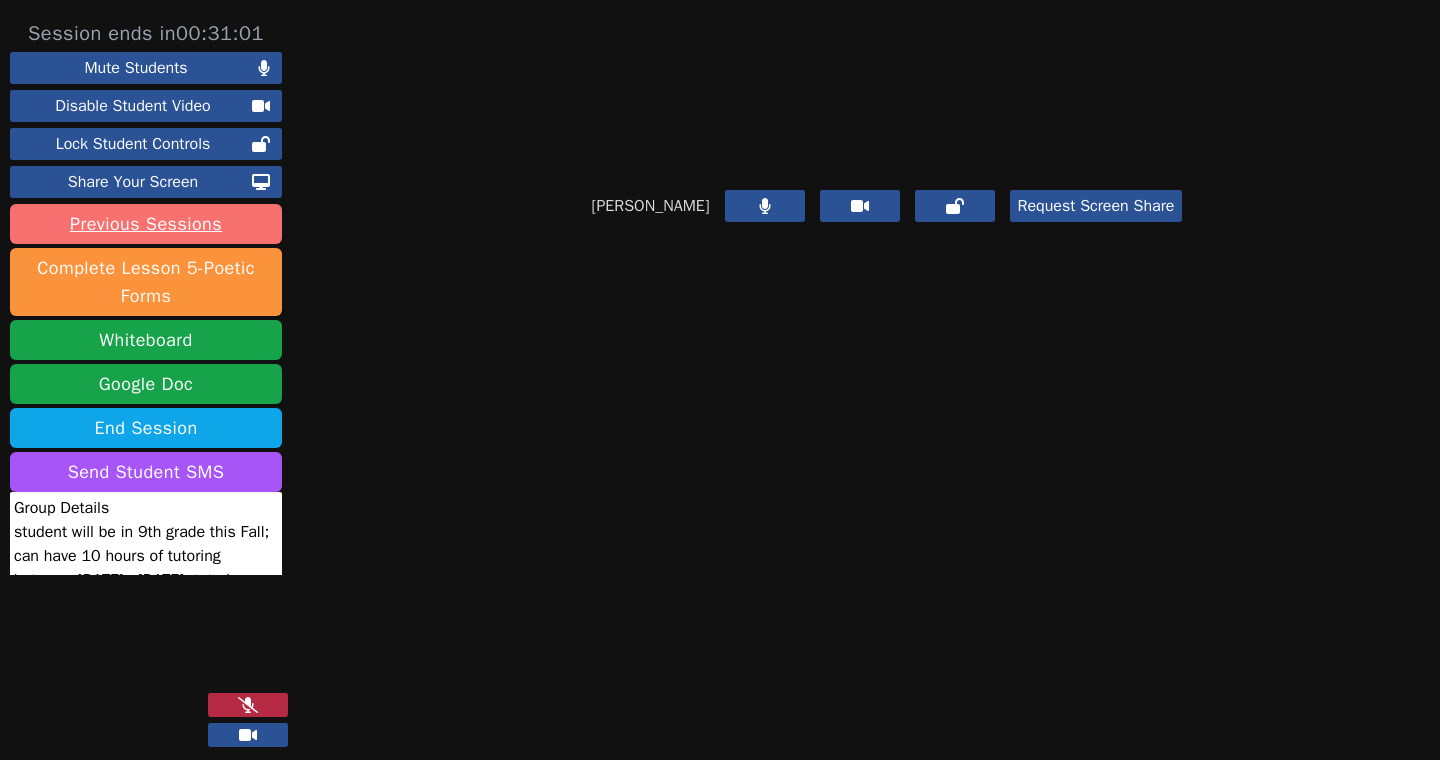 click on "Previous Sessions" at bounding box center [146, 224] 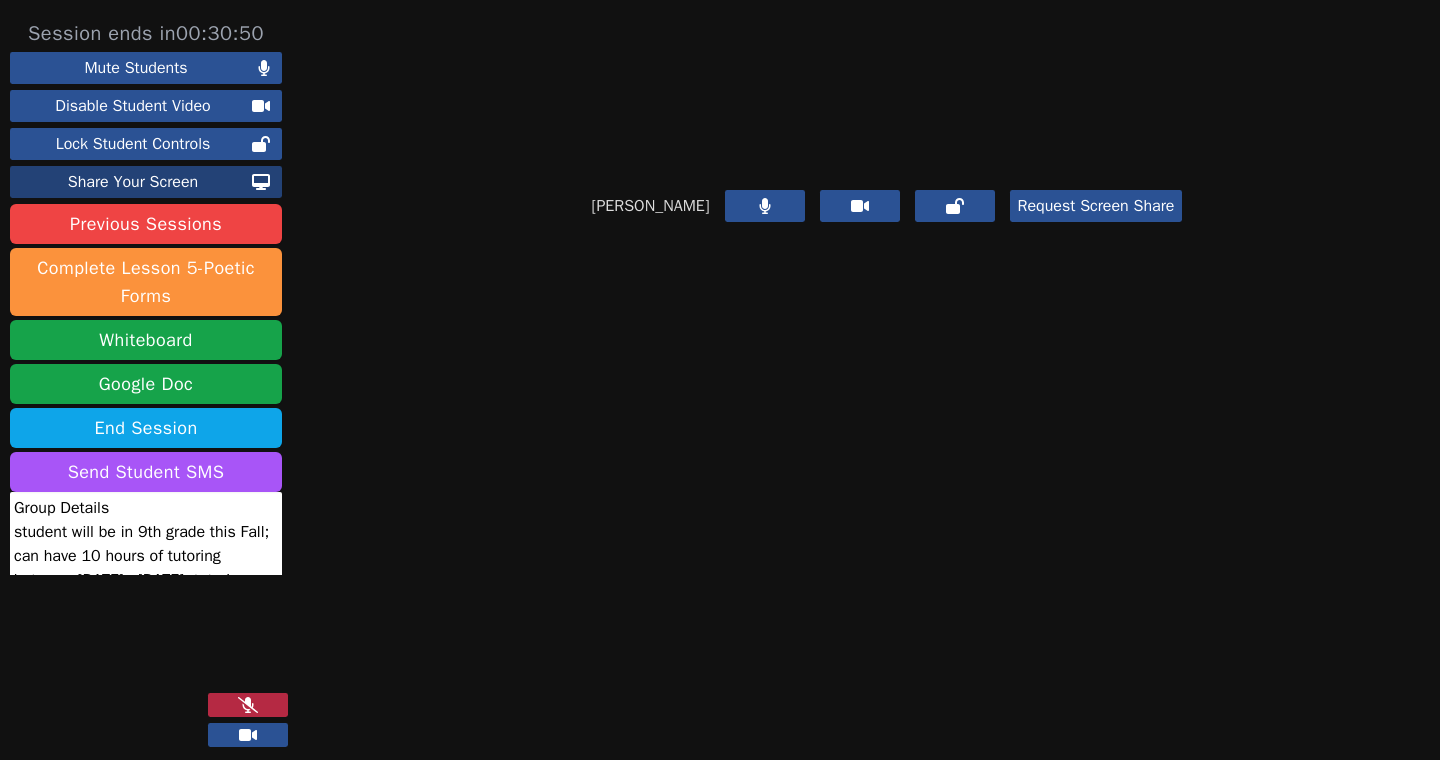 click on "Share Your Screen" at bounding box center (133, 182) 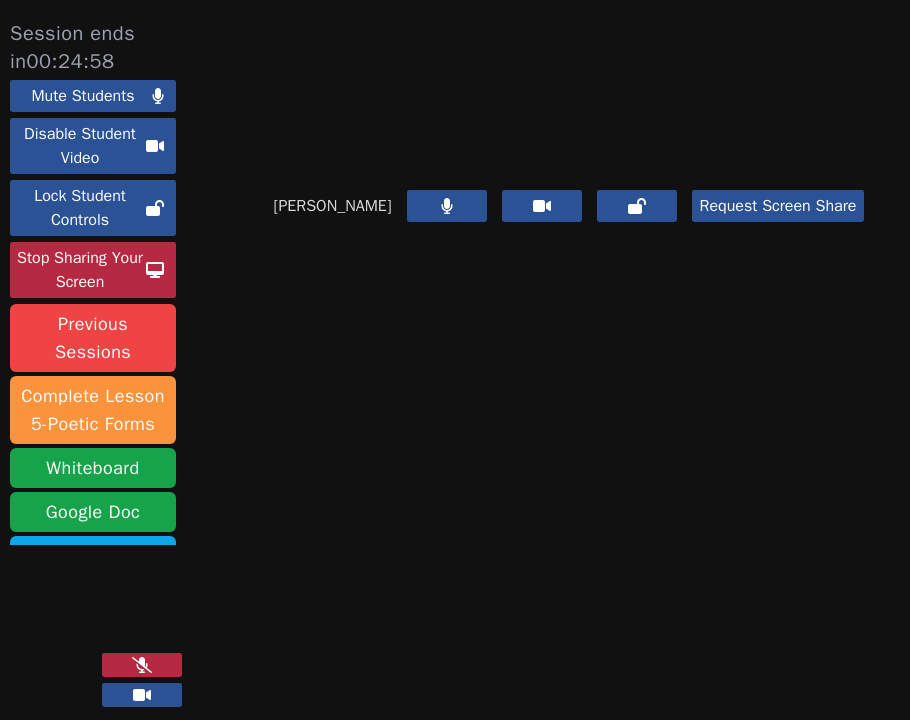 click 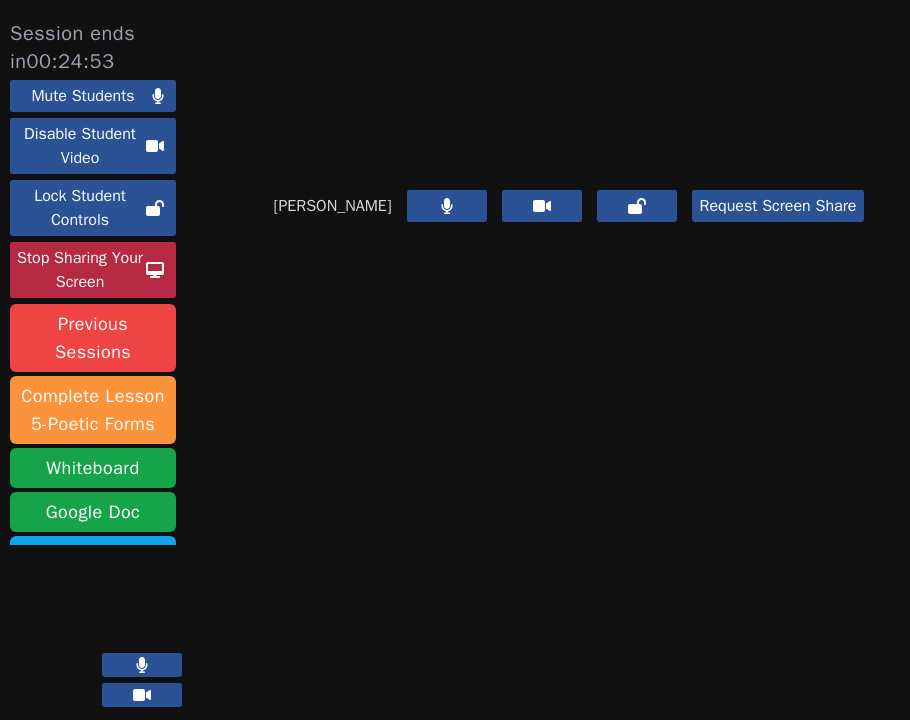 click 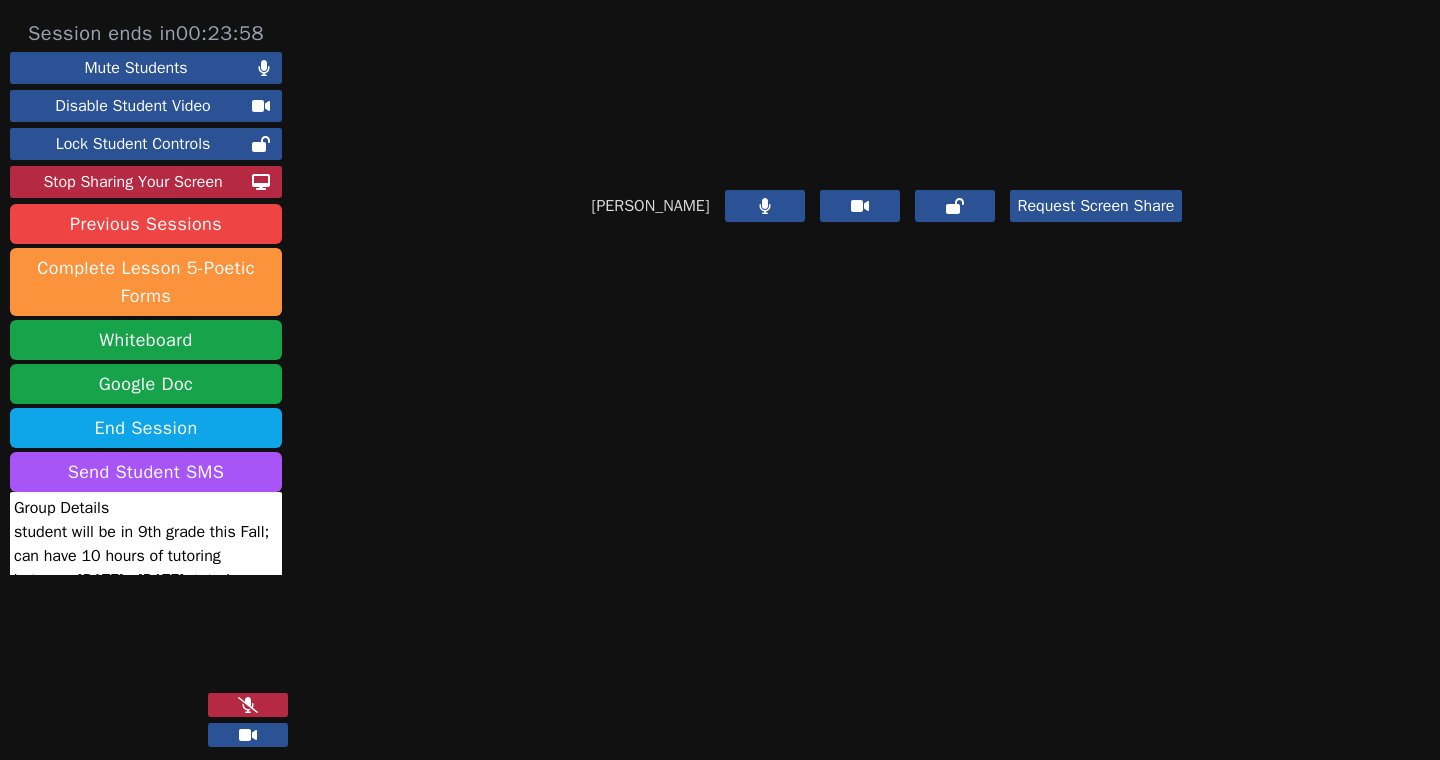 click 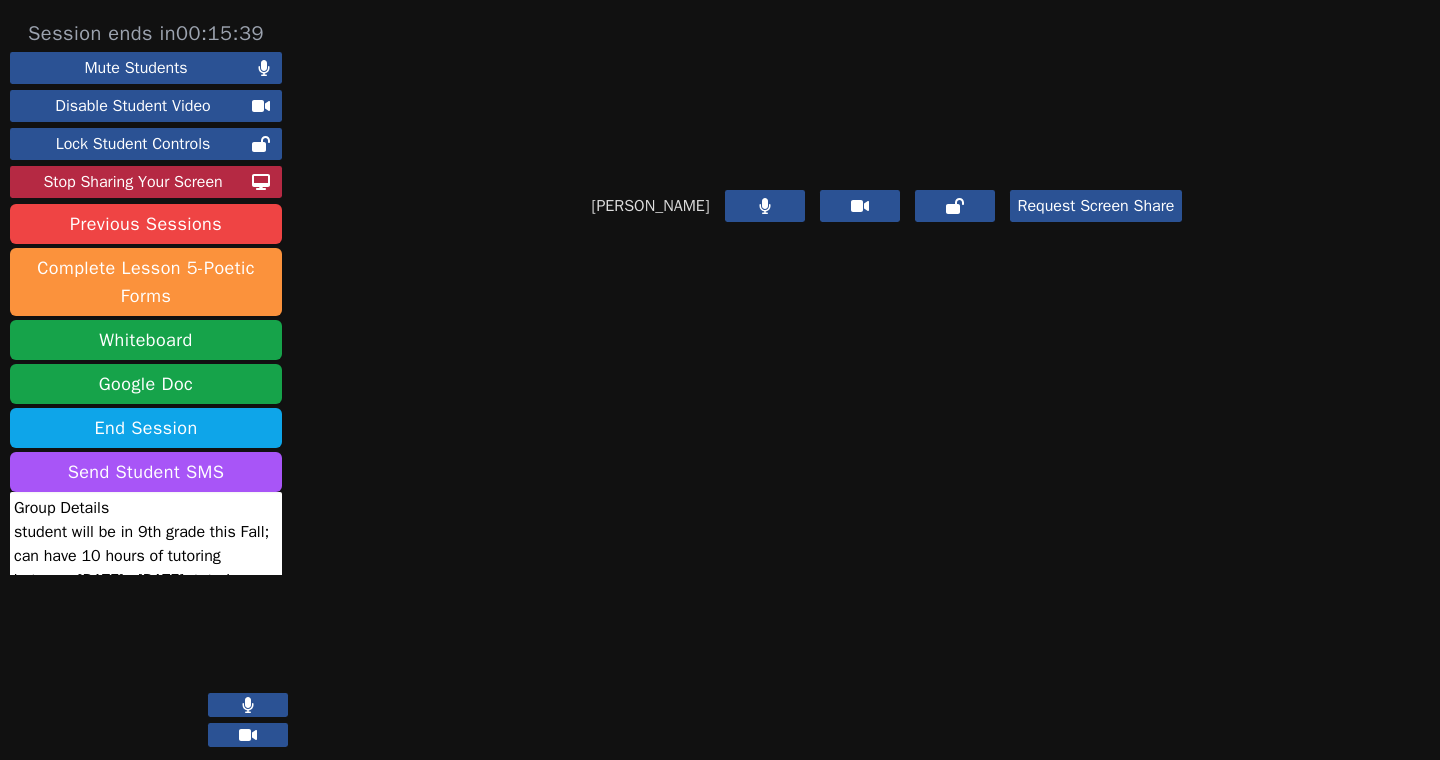 click at bounding box center [248, 705] 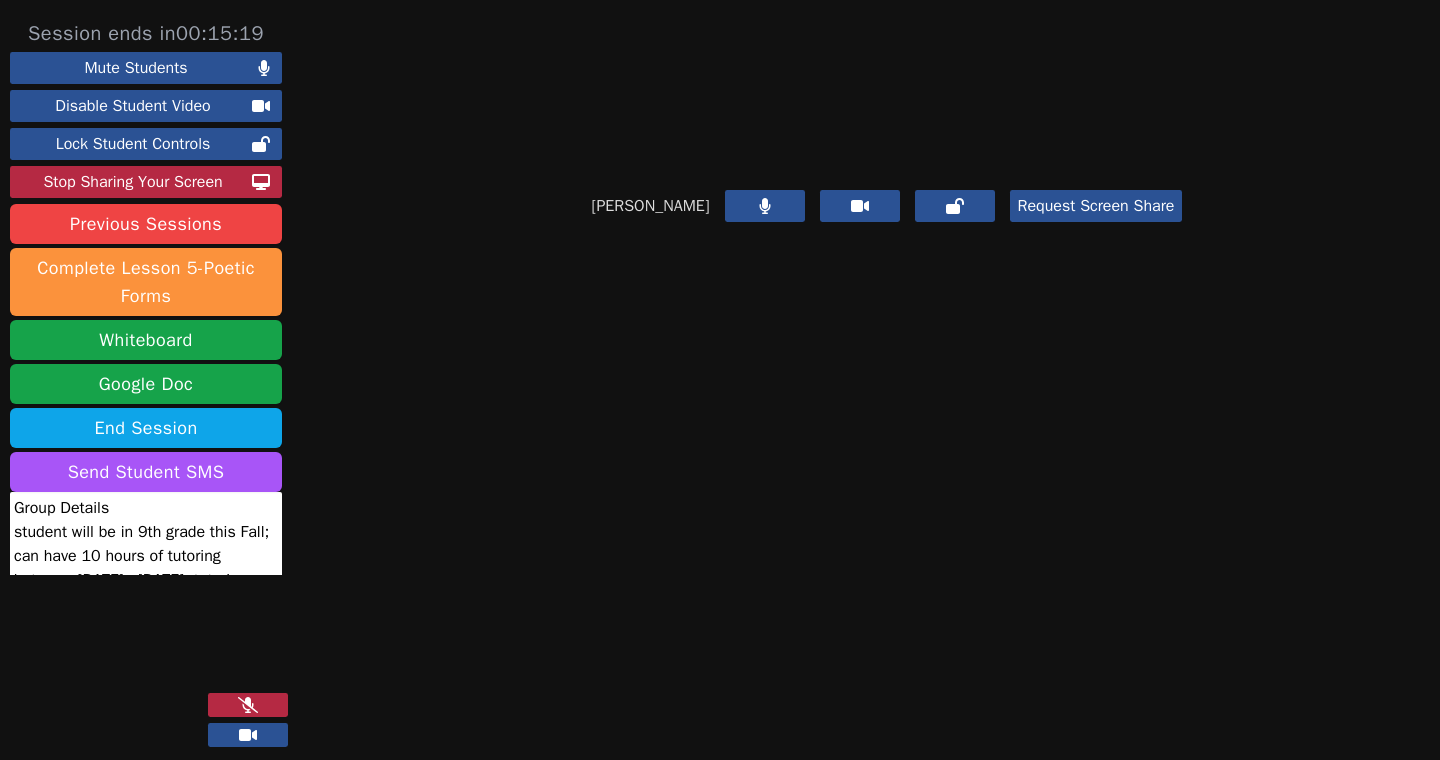 click 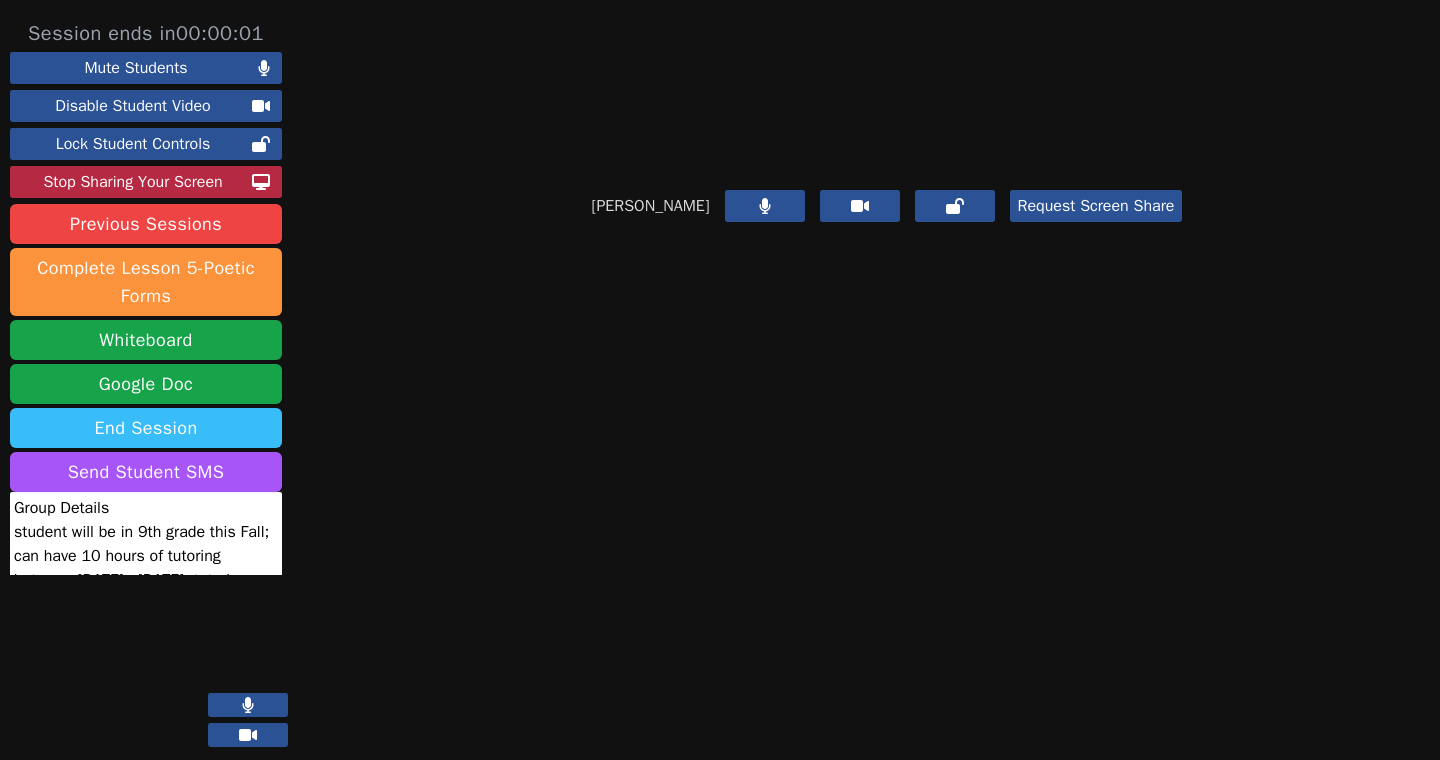 click on "End Session" at bounding box center (146, 428) 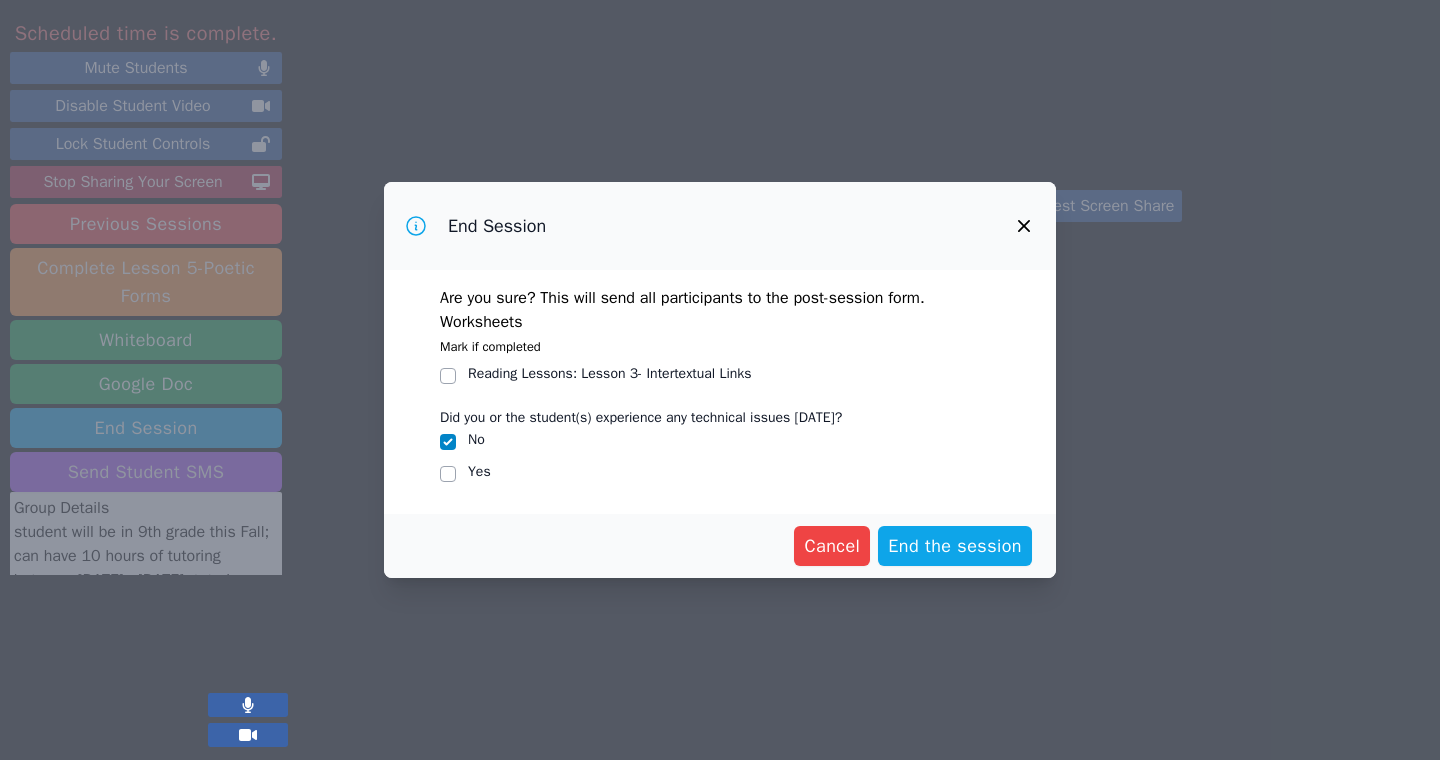 click on "Reading Lessons :   Lesson 3- Intertextual Links" at bounding box center (610, 374) 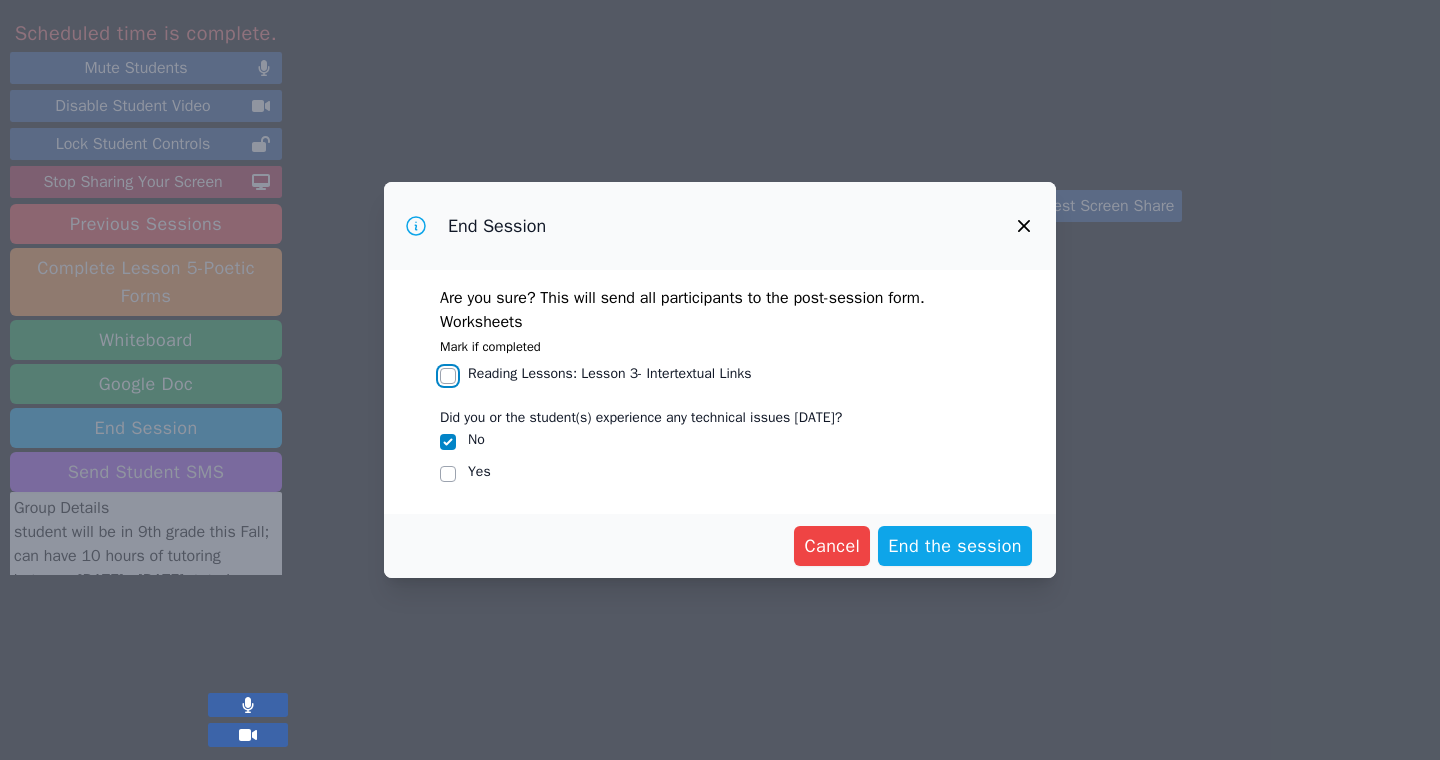 click on "Reading Lessons :   Lesson 3- Intertextual Links" at bounding box center (448, 376) 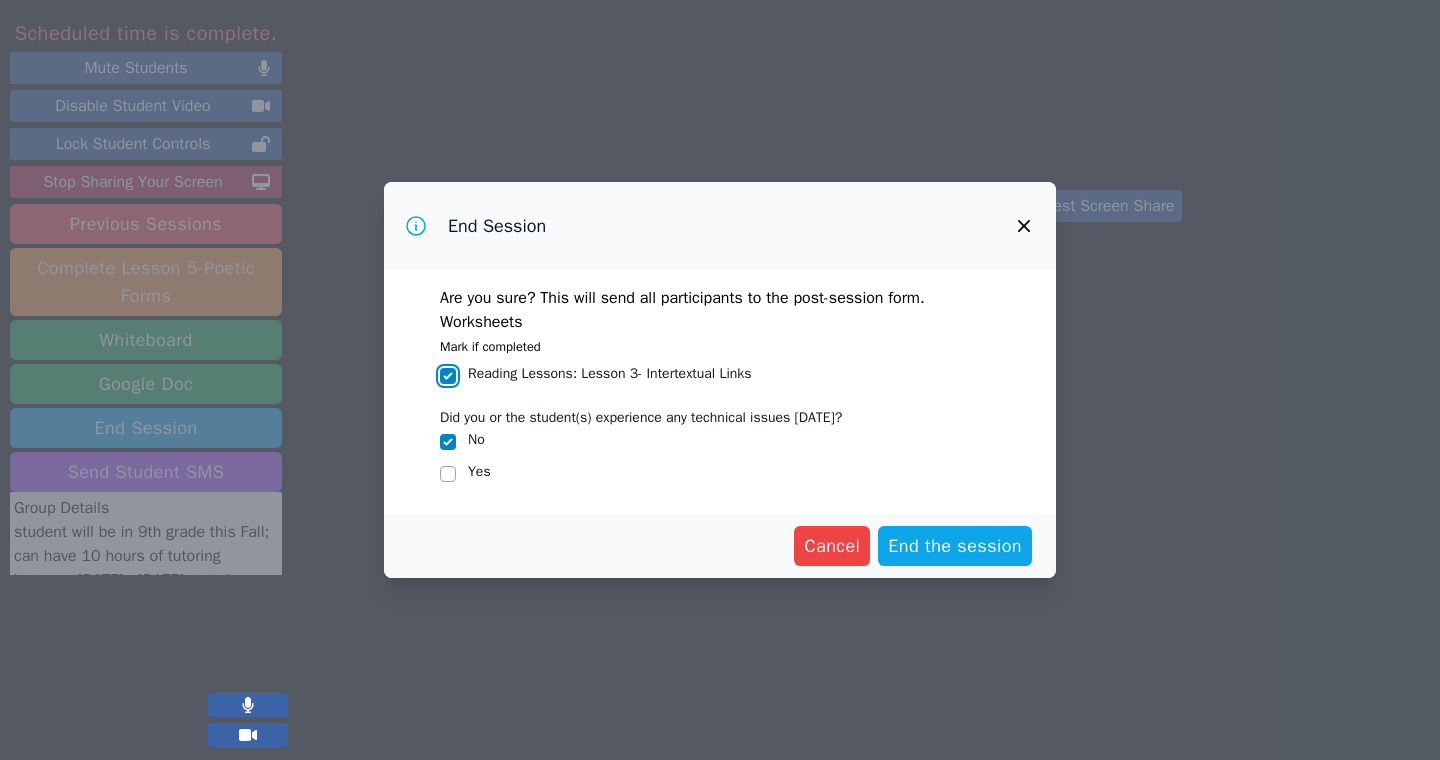 checkbox on "true" 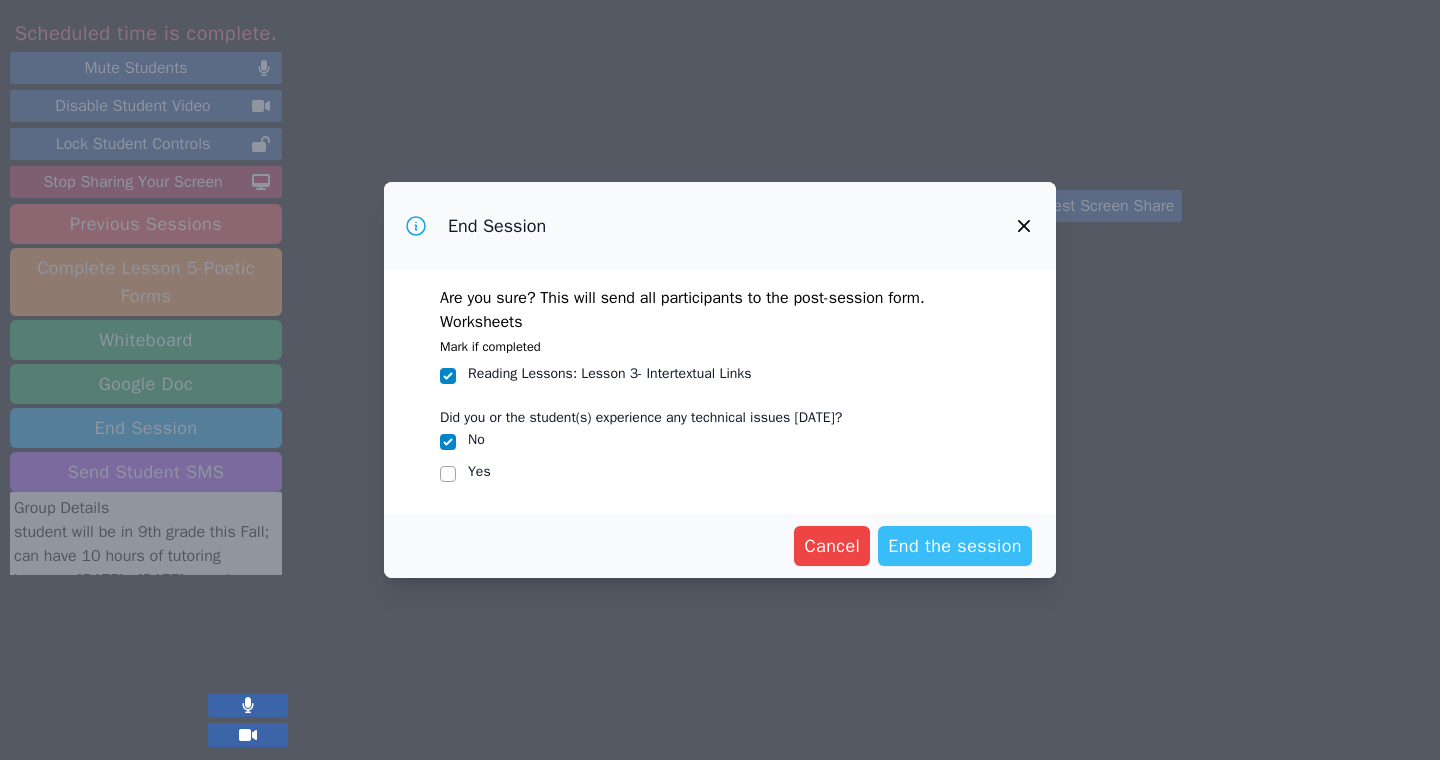 click on "End the session" at bounding box center (955, 546) 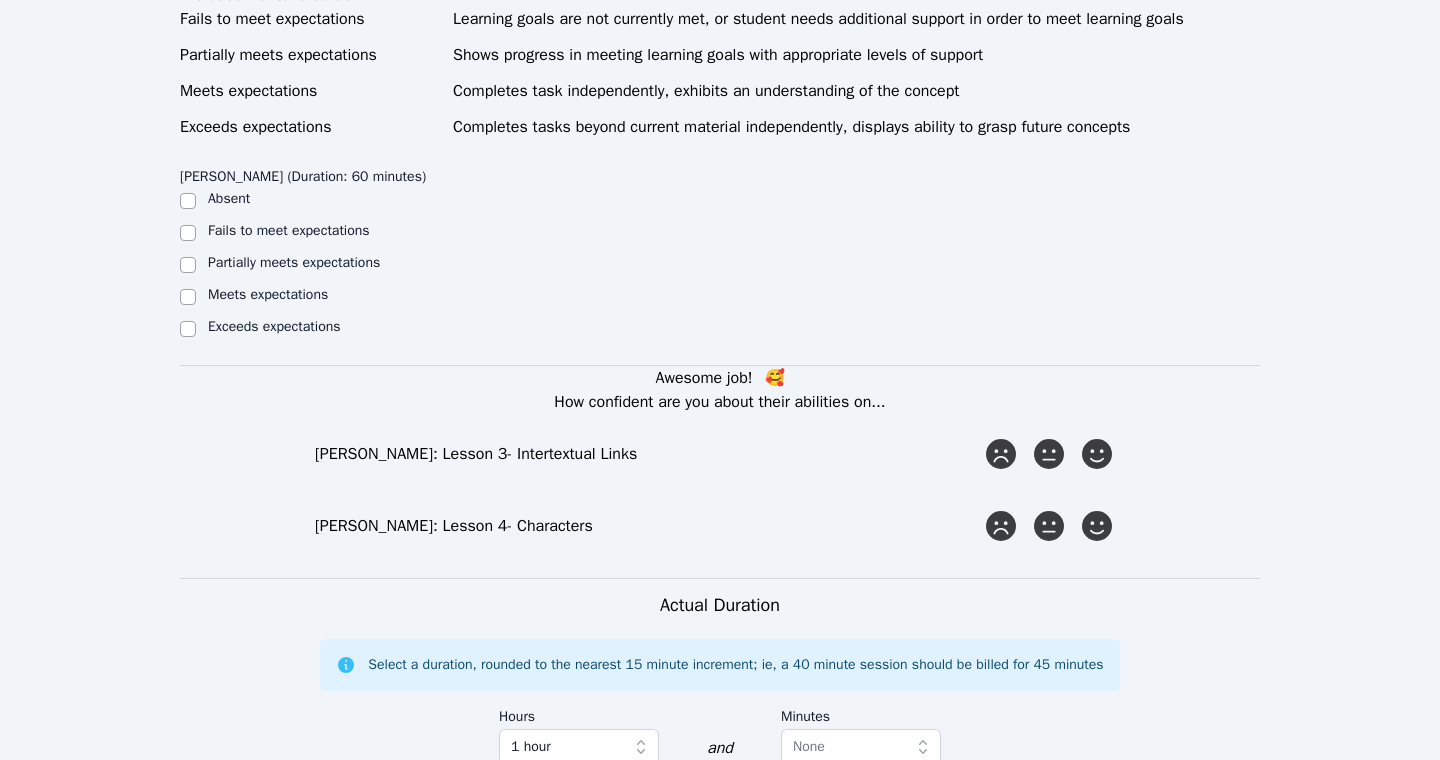 scroll, scrollTop: 1610, scrollLeft: 0, axis: vertical 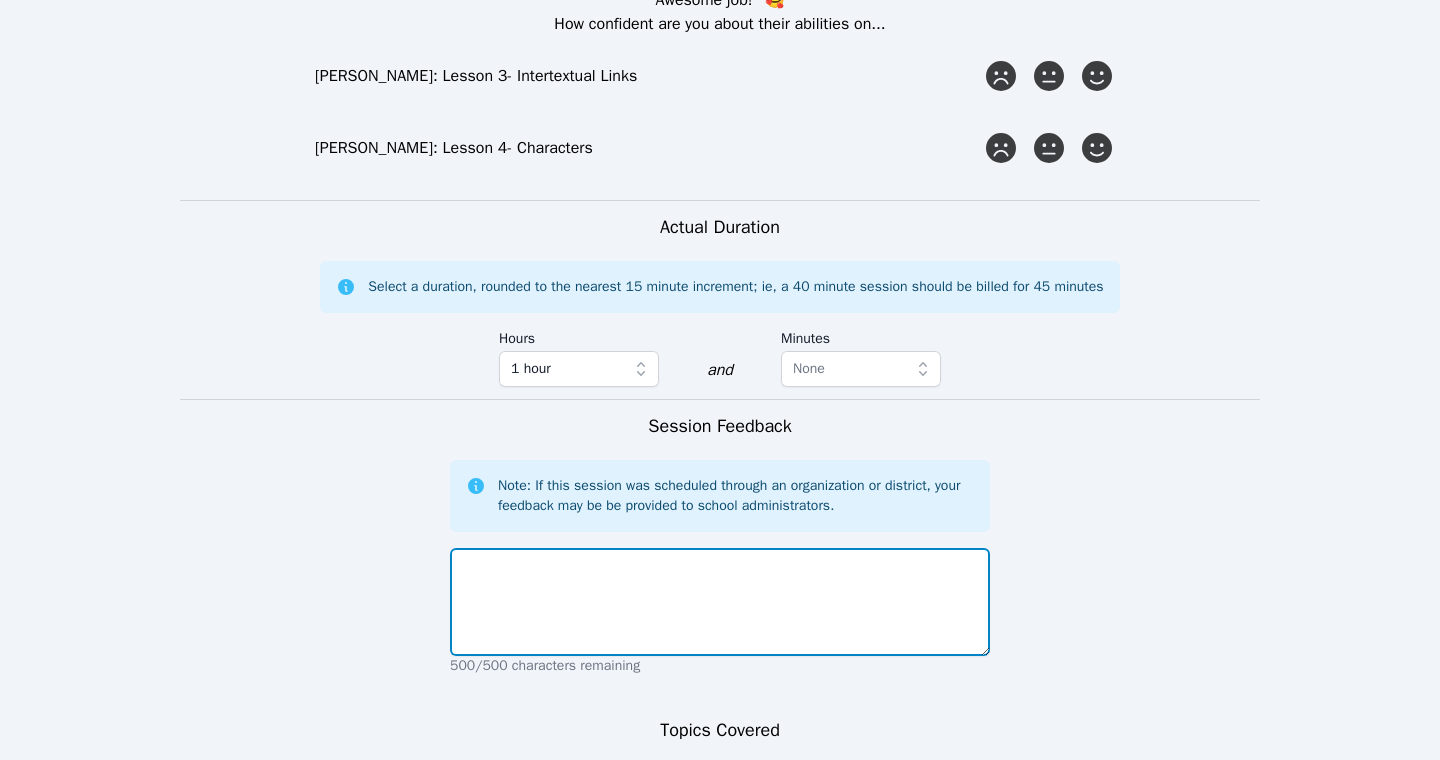 click at bounding box center [720, 602] 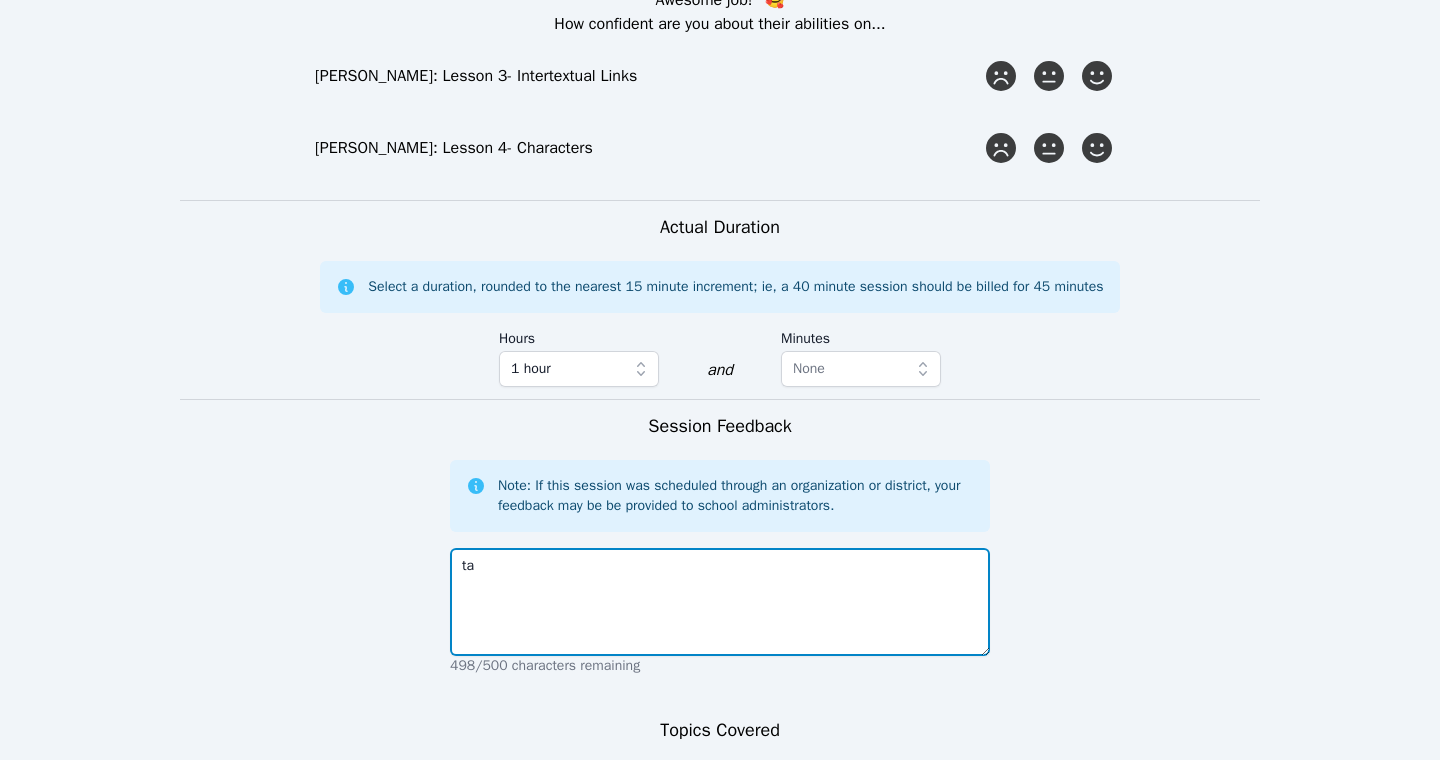 type on "t" 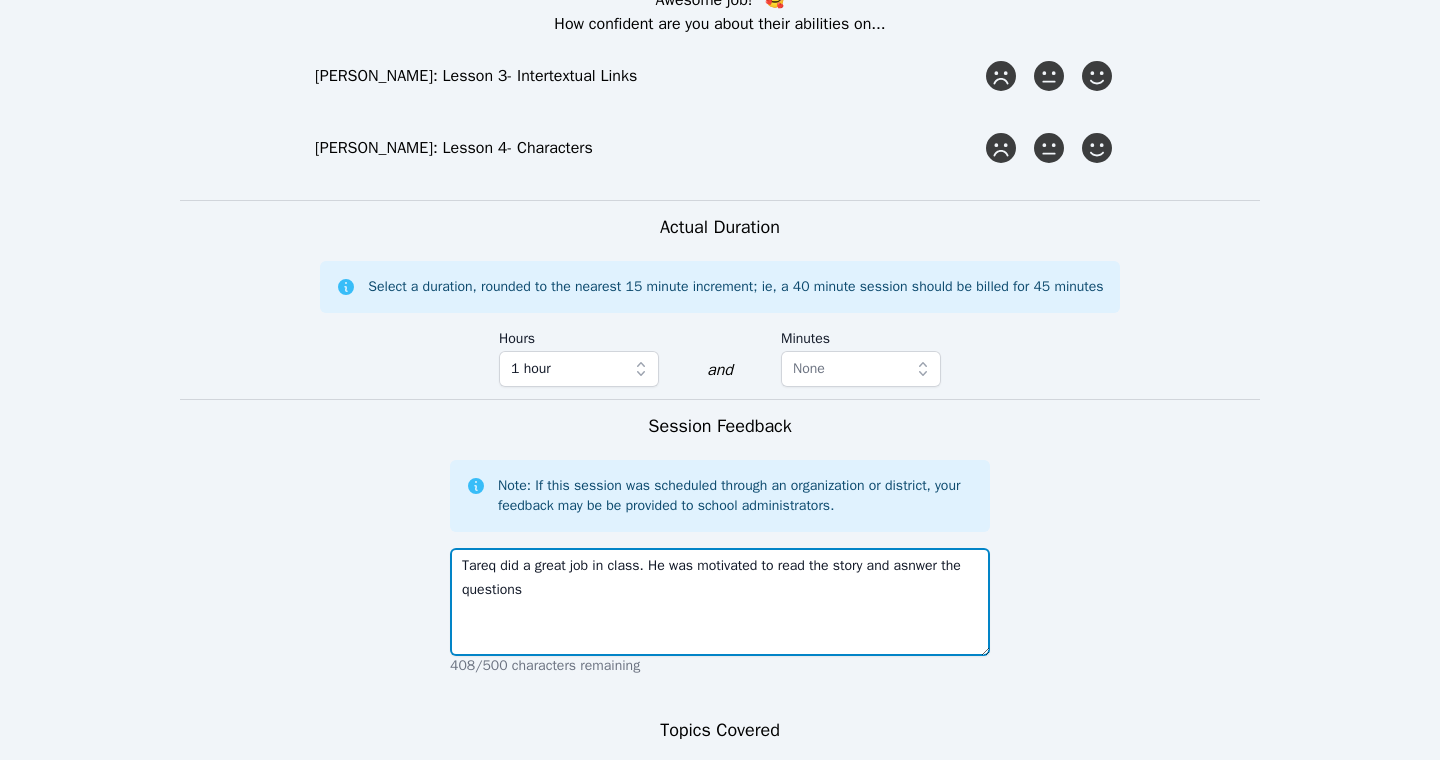click on "Tareq did a great job in class. He was motivated to read the story and asnwer the questions" at bounding box center [720, 602] 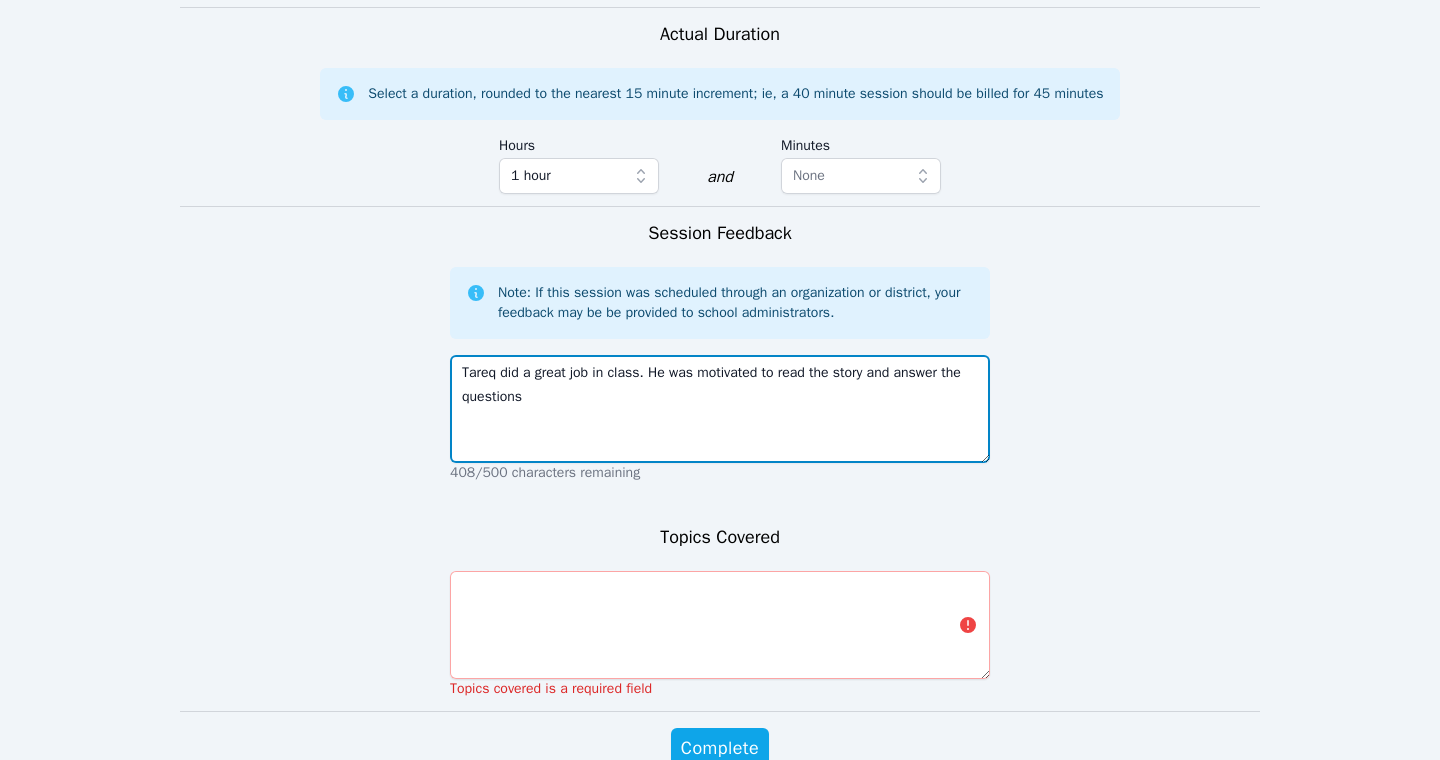scroll, scrollTop: 1963, scrollLeft: 0, axis: vertical 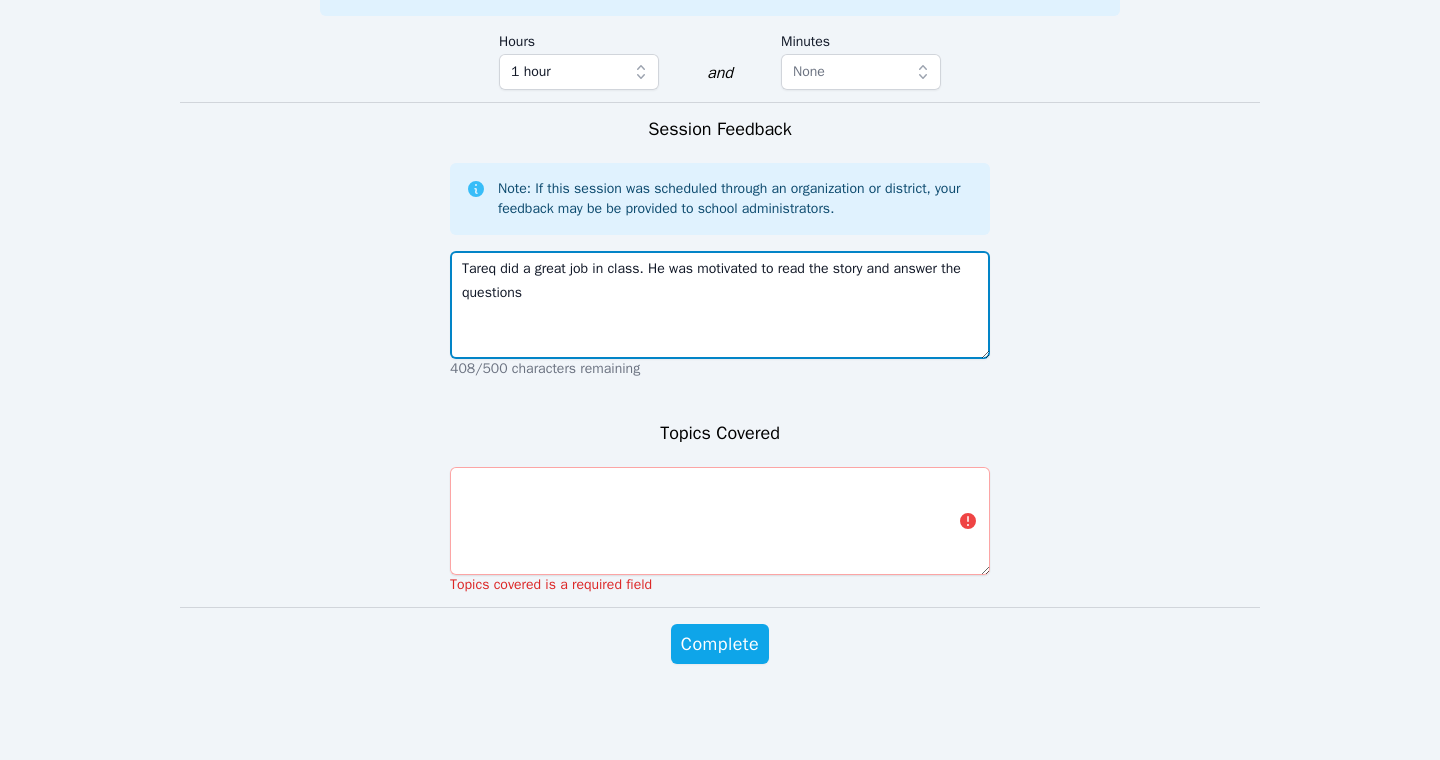 type on "Tareq did a great job in class. He was motivated to read the story and answer the questions" 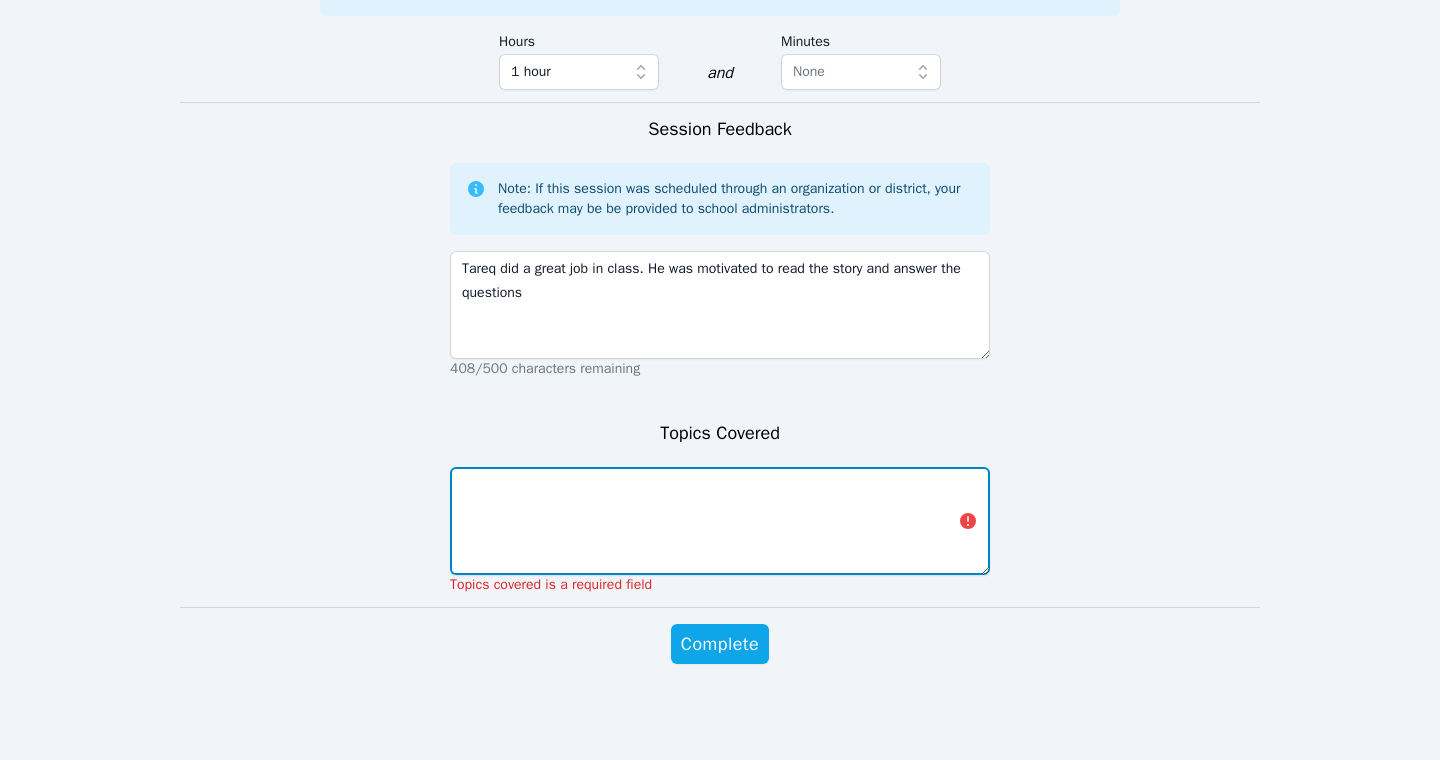 click at bounding box center (720, 521) 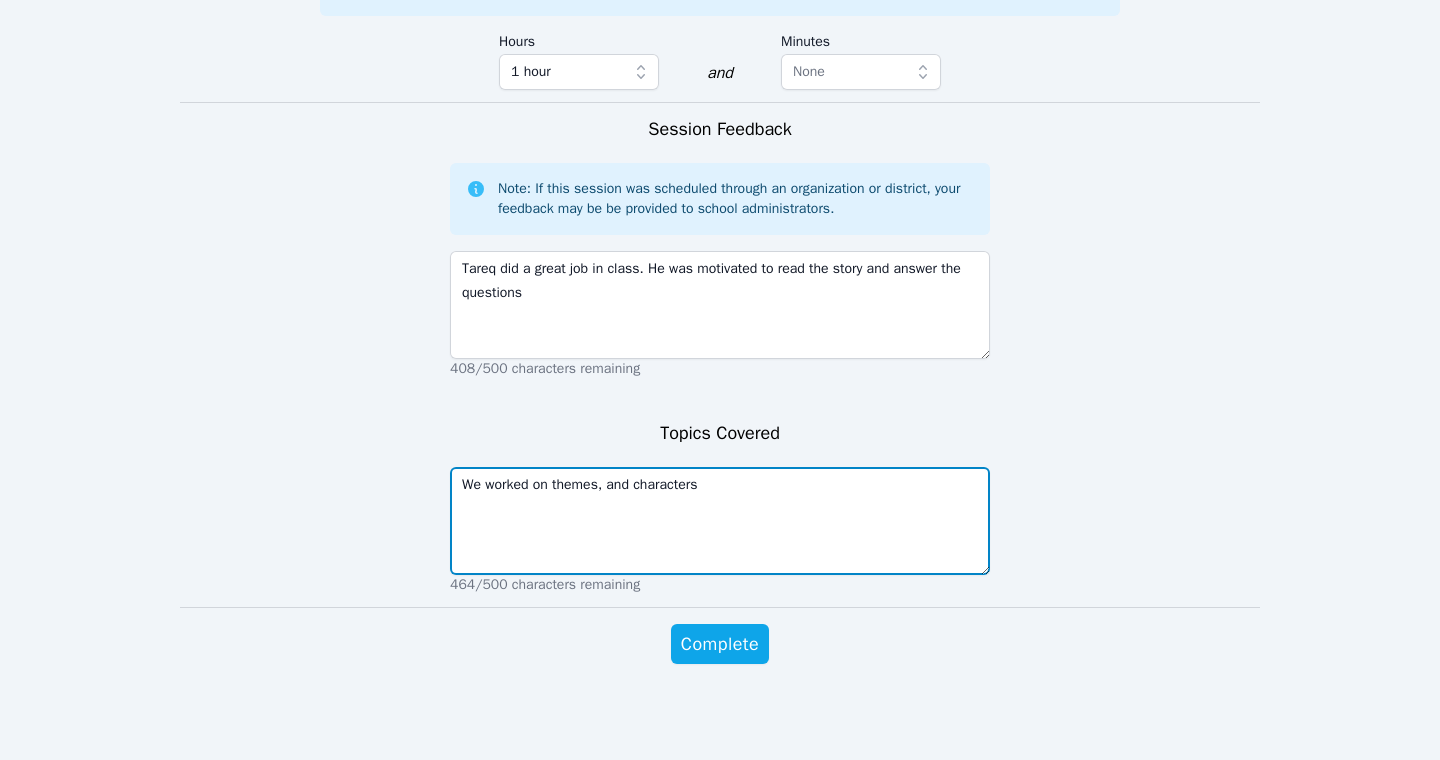 click on "We worked on themes, and characters" at bounding box center [720, 521] 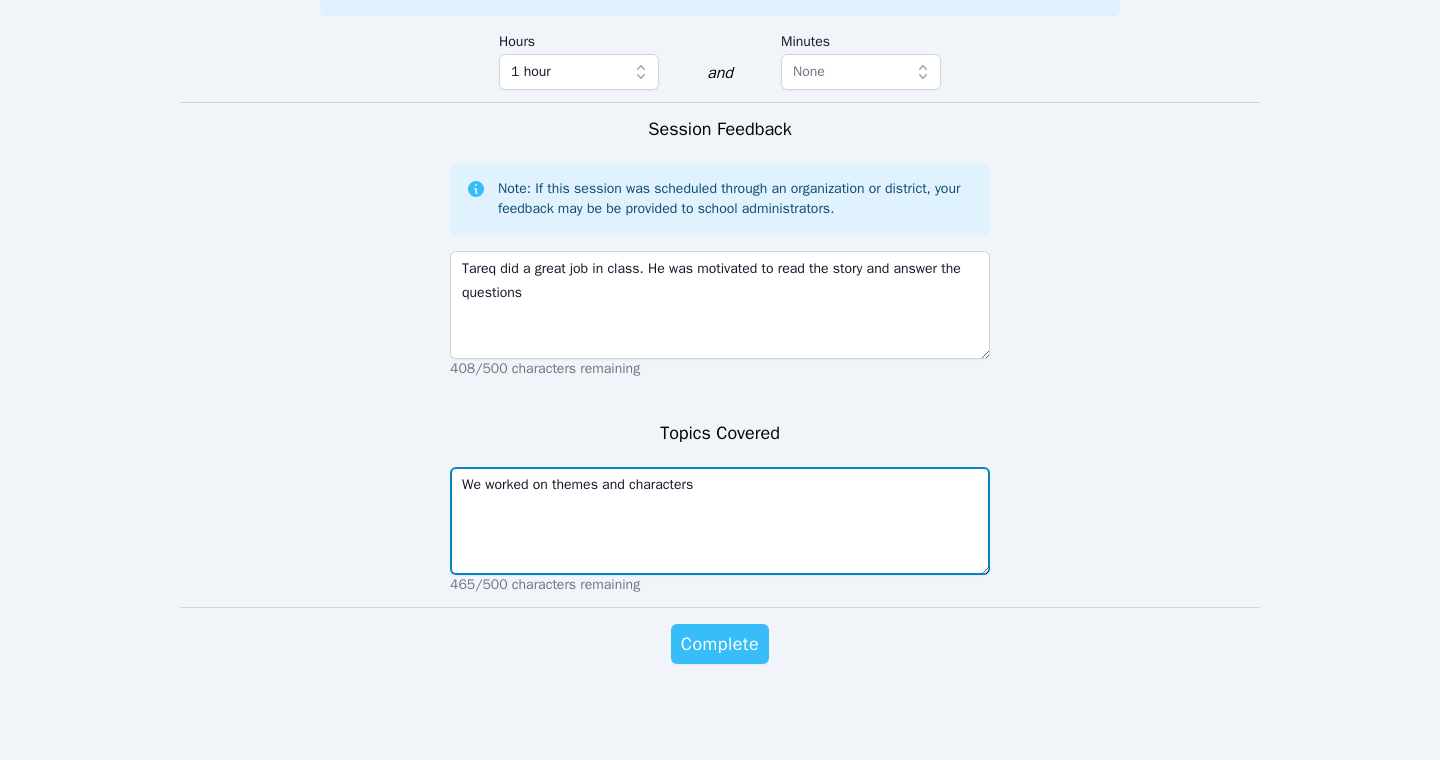 type on "We worked on themes and characters" 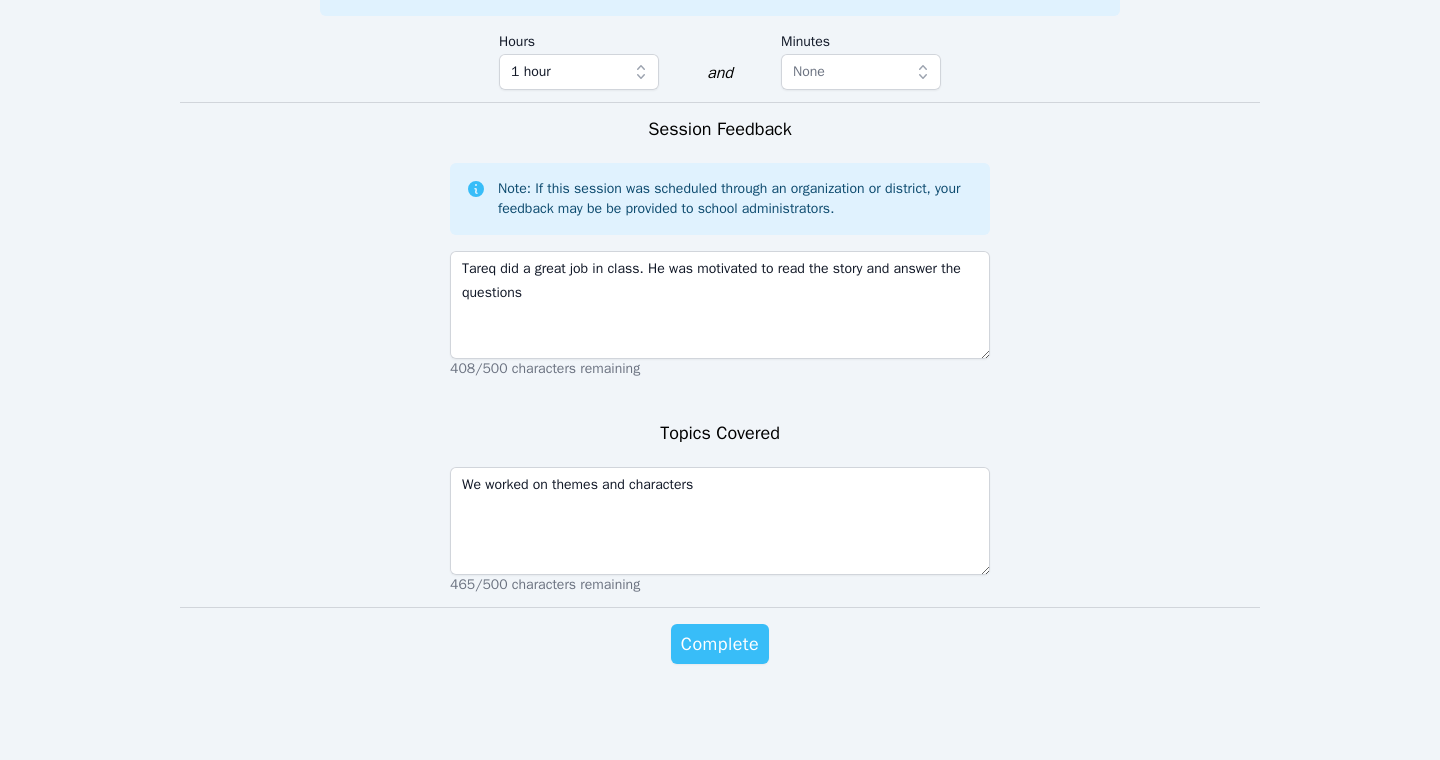 click on "Complete" at bounding box center [720, 644] 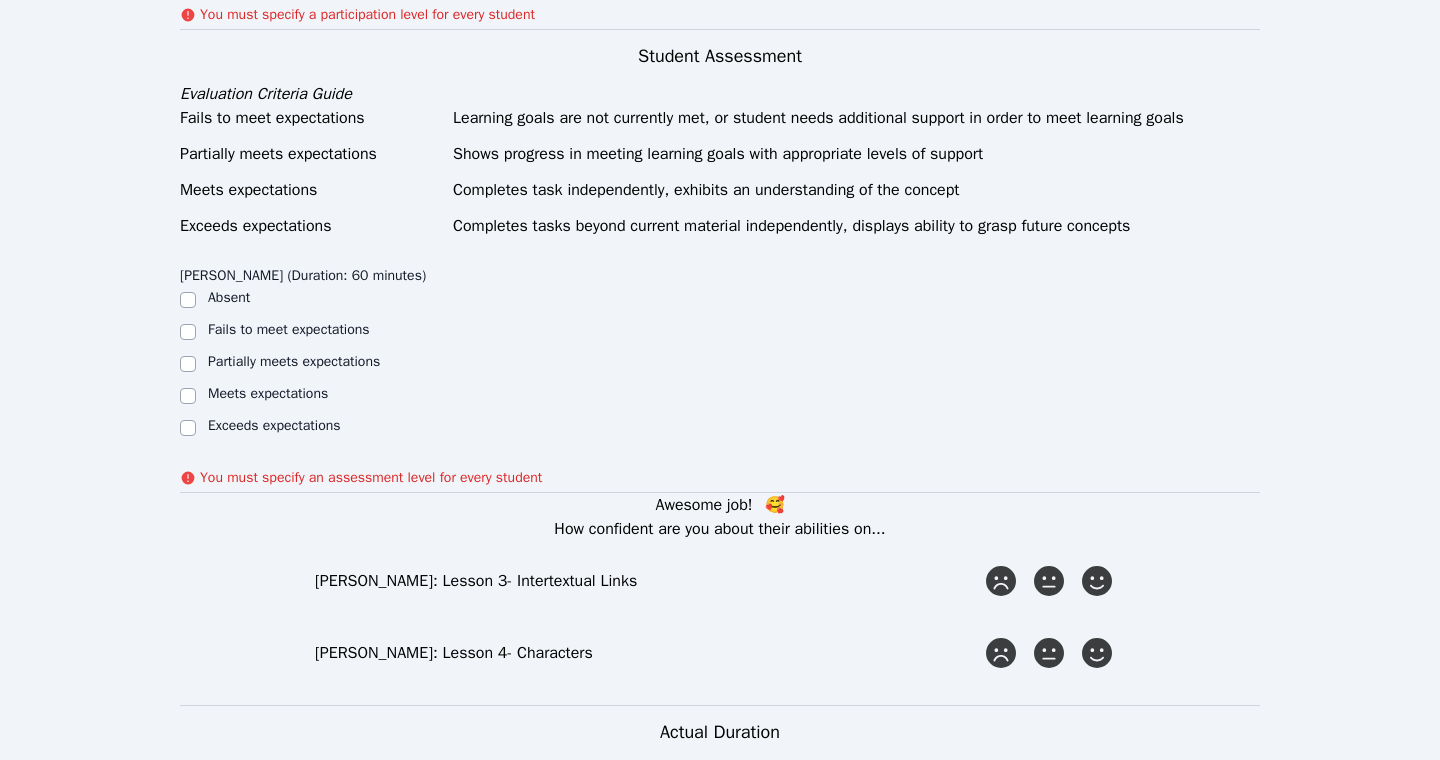 scroll, scrollTop: 1165, scrollLeft: 0, axis: vertical 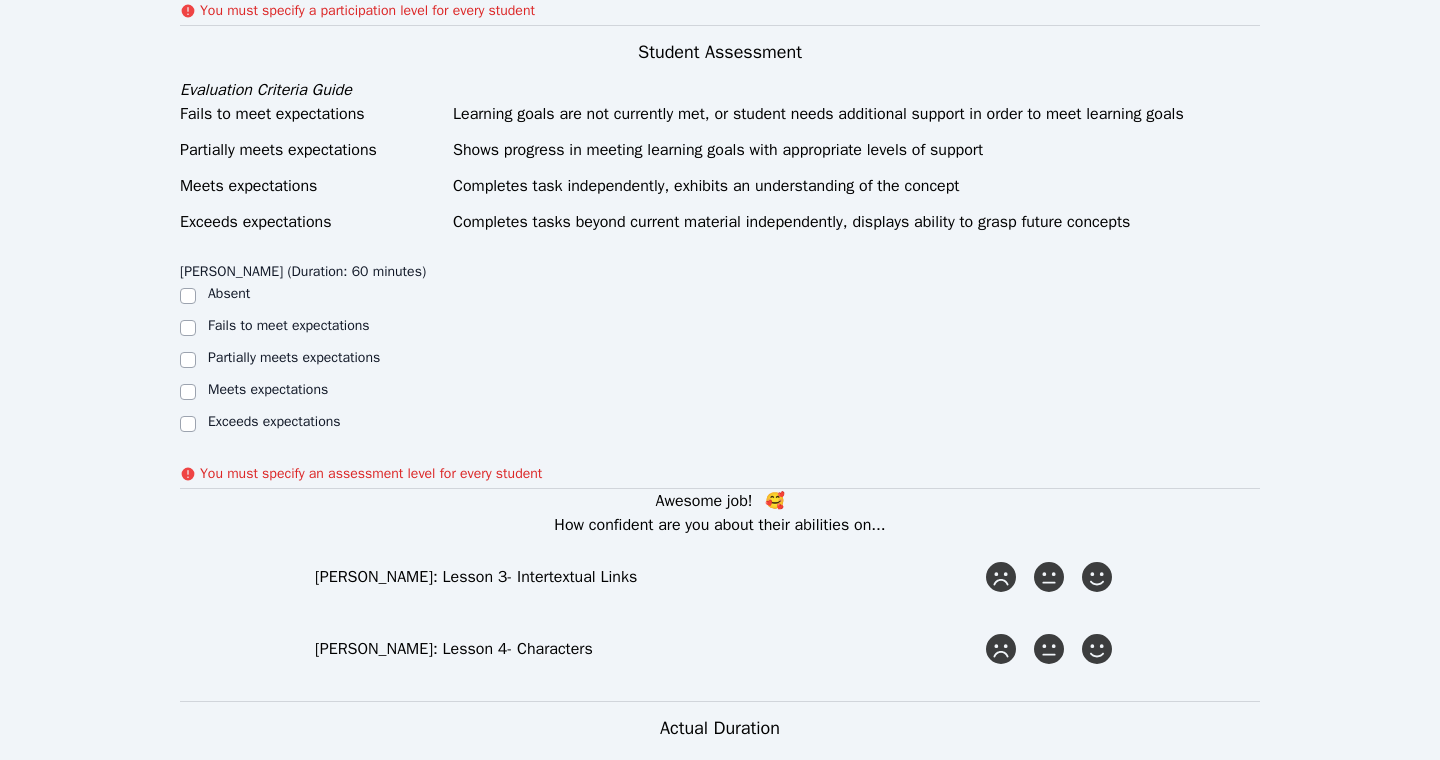 click on "Exceeds expectations" at bounding box center [274, 421] 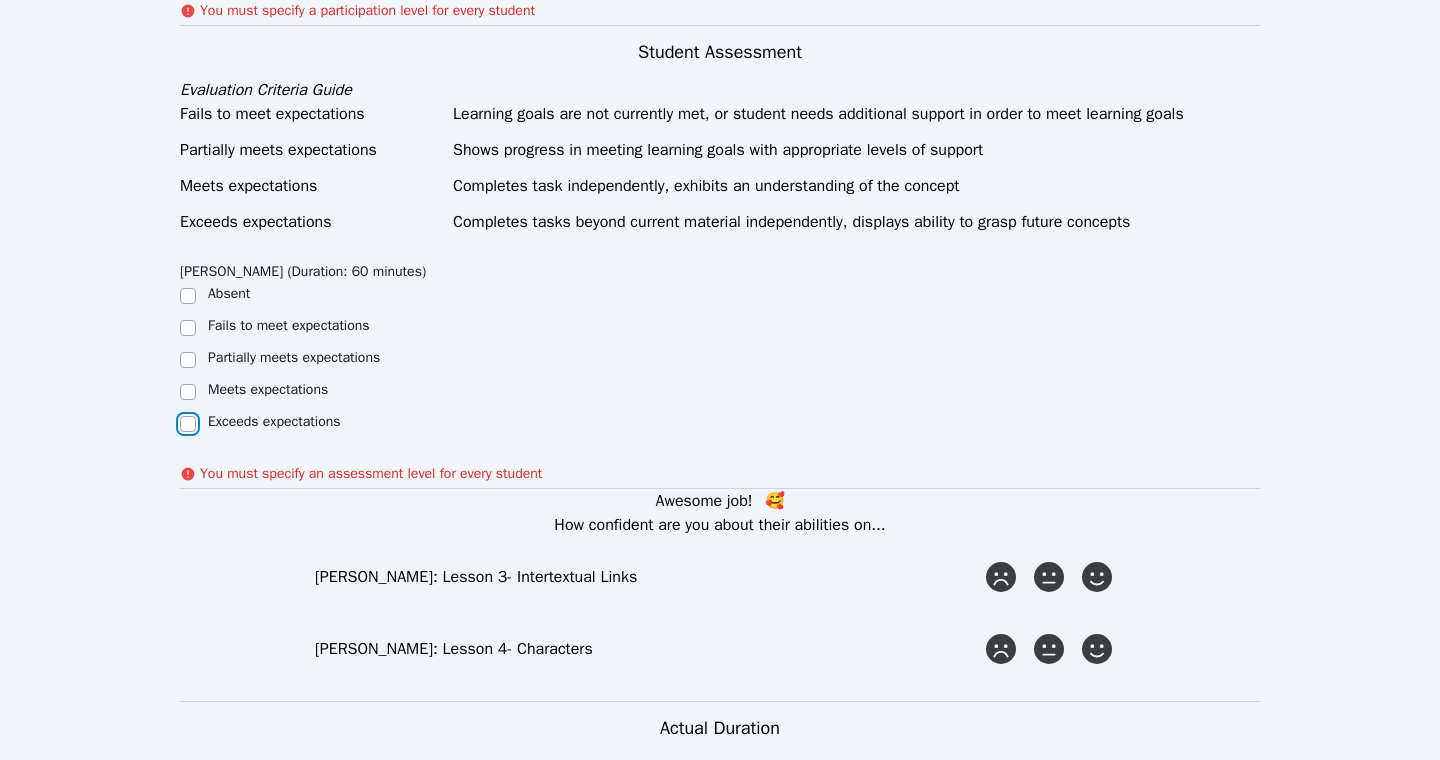 click on "Exceeds expectations" at bounding box center (188, 424) 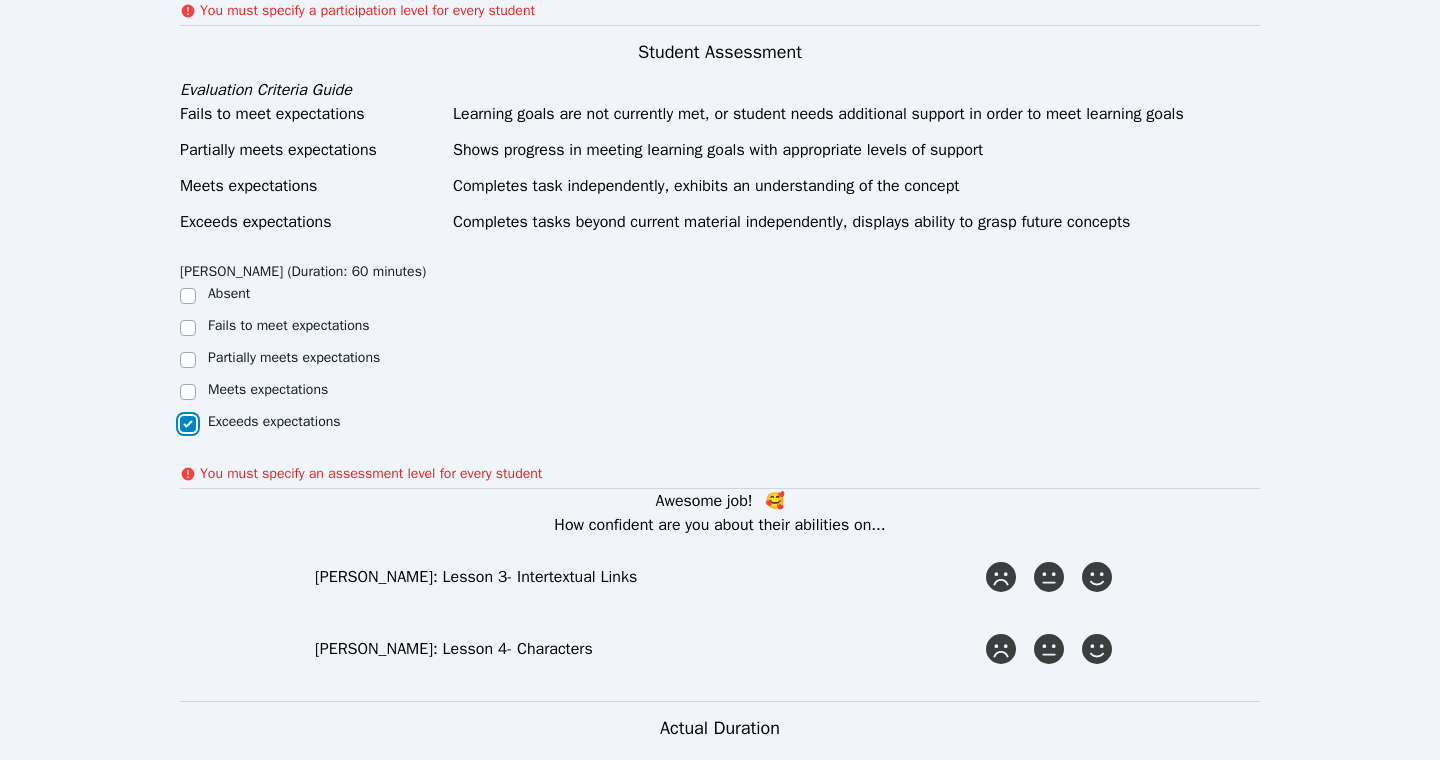 checkbox on "true" 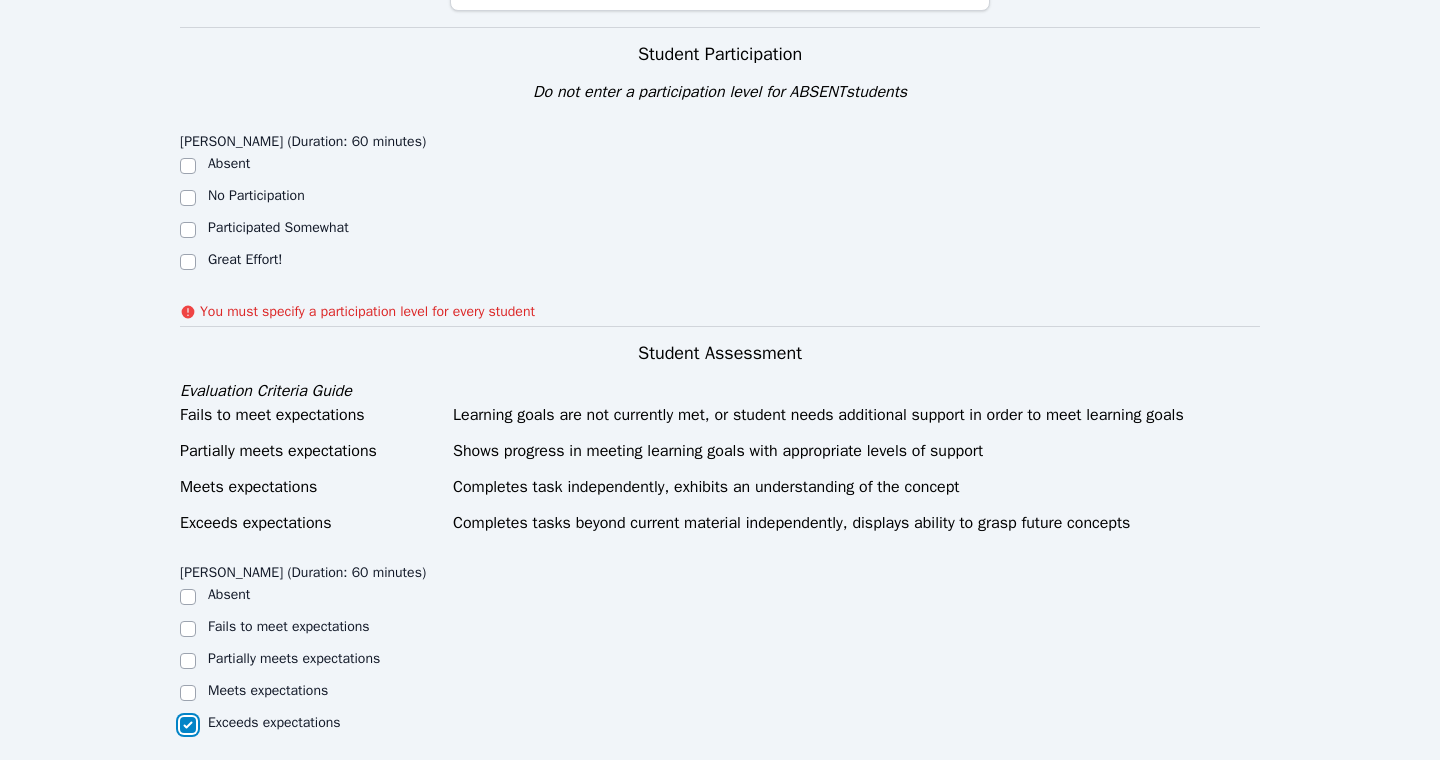 scroll, scrollTop: 863, scrollLeft: 0, axis: vertical 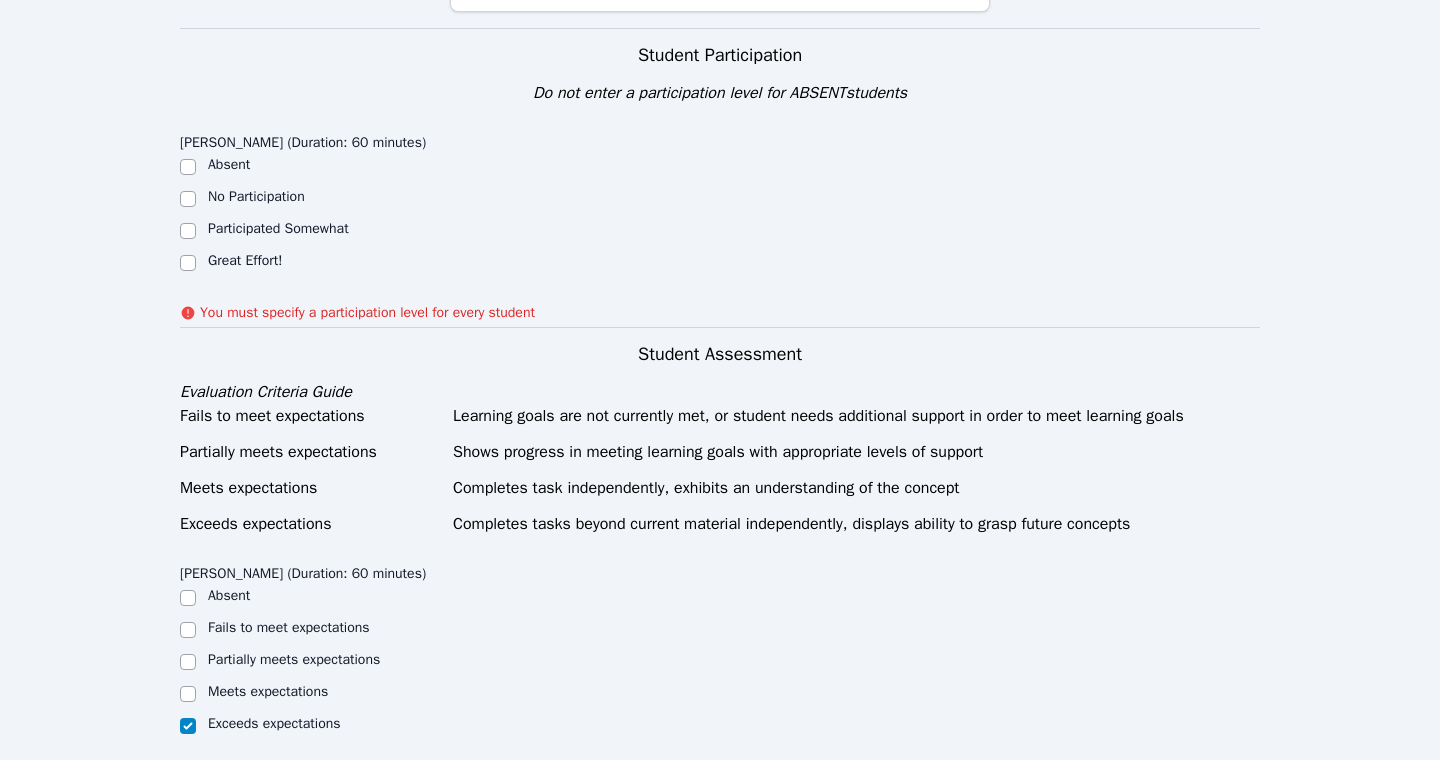 click on "Great Effort!" at bounding box center (245, 260) 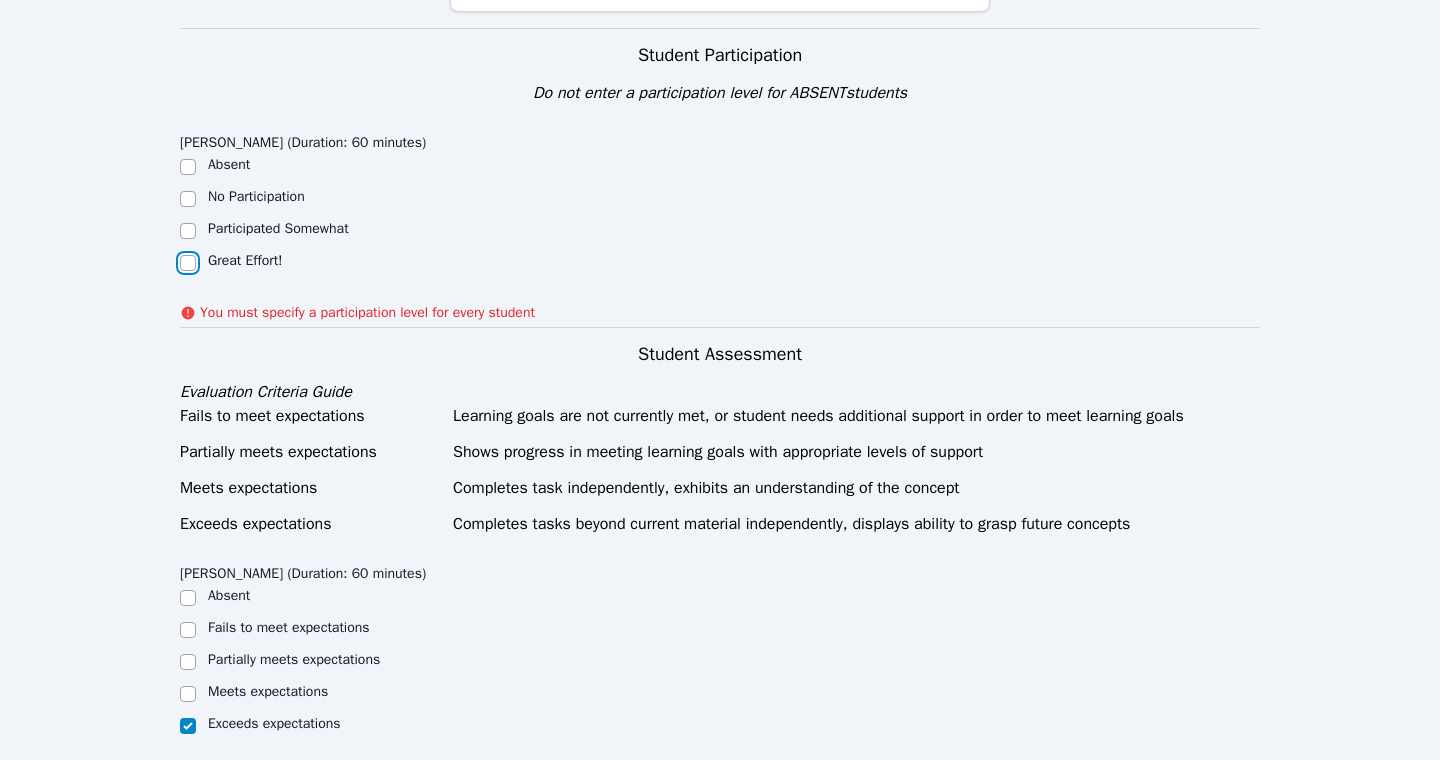 click on "Great Effort!" at bounding box center [188, 263] 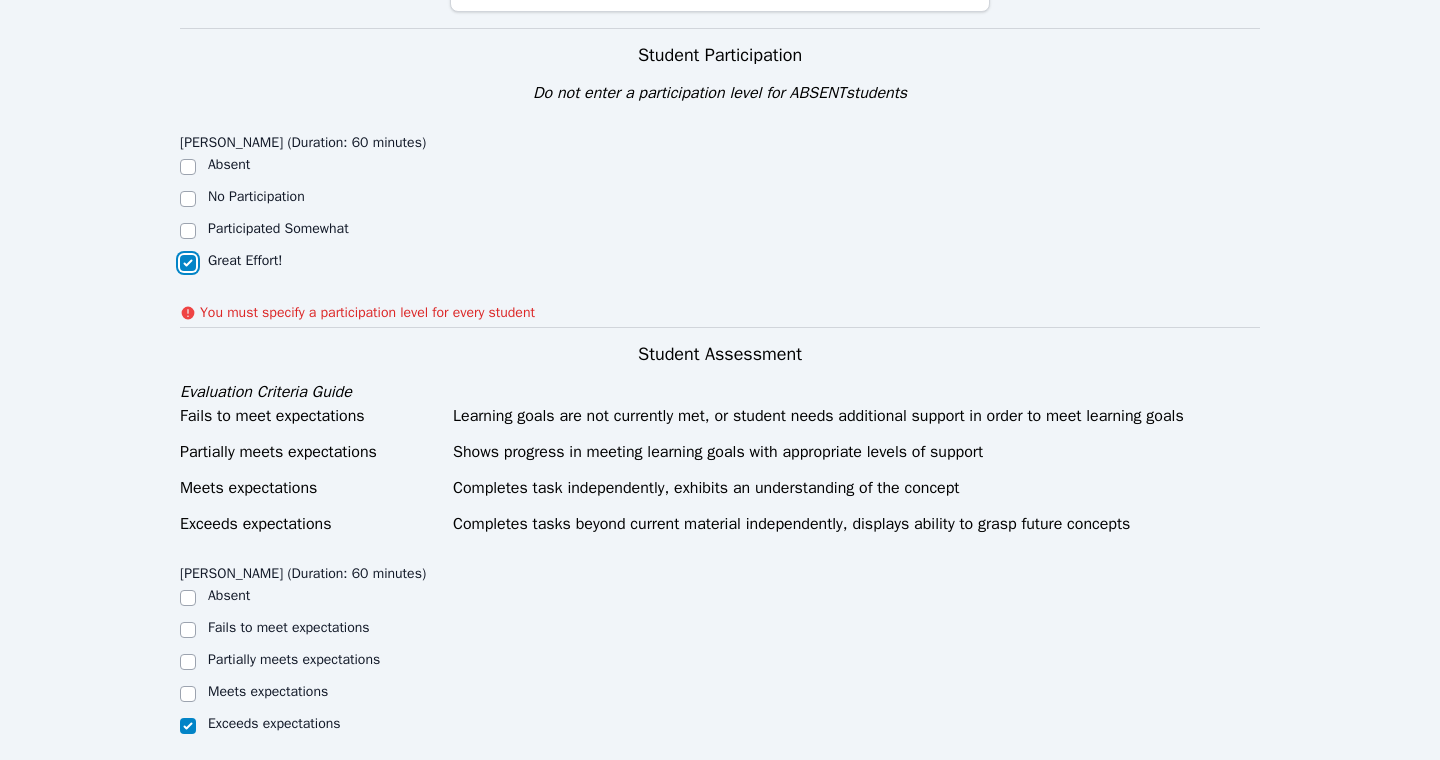 checkbox on "true" 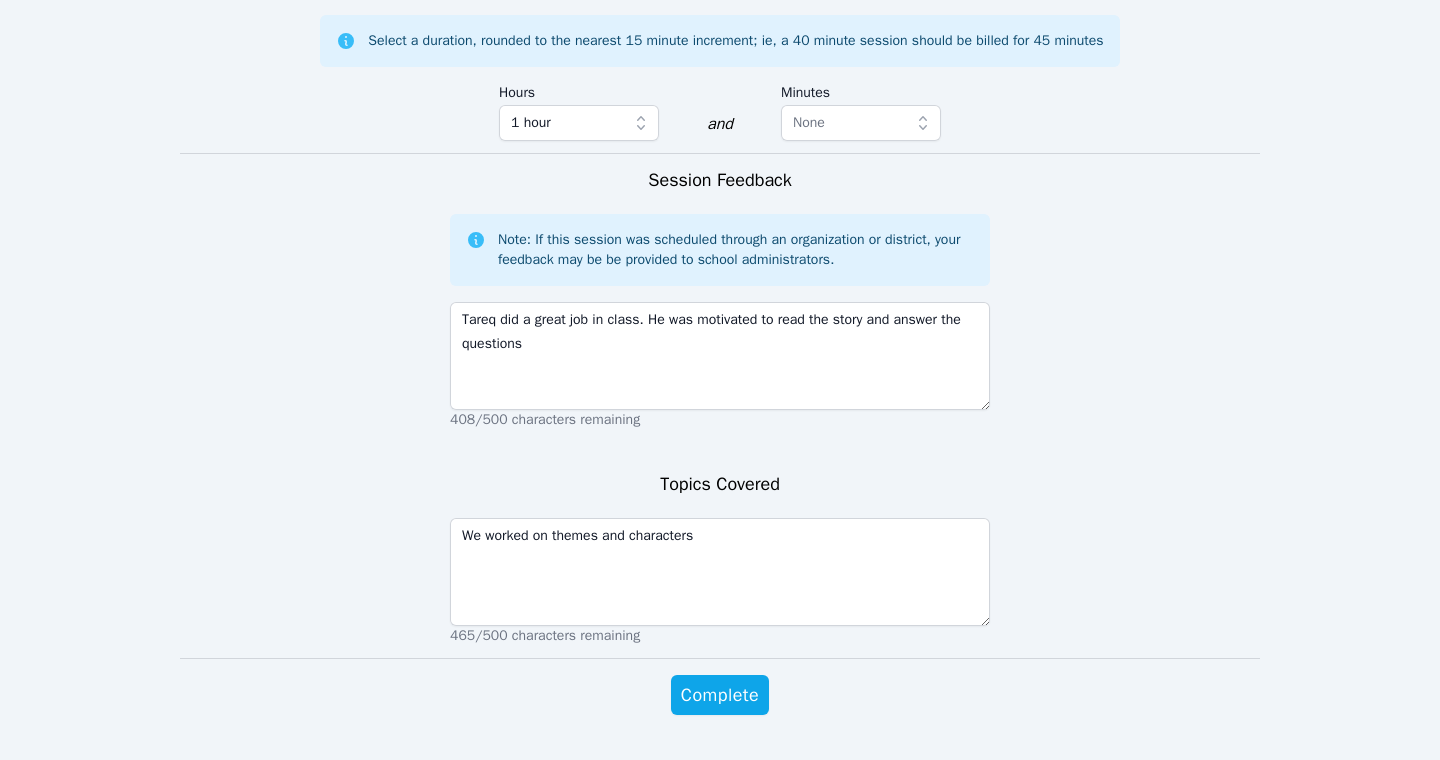 scroll, scrollTop: 1907, scrollLeft: 0, axis: vertical 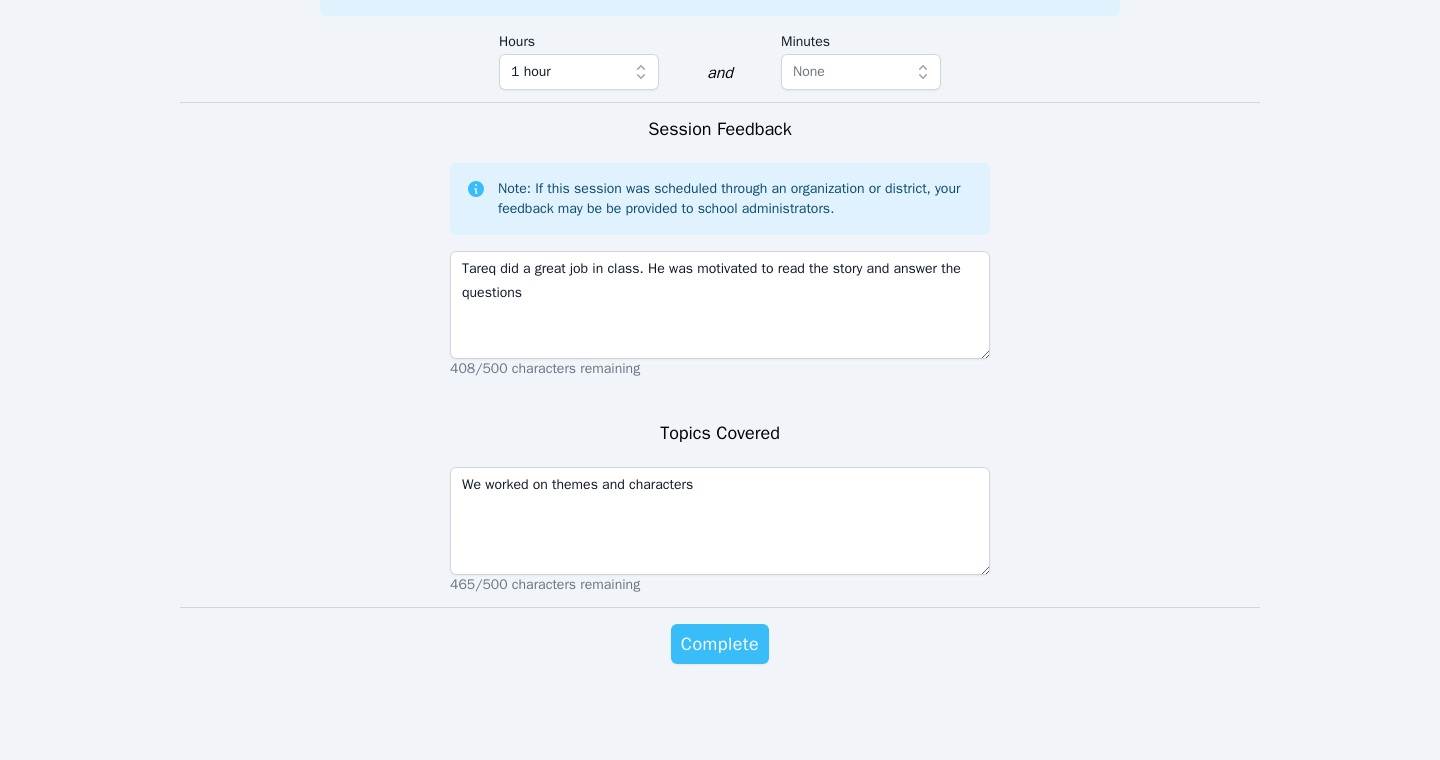 click on "Complete" at bounding box center (720, 644) 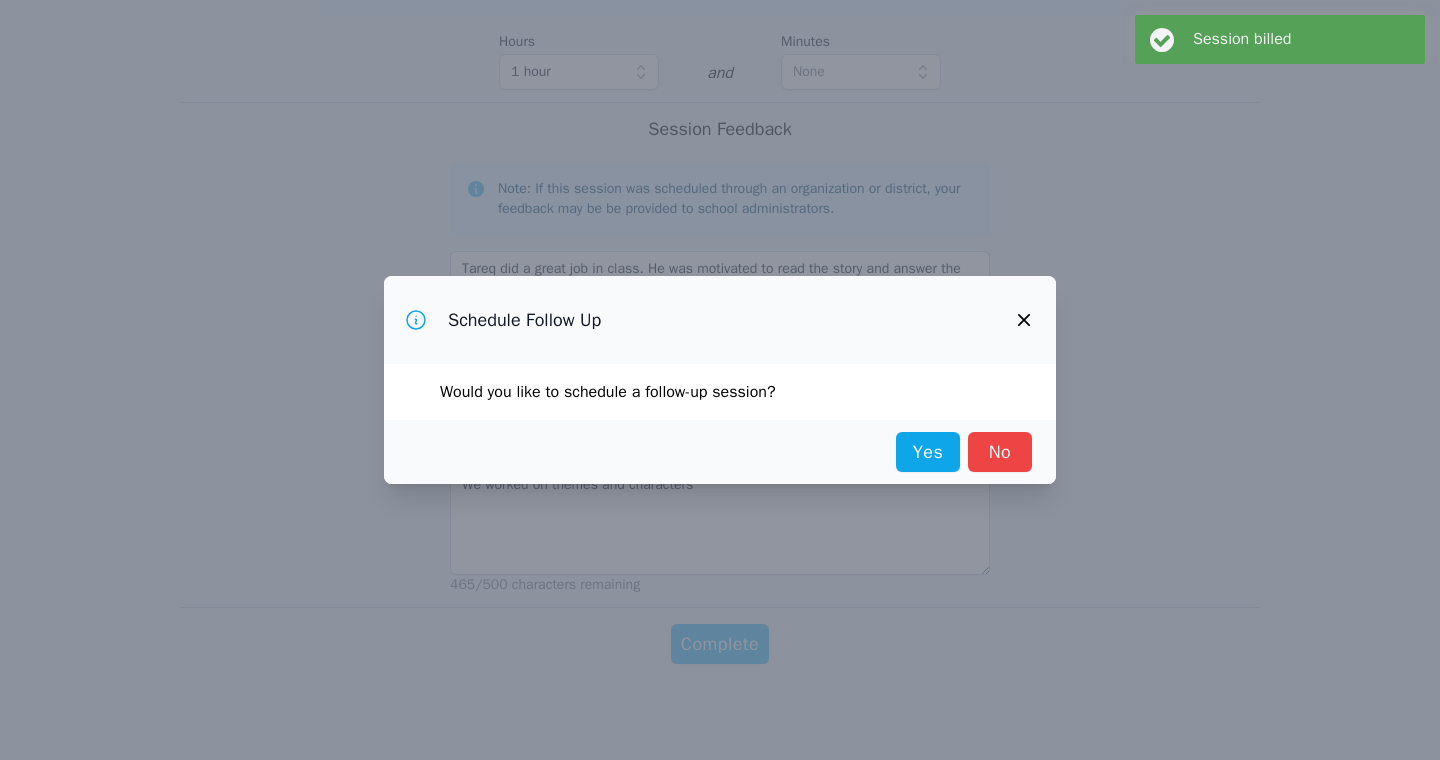 scroll, scrollTop: 0, scrollLeft: 0, axis: both 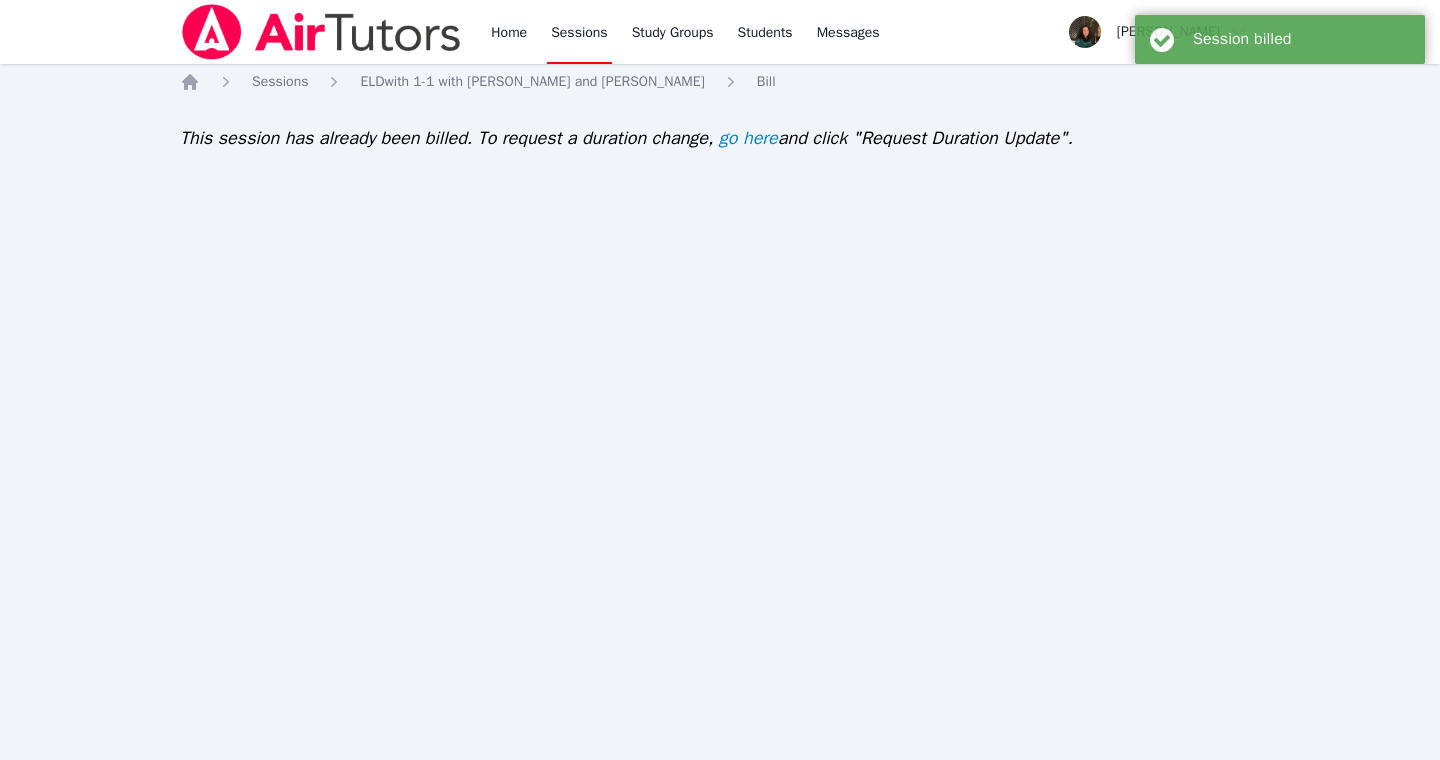click on "Sessions" at bounding box center [579, 32] 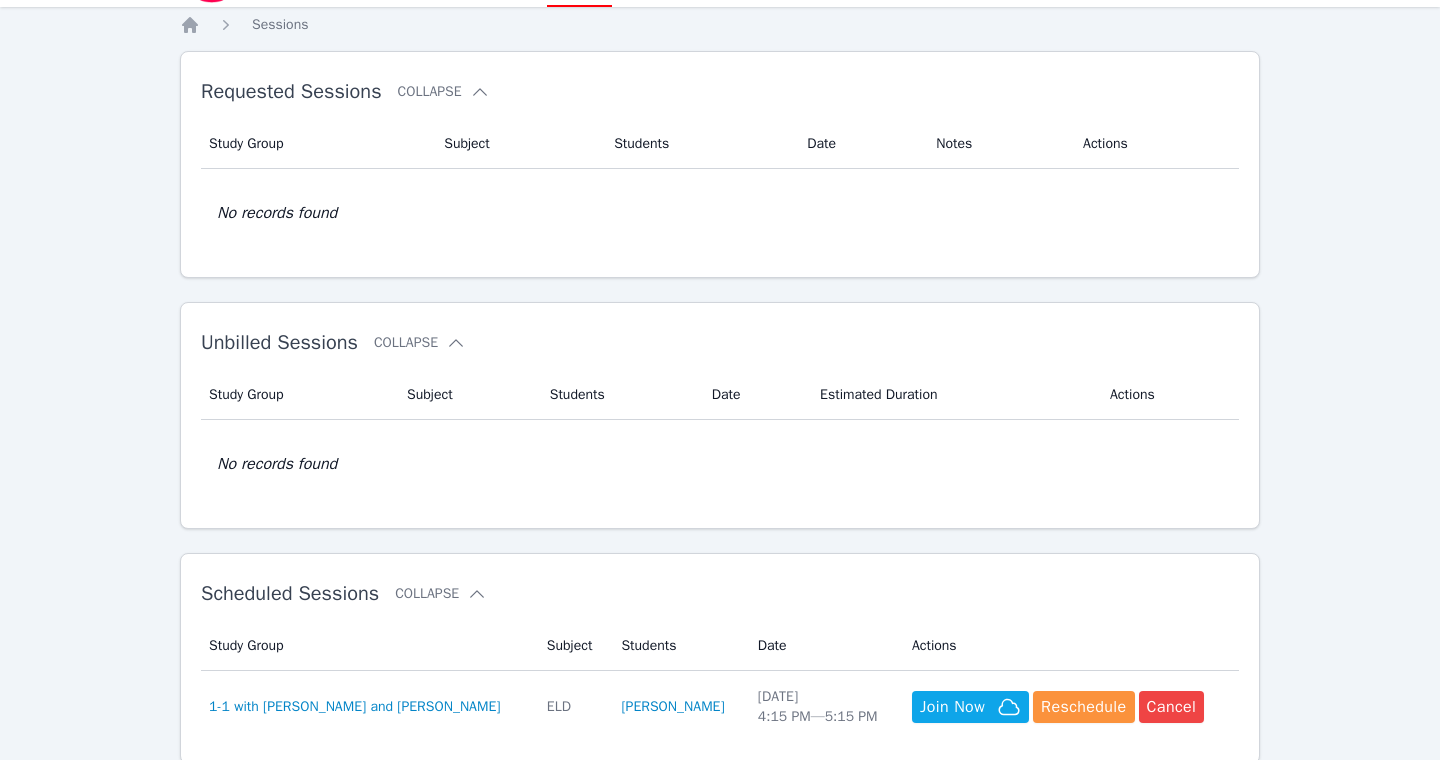 scroll, scrollTop: 0, scrollLeft: 0, axis: both 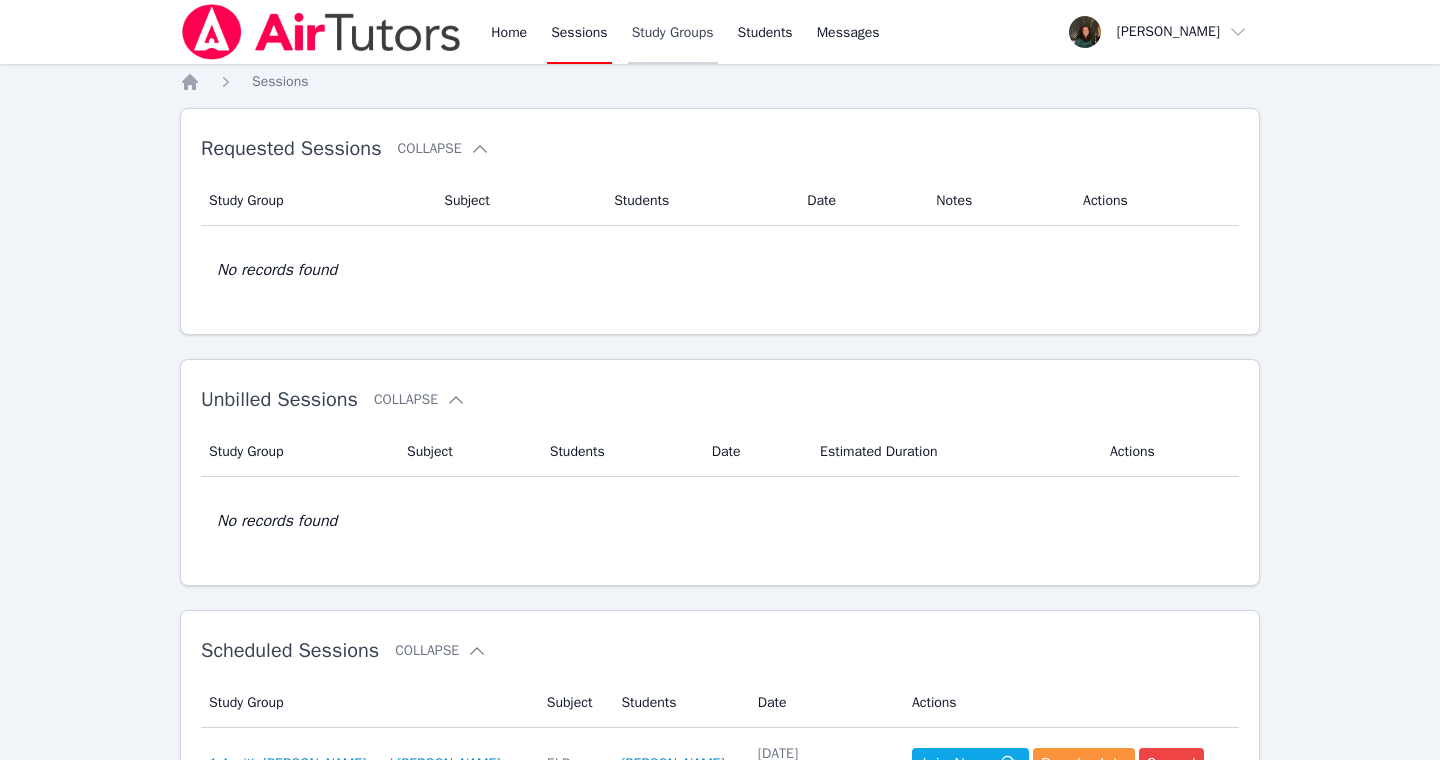click on "Study Groups" at bounding box center [673, 32] 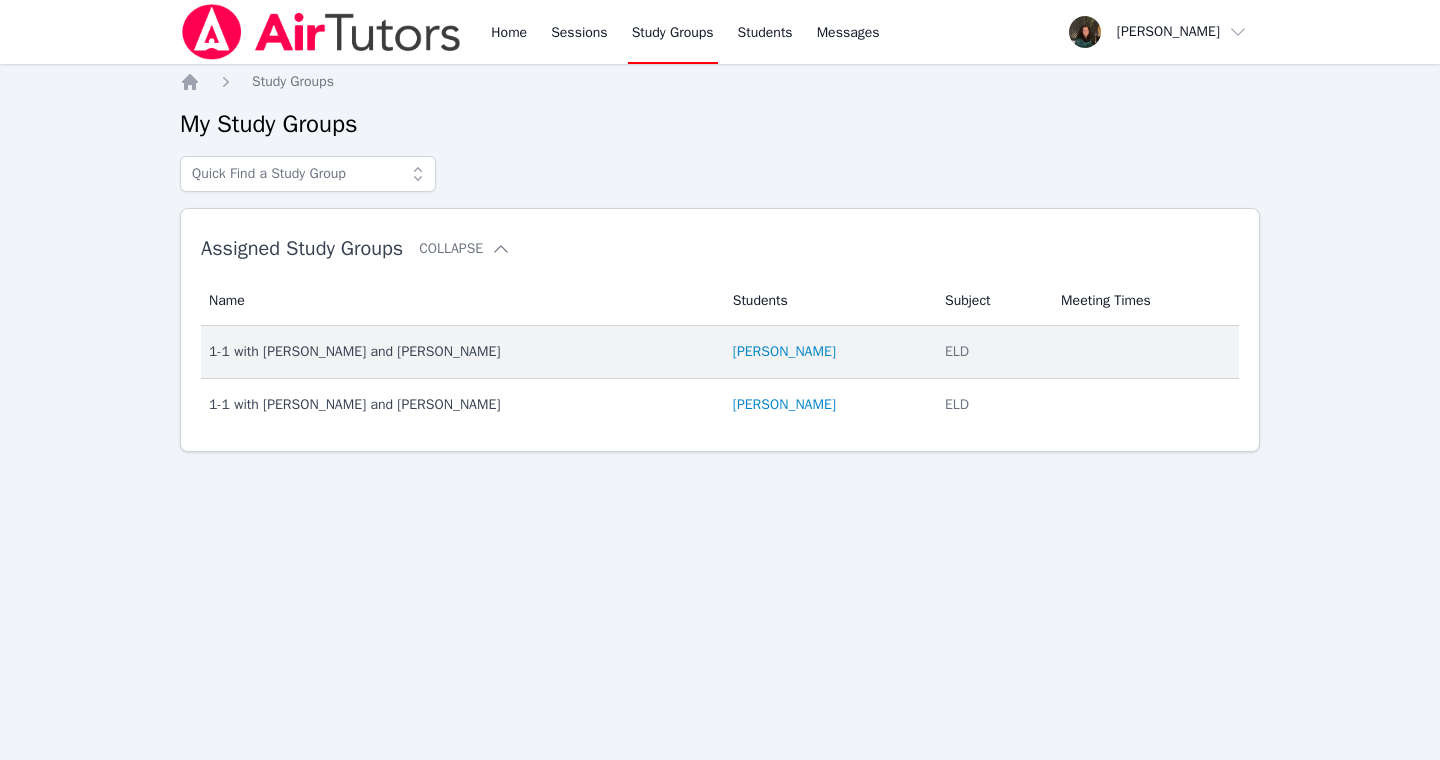 click on "1-1 with [PERSON_NAME] and [PERSON_NAME]" at bounding box center [459, 352] 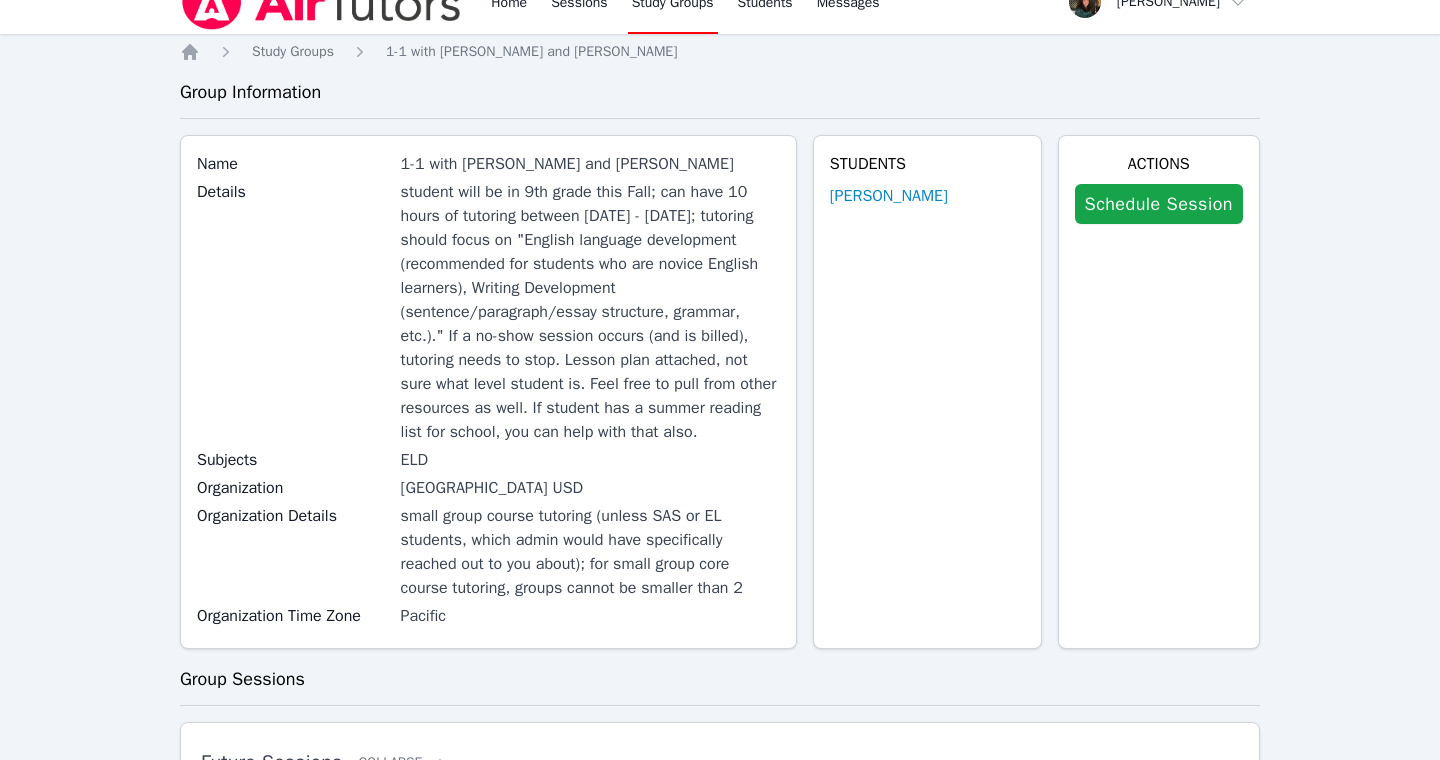 scroll, scrollTop: 51, scrollLeft: 0, axis: vertical 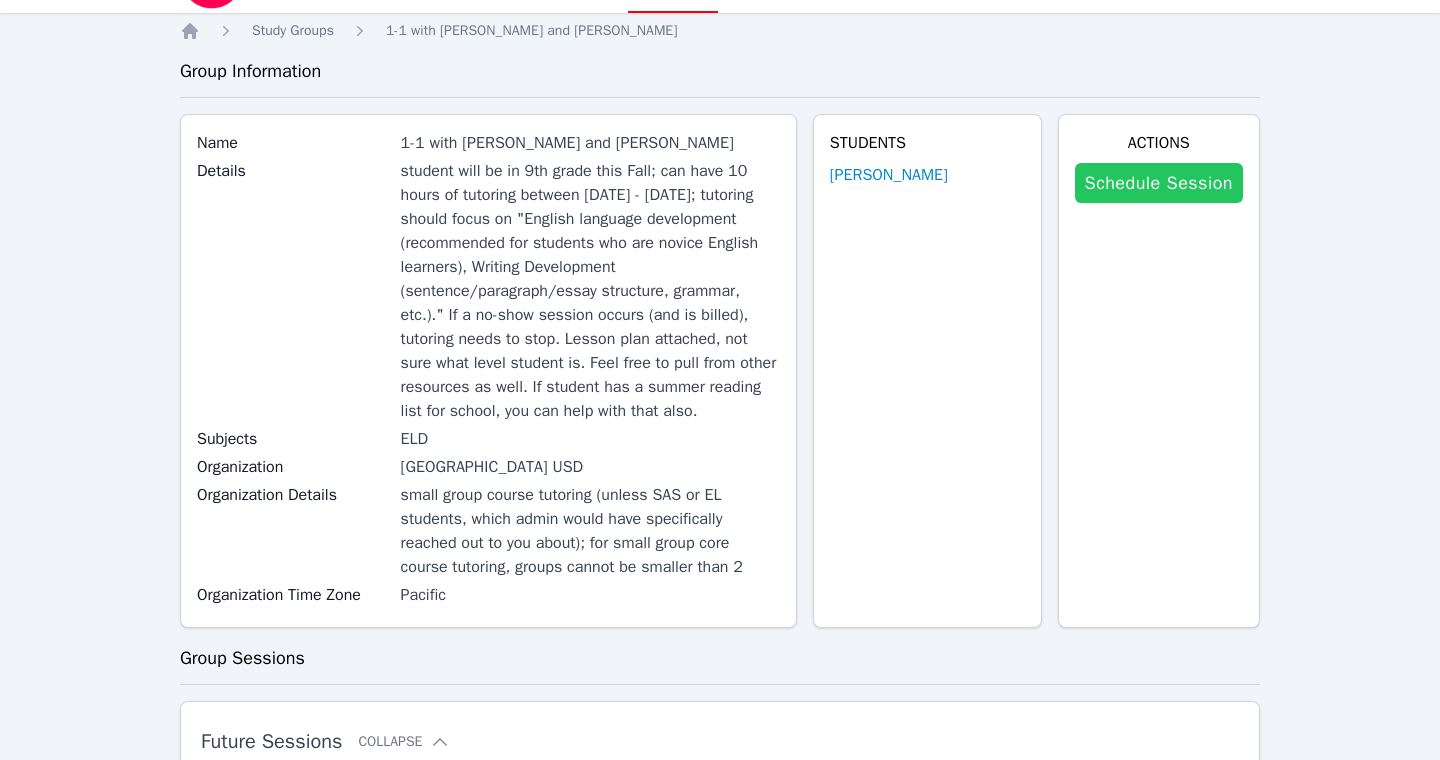 click on "Schedule Session" at bounding box center [1159, 183] 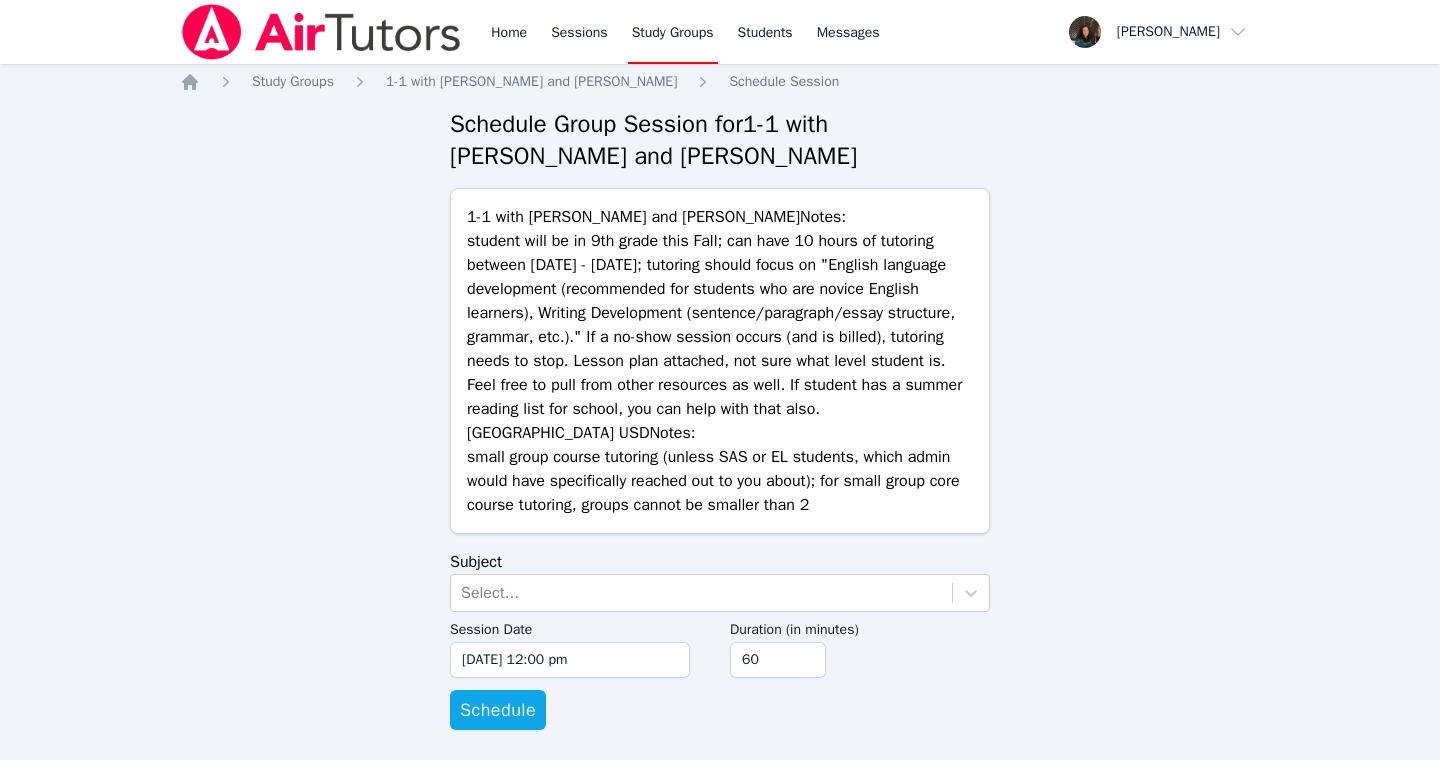 scroll, scrollTop: 10, scrollLeft: 0, axis: vertical 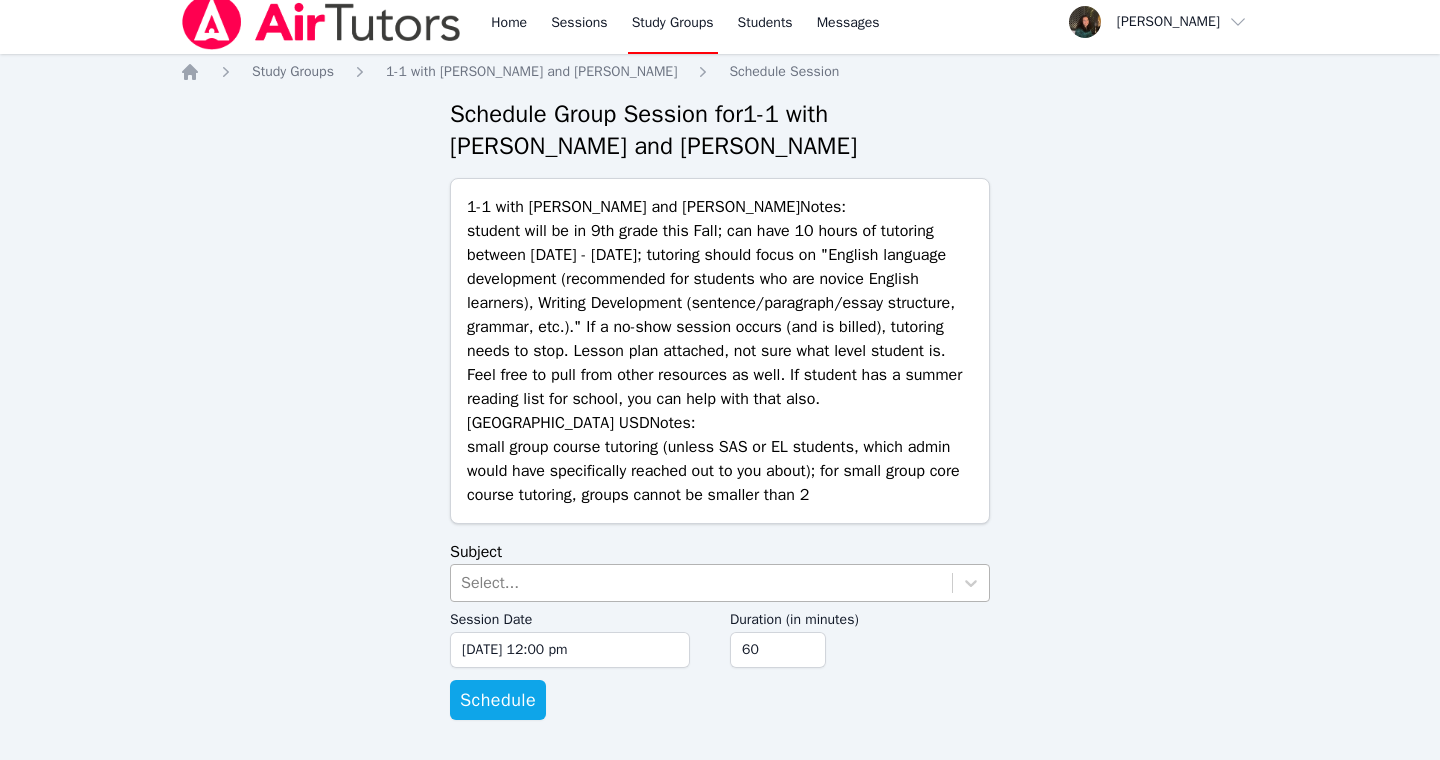 click on "Select..." at bounding box center [490, 583] 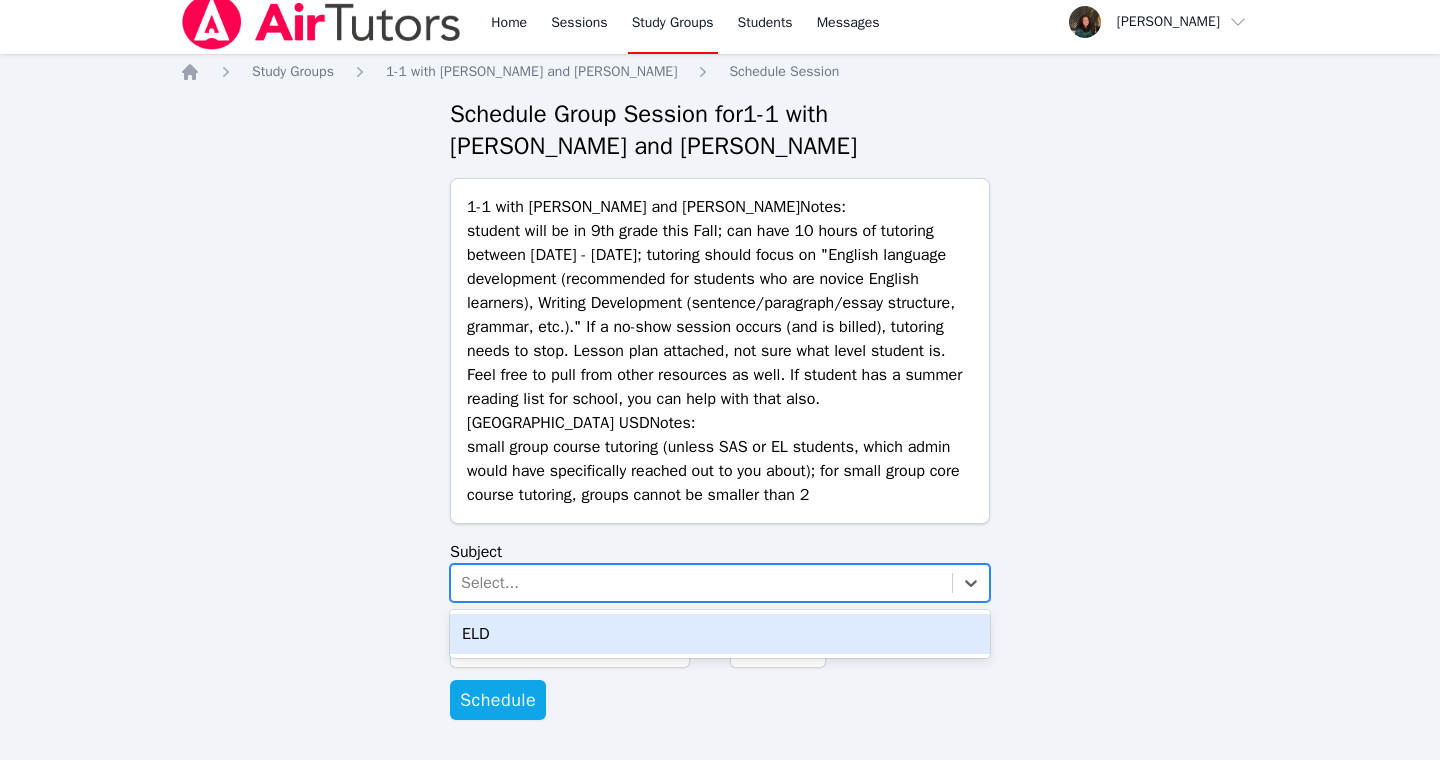 click on "ELD" at bounding box center (720, 634) 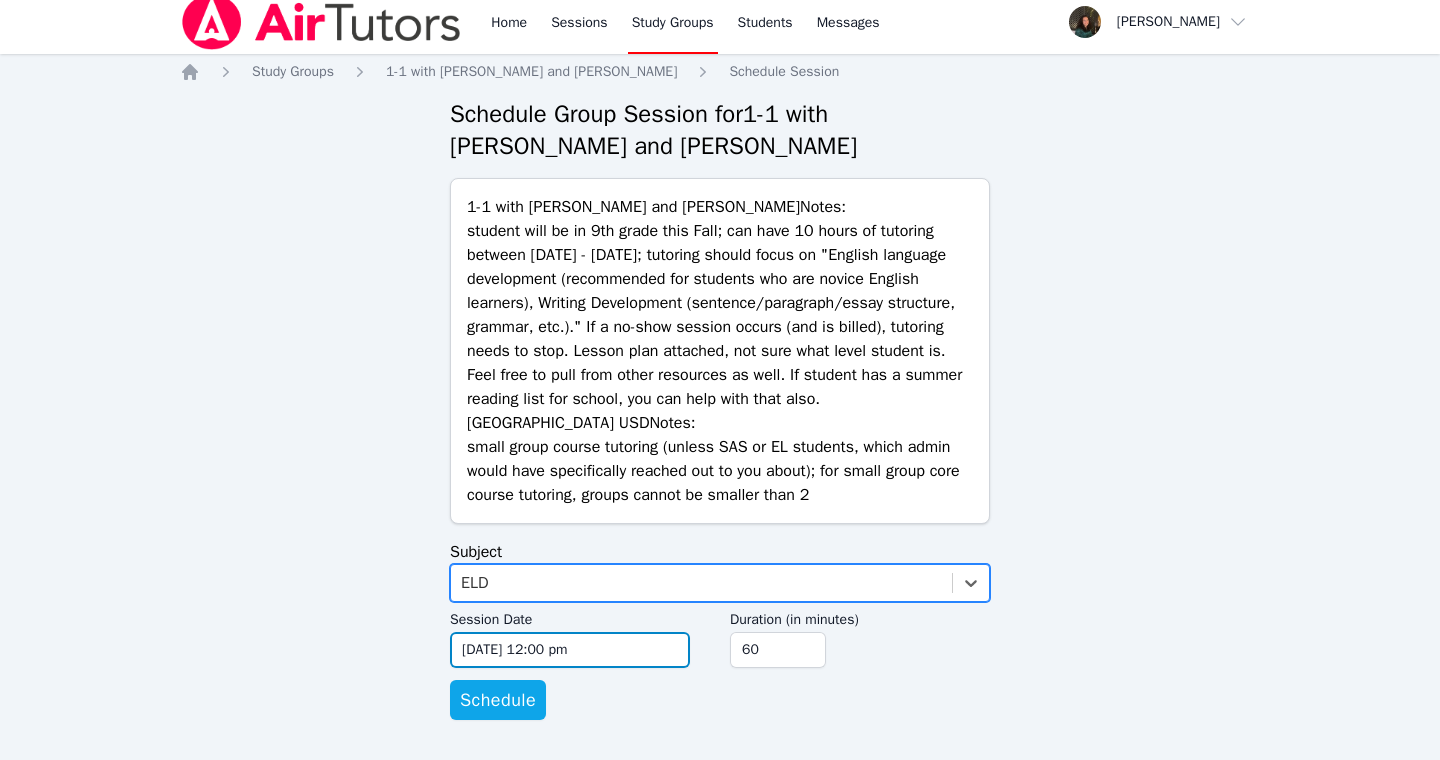 click on "[DATE] 12:00 pm" at bounding box center (570, 650) 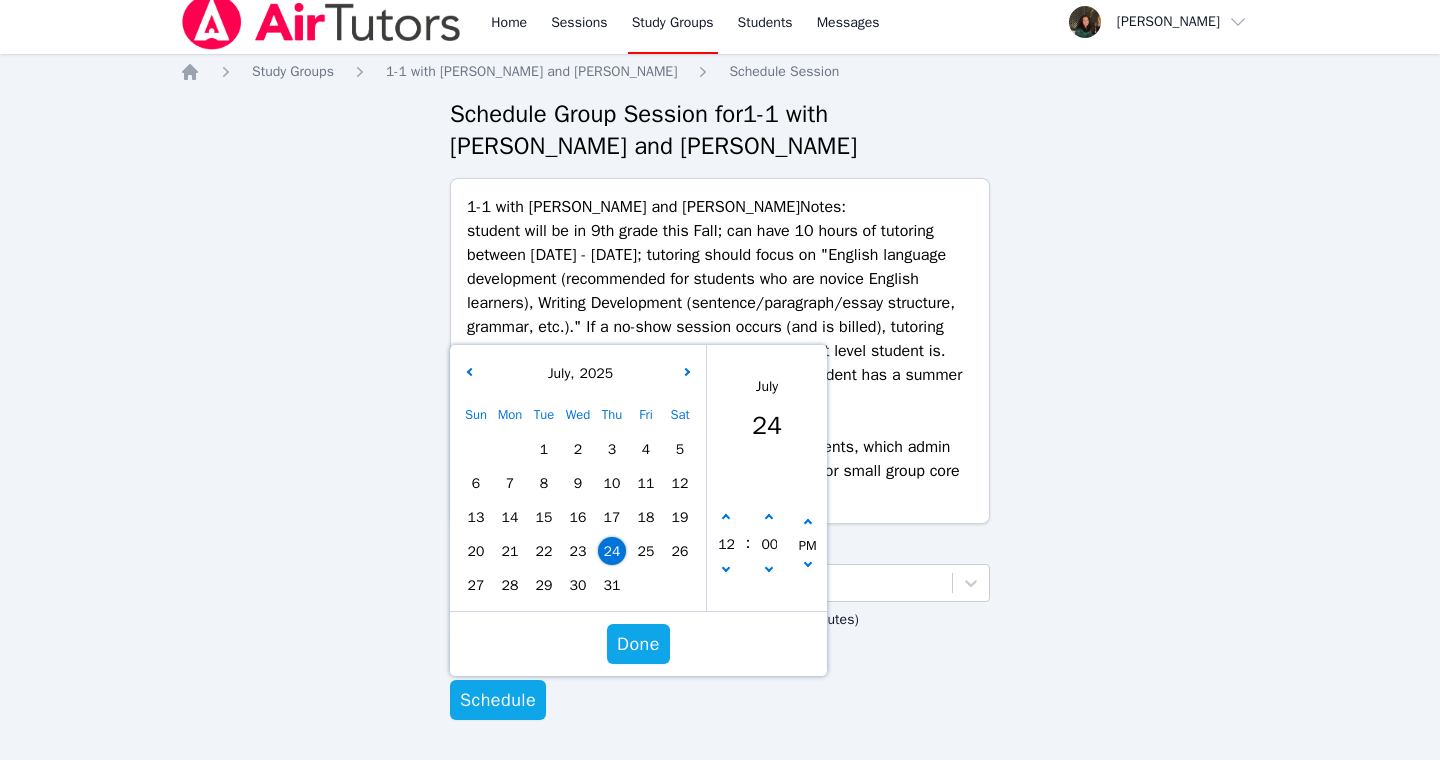 click on "25" at bounding box center [646, 551] 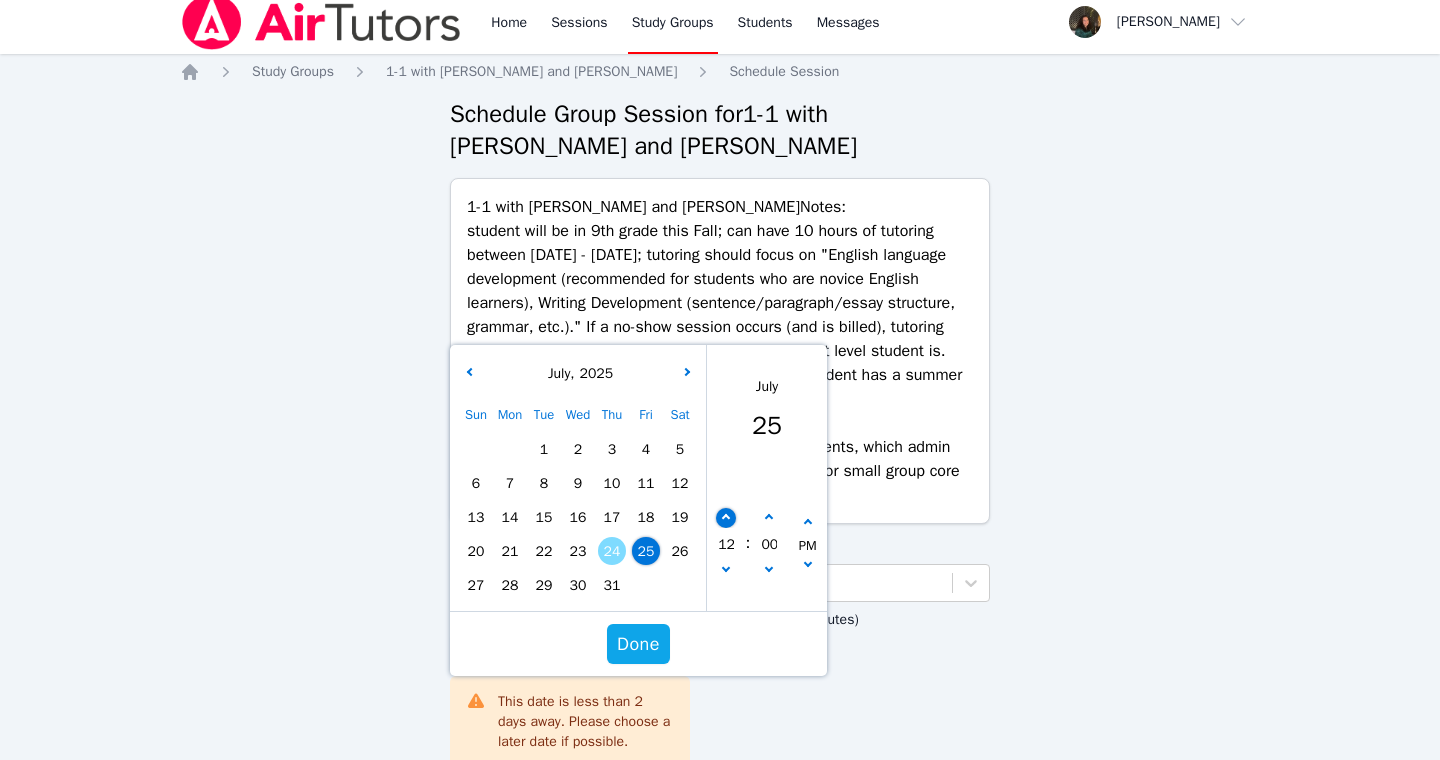 click at bounding box center (726, 518) 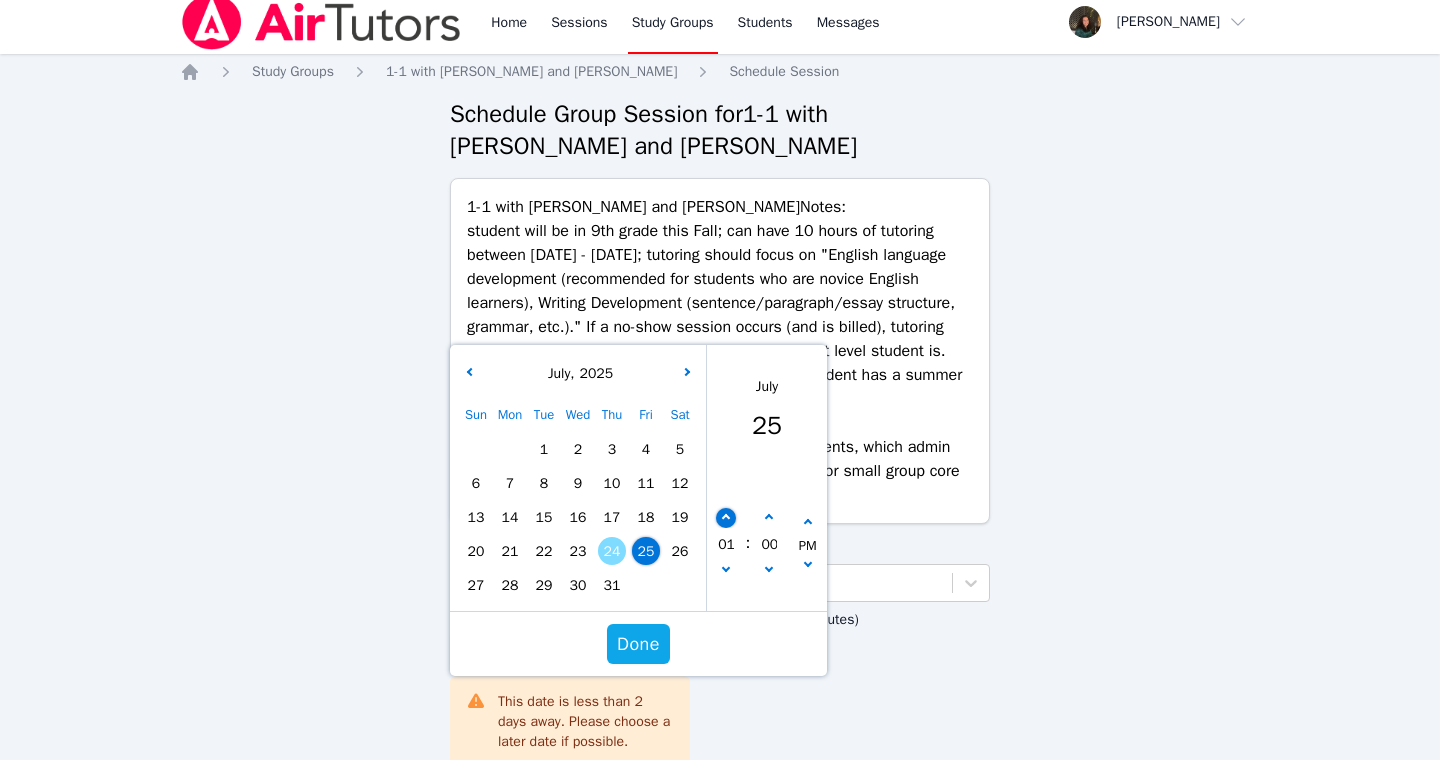 click at bounding box center (726, 518) 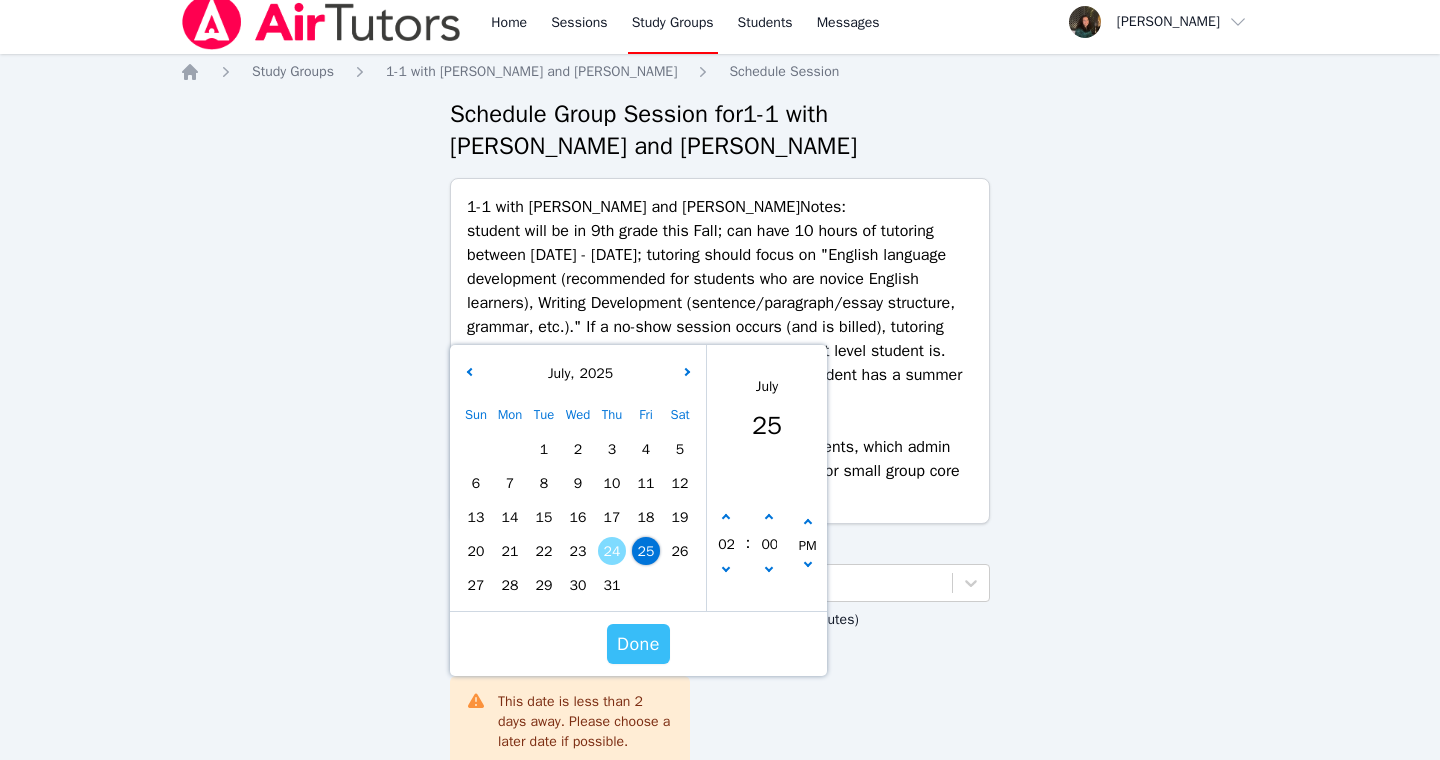 click on "Done" at bounding box center [638, 644] 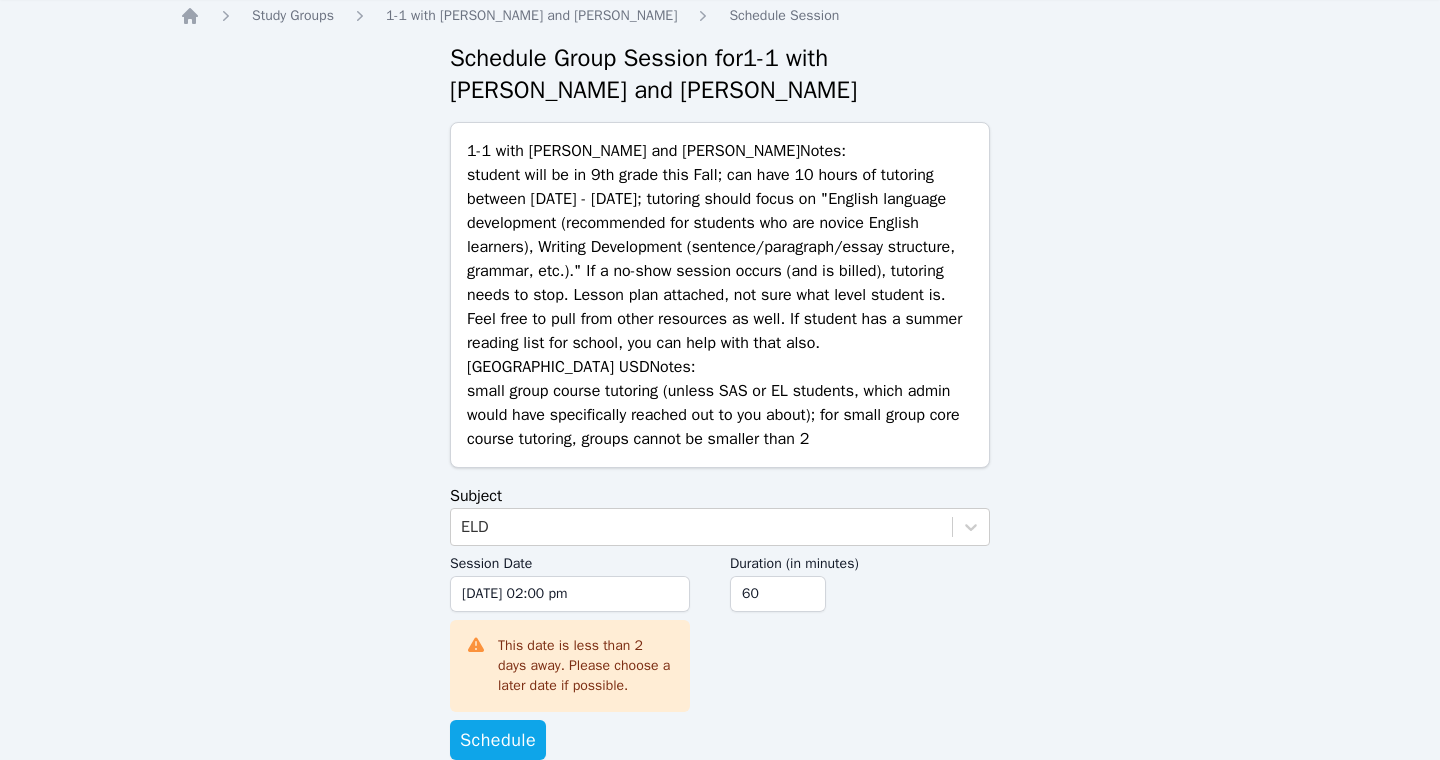 scroll, scrollTop: 106, scrollLeft: 0, axis: vertical 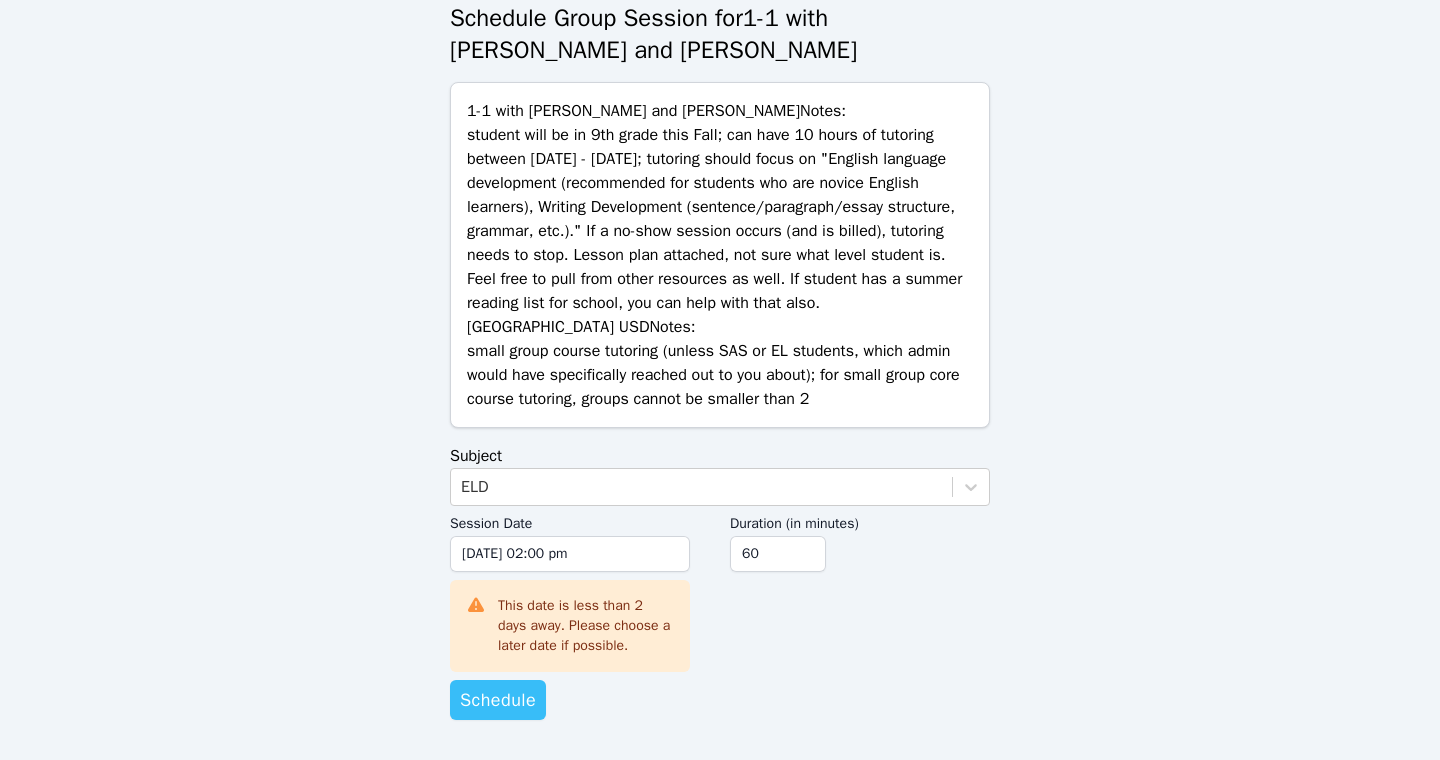 click on "Schedule" at bounding box center (498, 700) 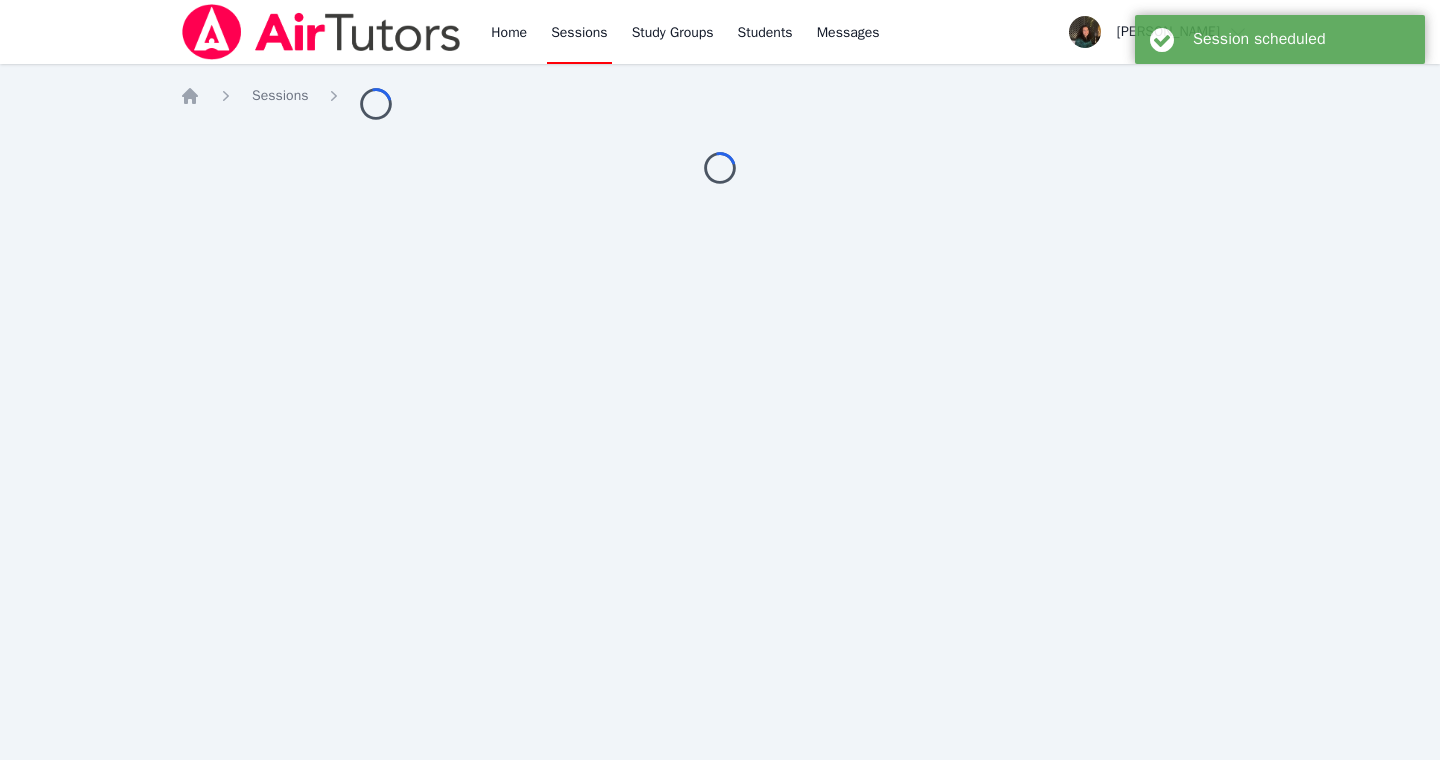 scroll, scrollTop: 0, scrollLeft: 0, axis: both 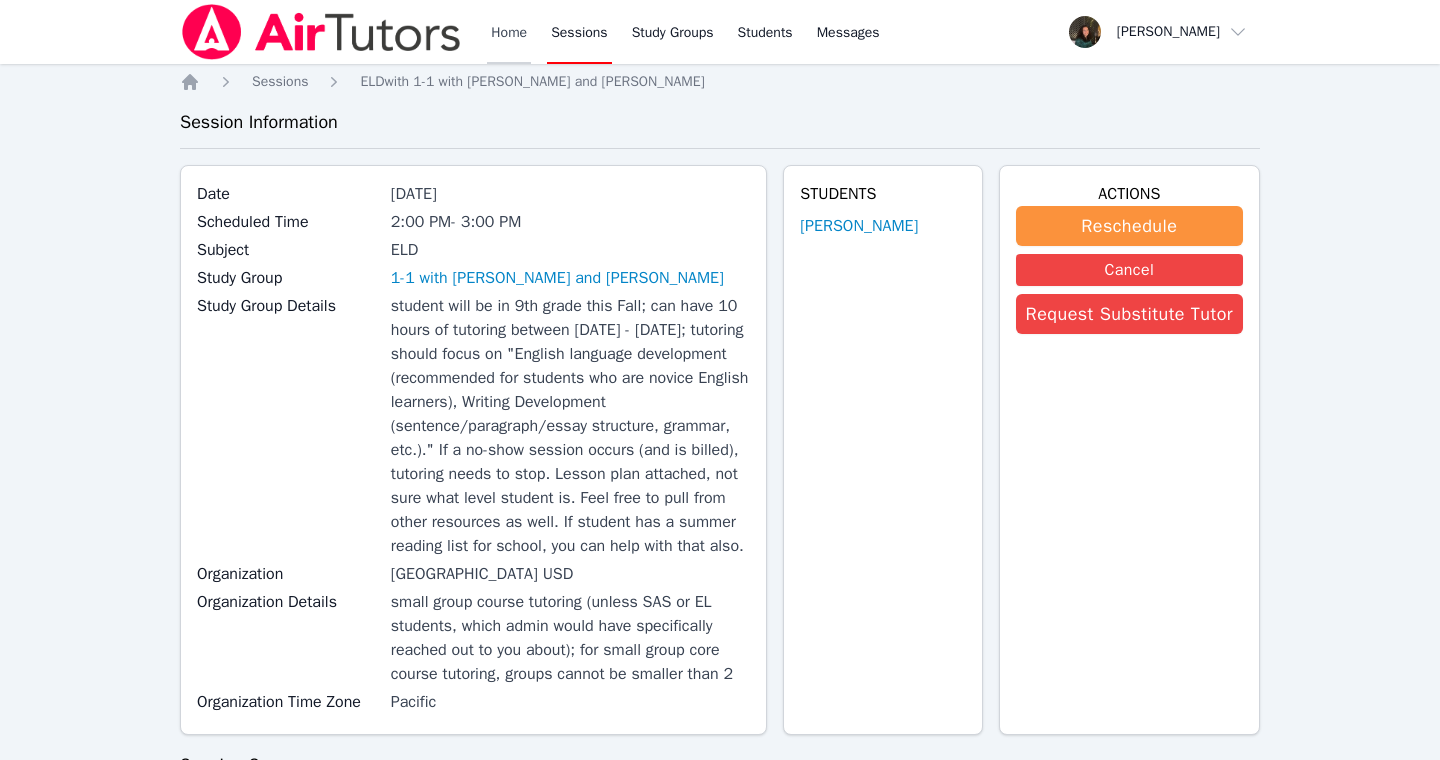 click on "Home" at bounding box center (509, 32) 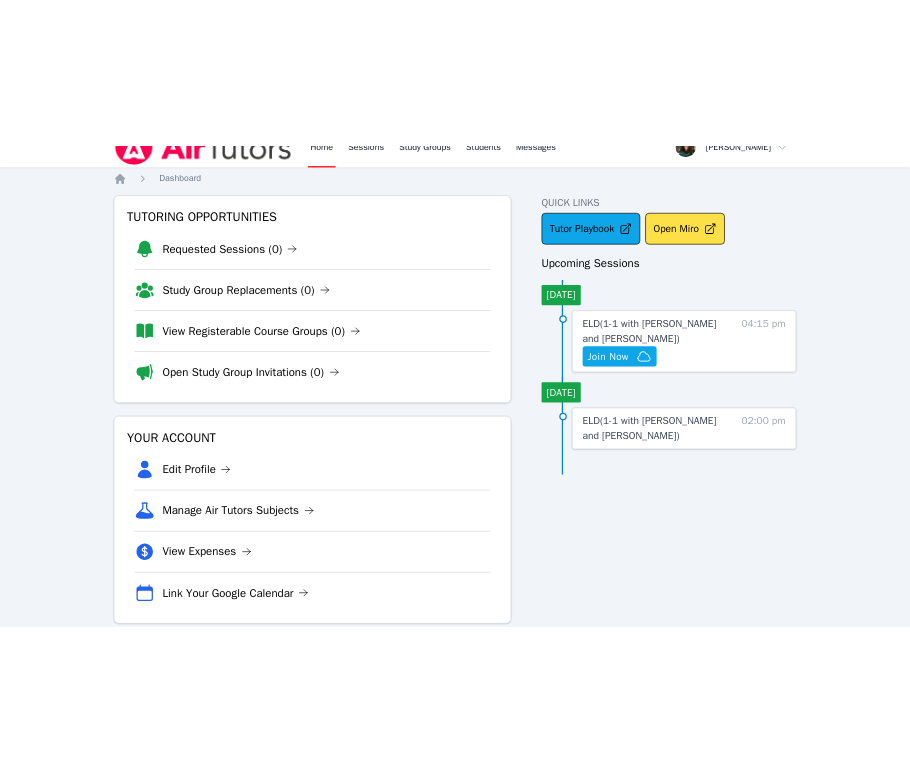 scroll, scrollTop: 0, scrollLeft: 0, axis: both 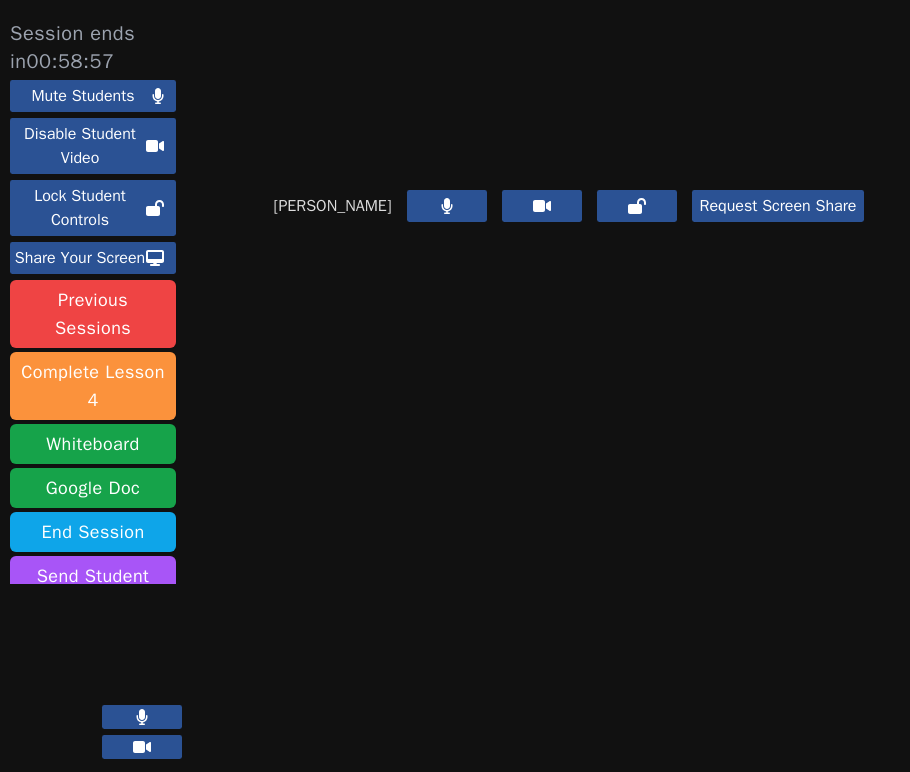 click at bounding box center (142, 717) 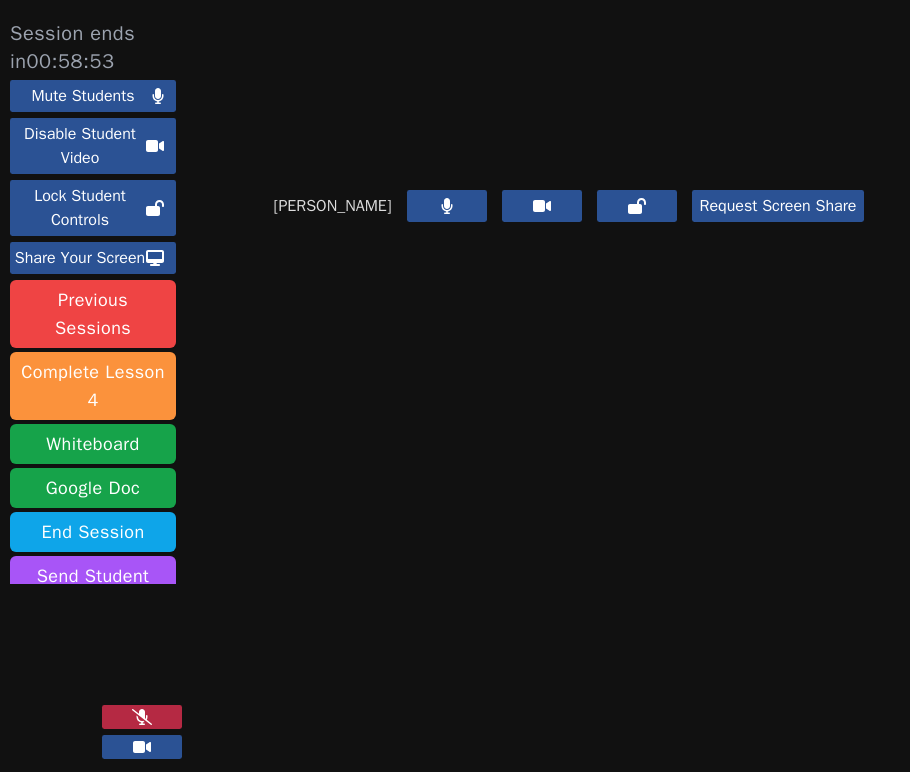 click 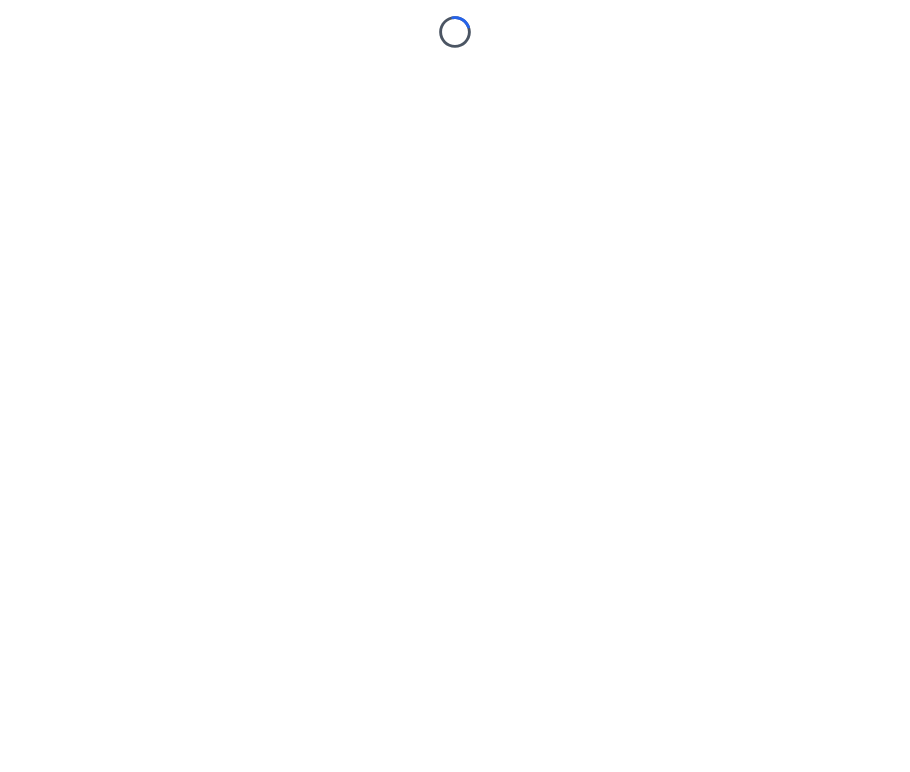 scroll, scrollTop: 0, scrollLeft: 0, axis: both 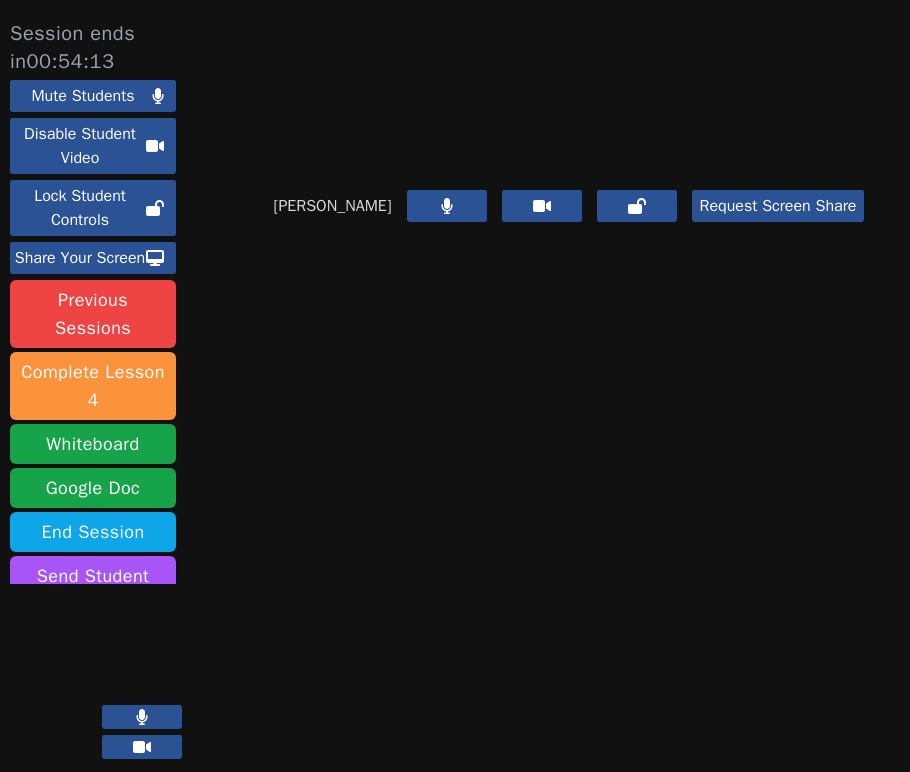 click at bounding box center (142, 717) 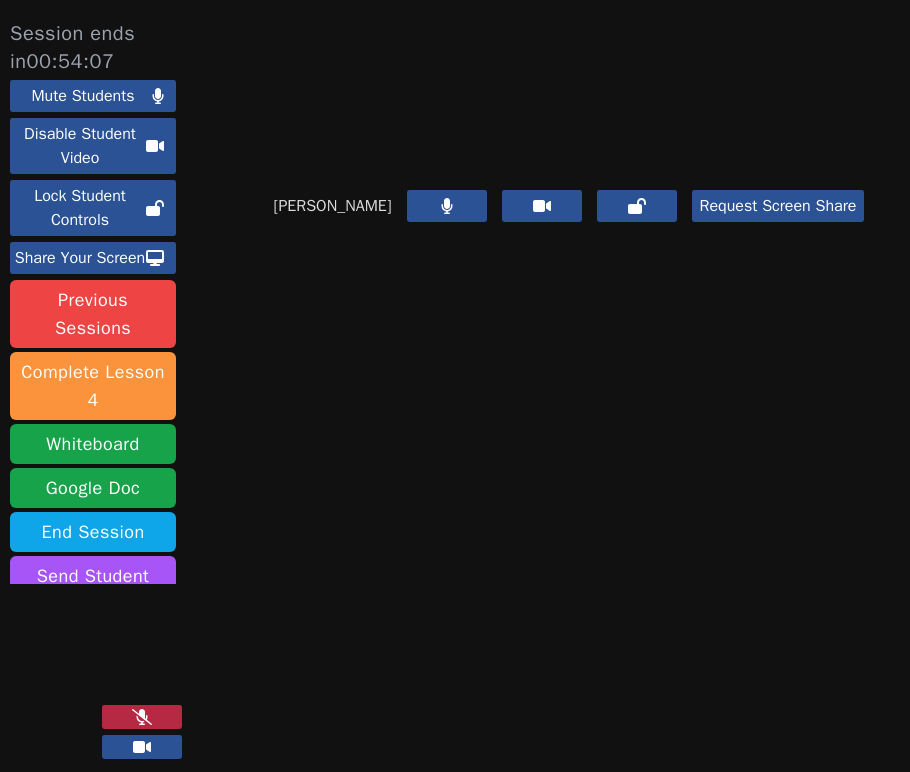 click at bounding box center [142, 717] 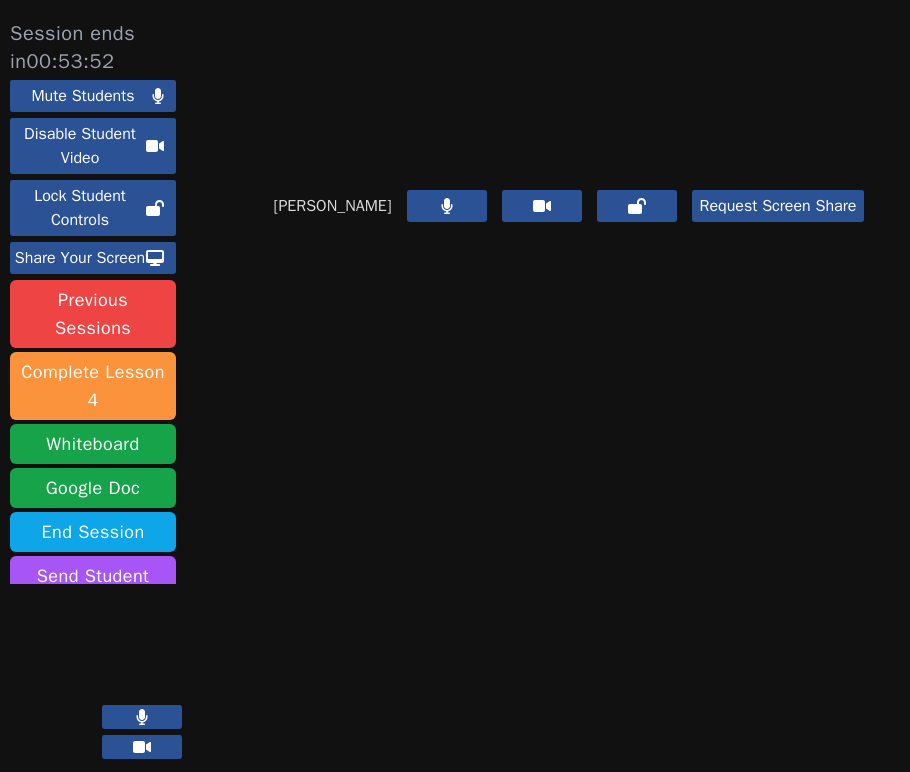 click at bounding box center (142, 717) 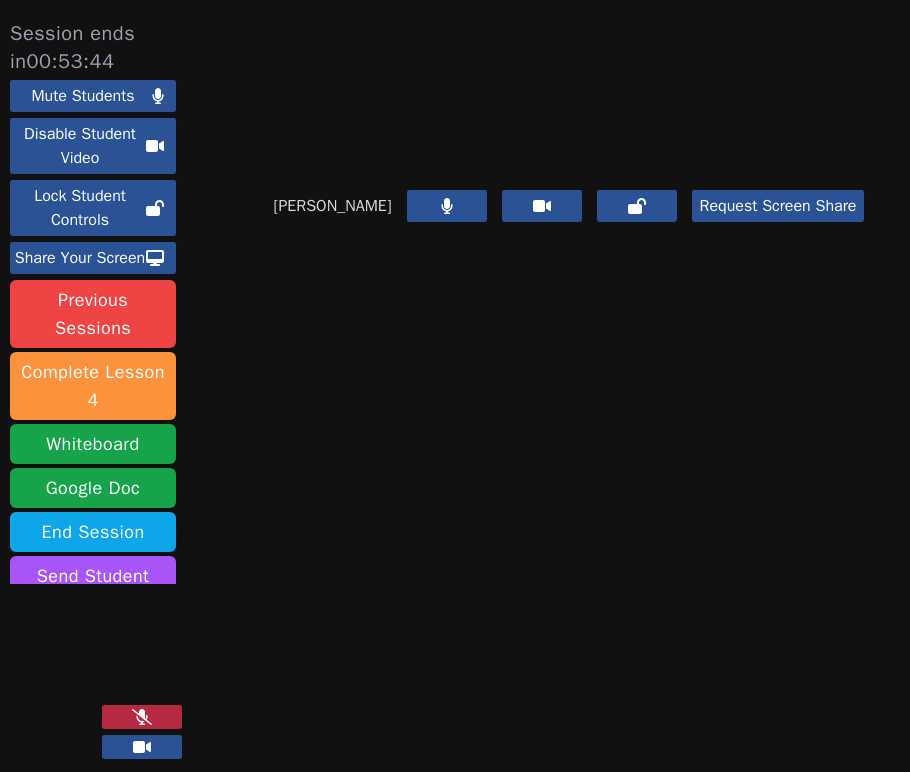 click at bounding box center (142, 717) 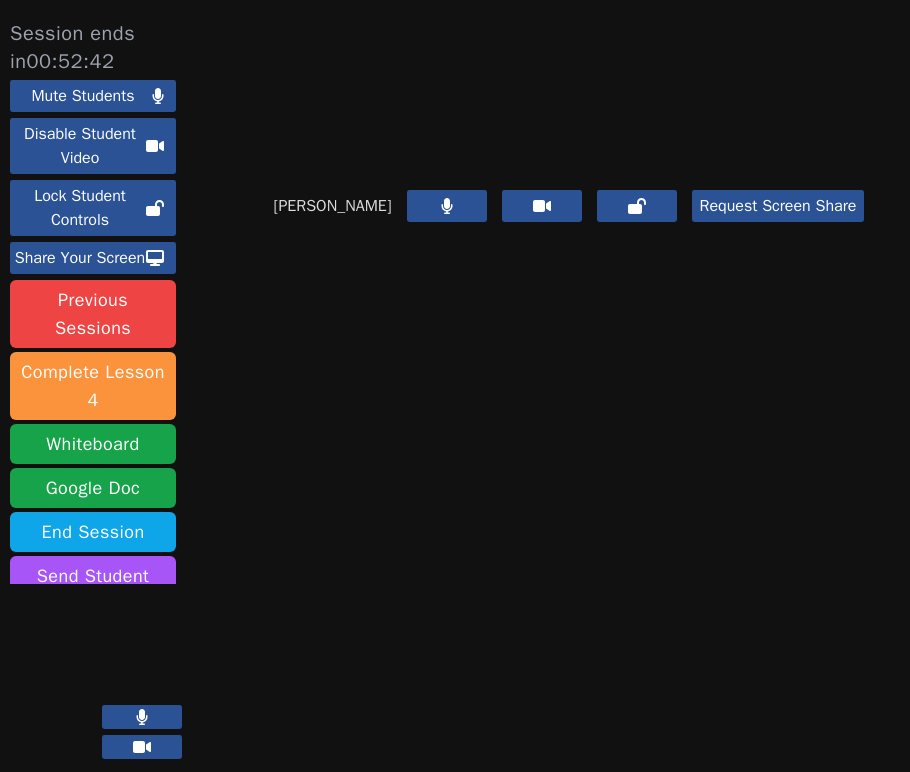 click at bounding box center (142, 717) 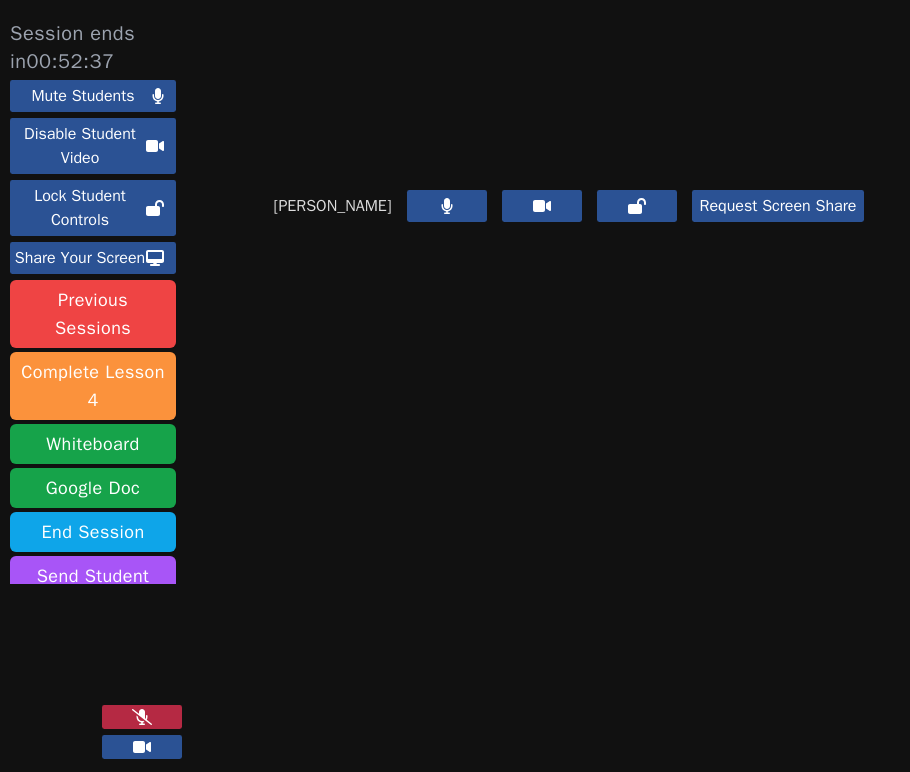 click at bounding box center [142, 717] 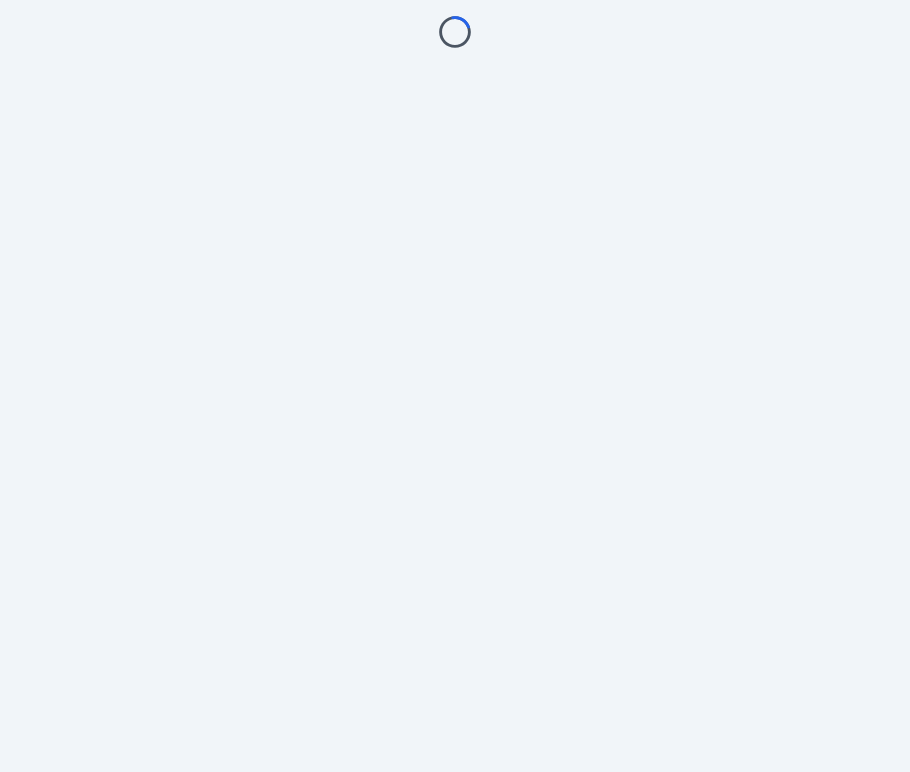 scroll, scrollTop: 0, scrollLeft: 0, axis: both 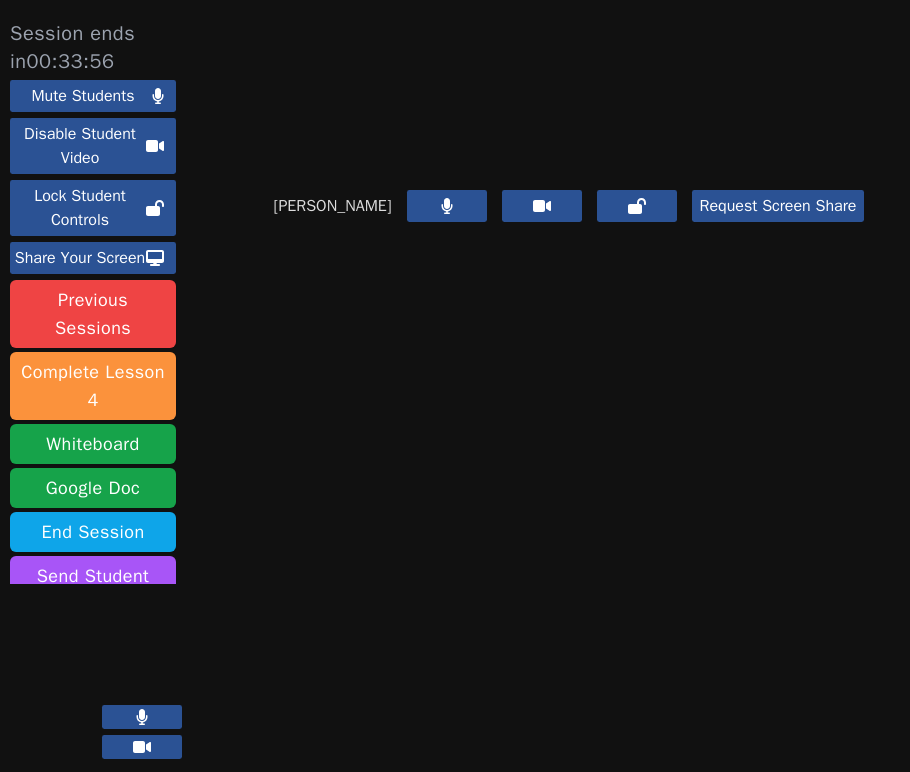 click at bounding box center (142, 717) 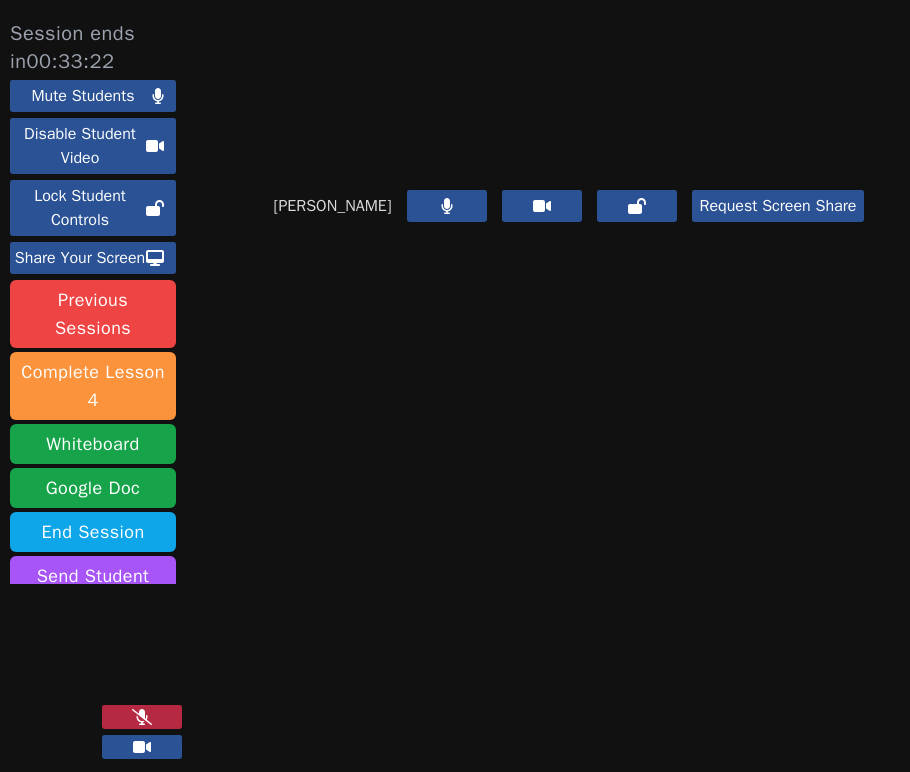 click at bounding box center (142, 717) 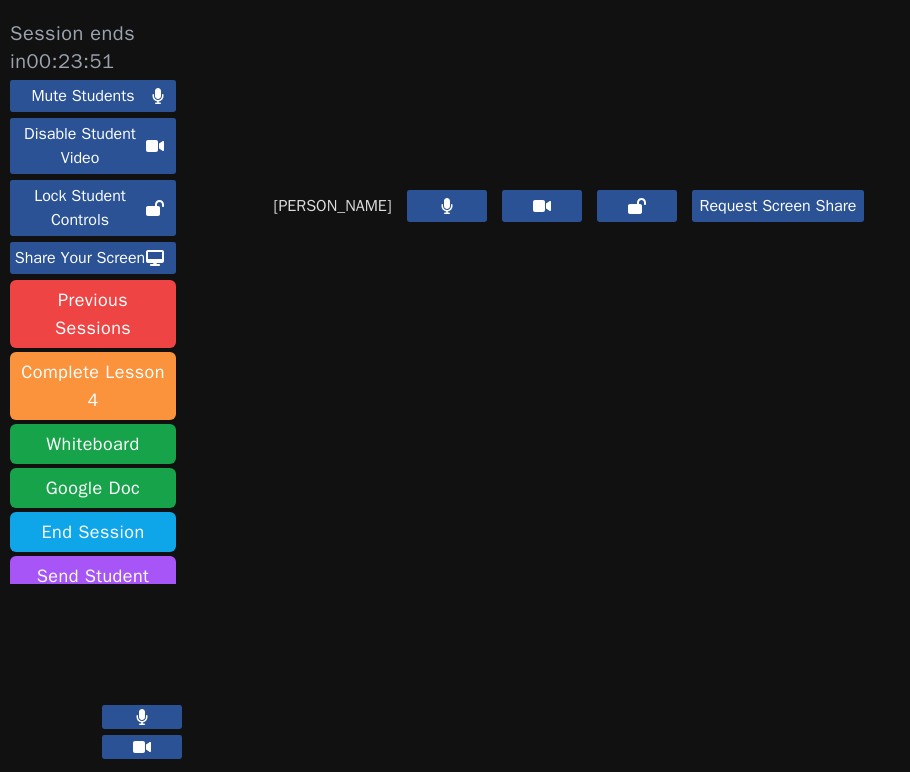 click 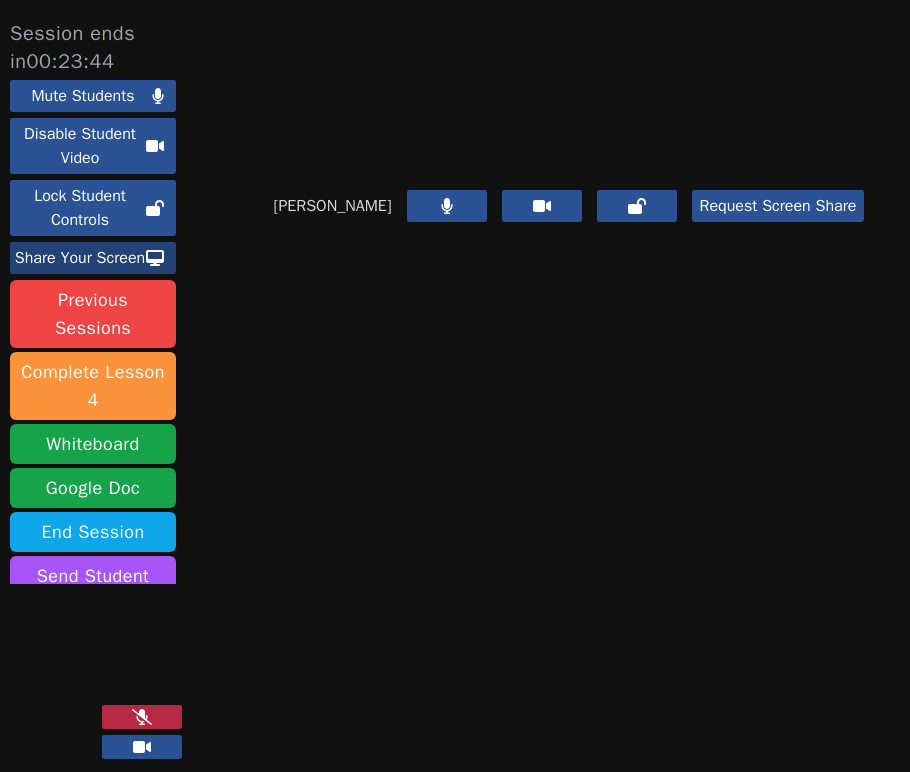 click on "Share Your Screen" at bounding box center (80, 258) 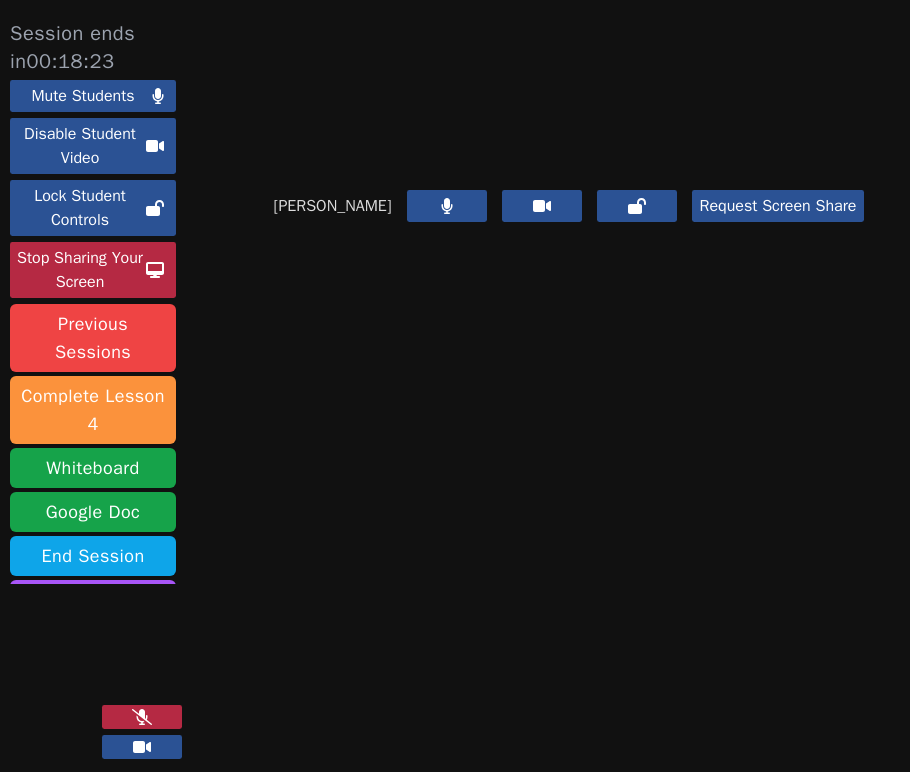 click at bounding box center [142, 717] 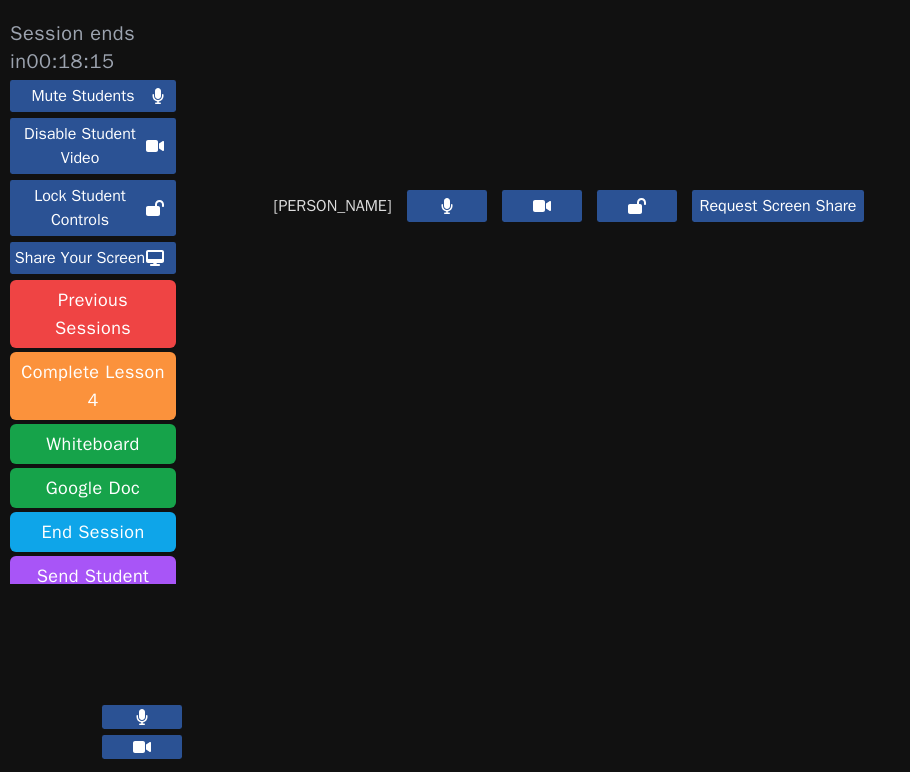 click 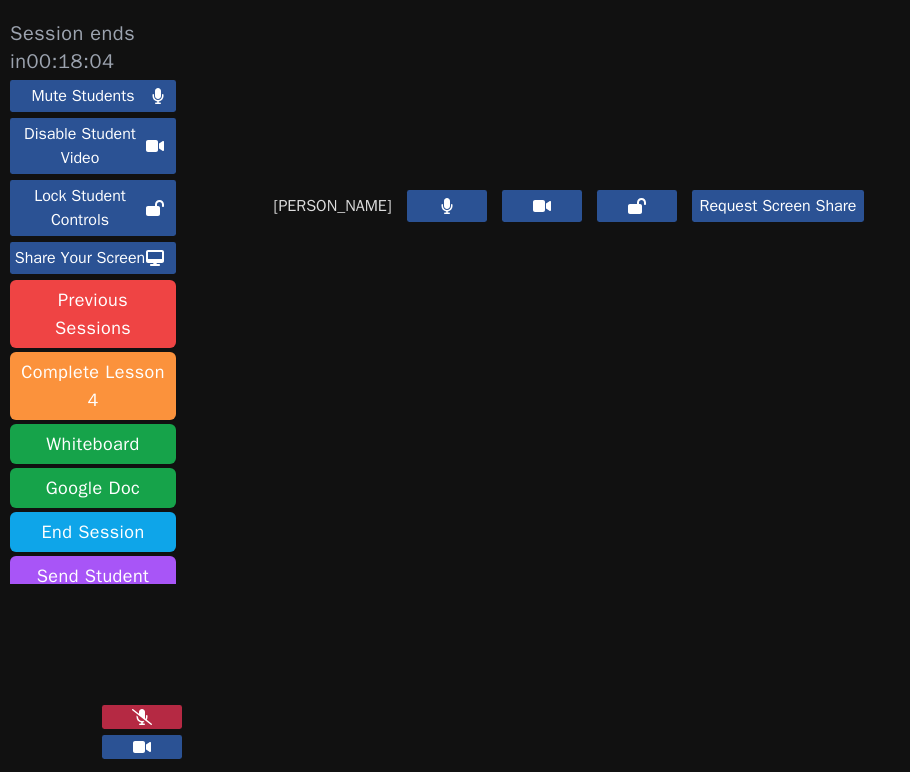 click 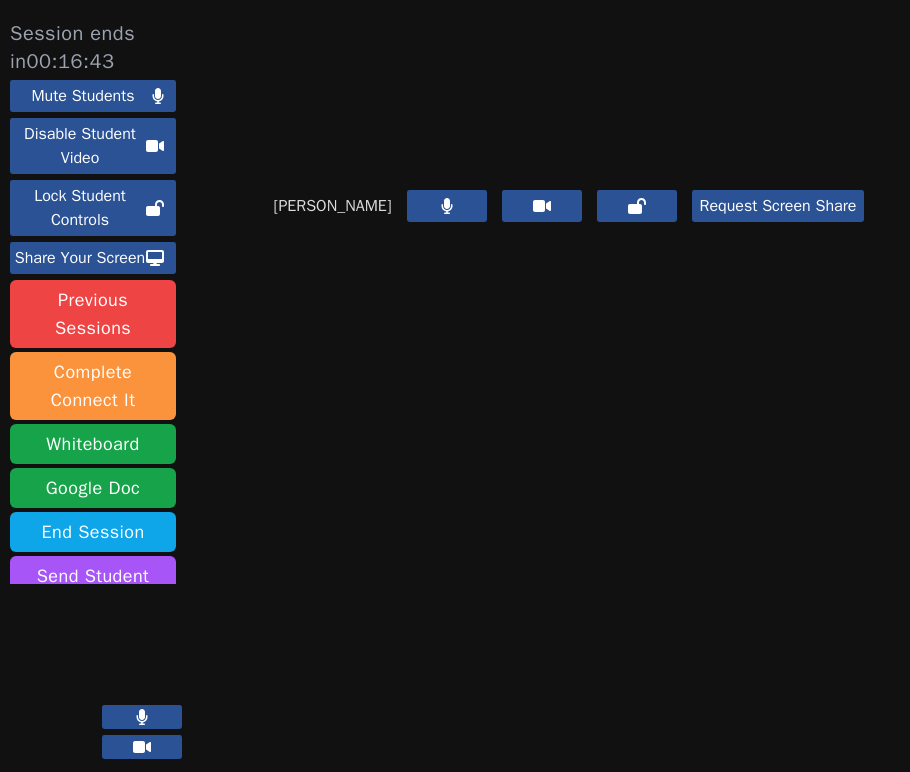 click 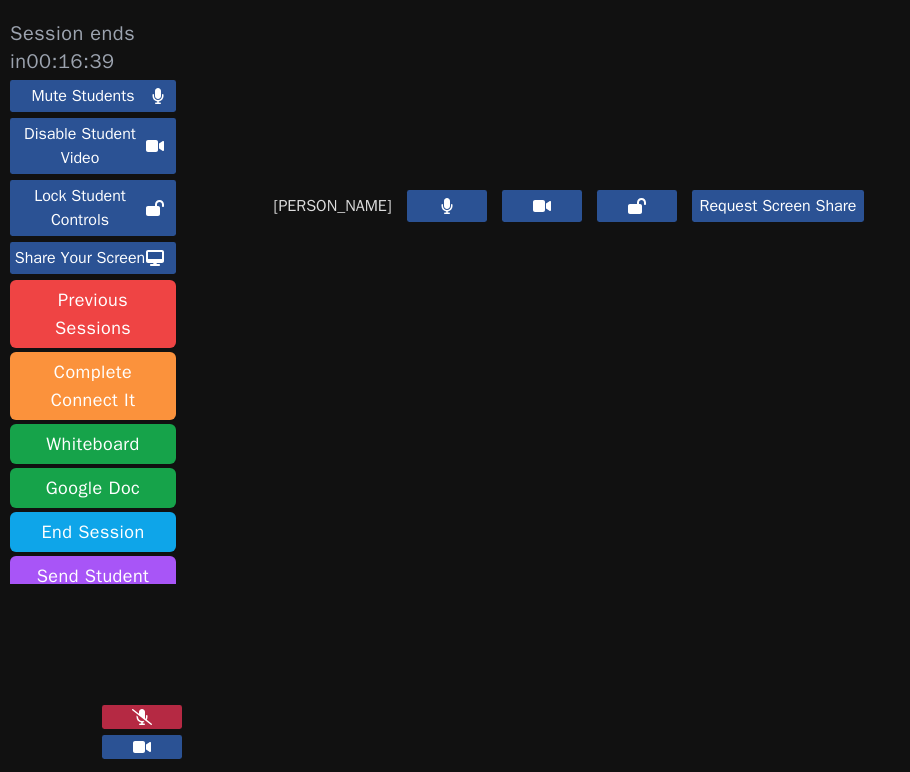 click 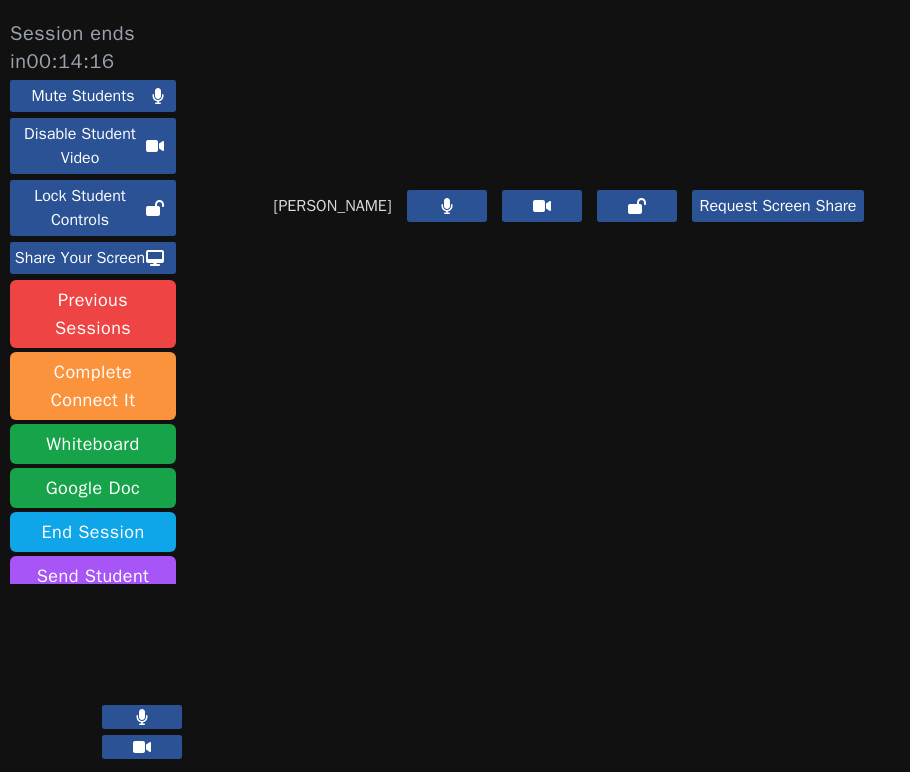 click at bounding box center [142, 717] 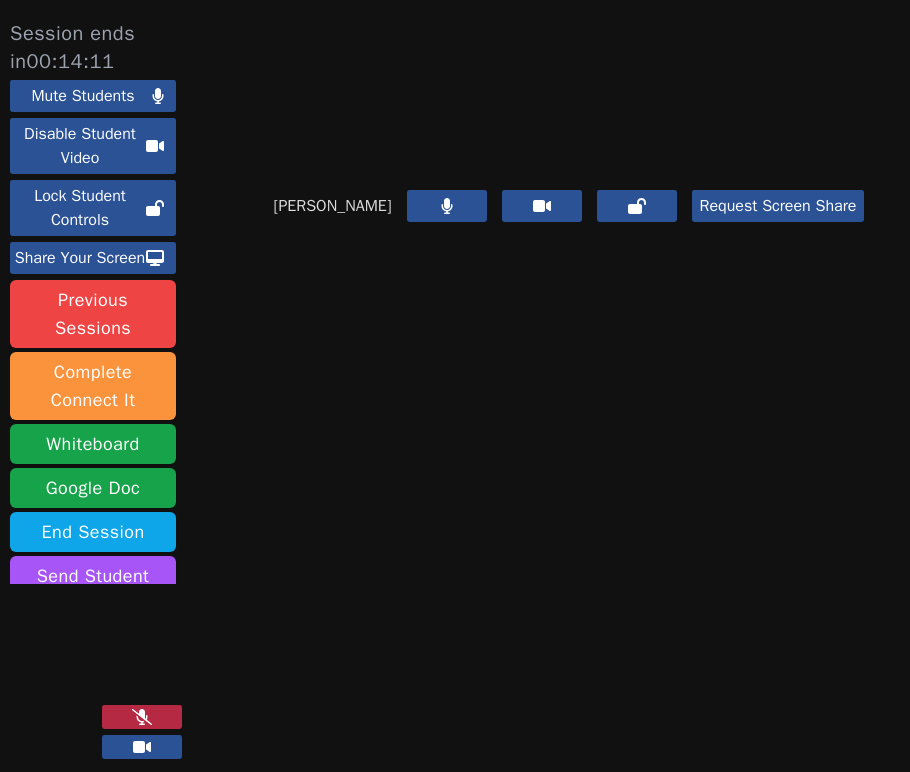 click at bounding box center (142, 717) 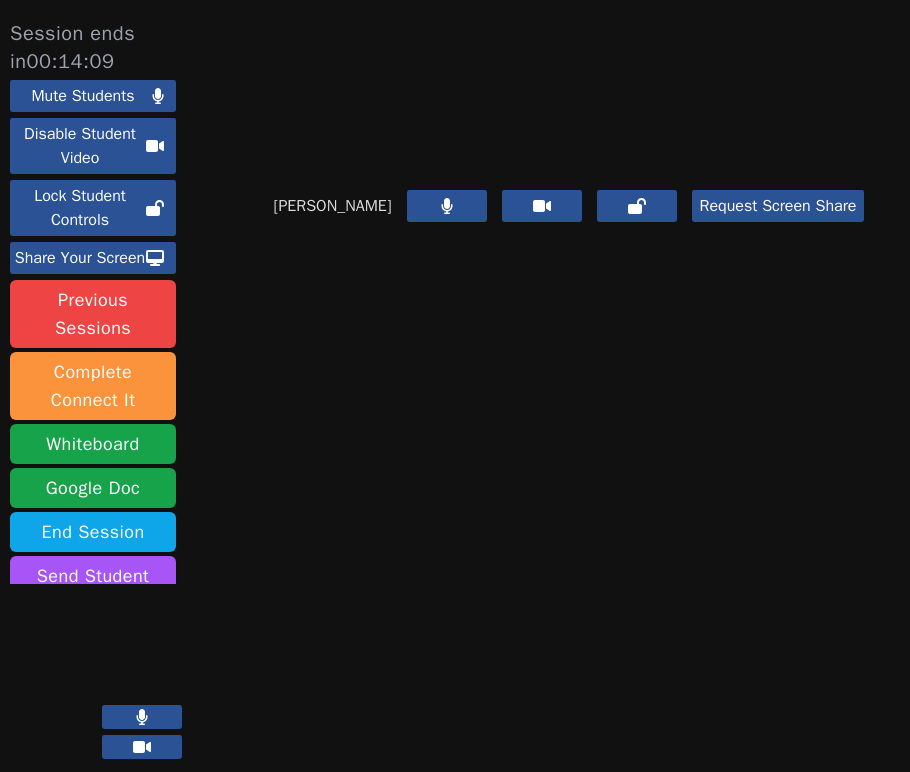 click at bounding box center [142, 717] 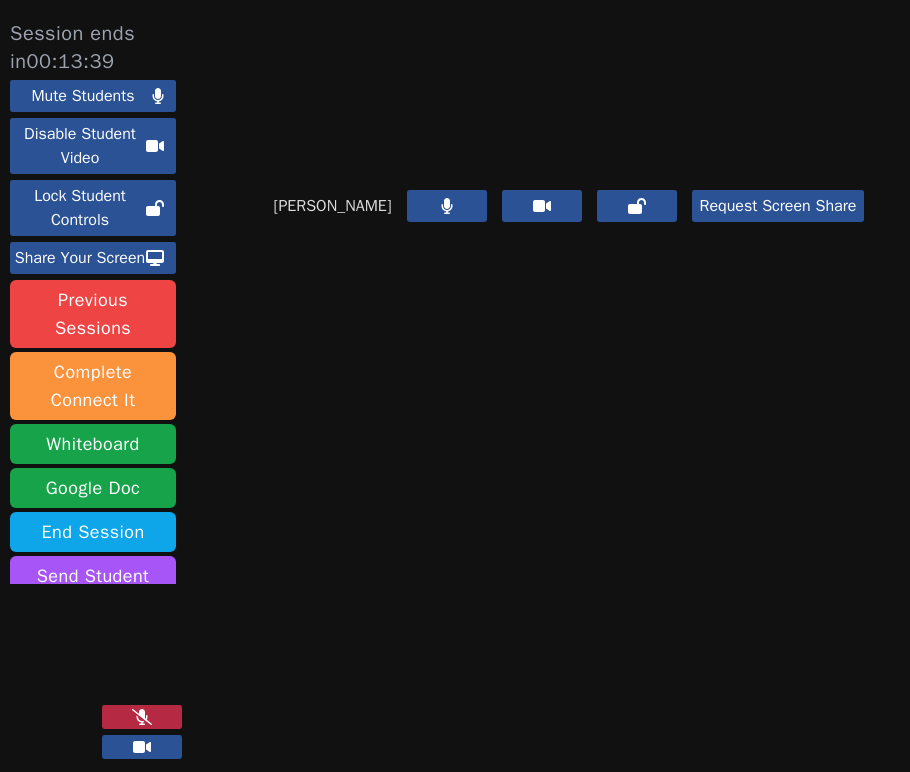 click on "[PERSON_NAME] Request Screen Share" at bounding box center (569, 396) 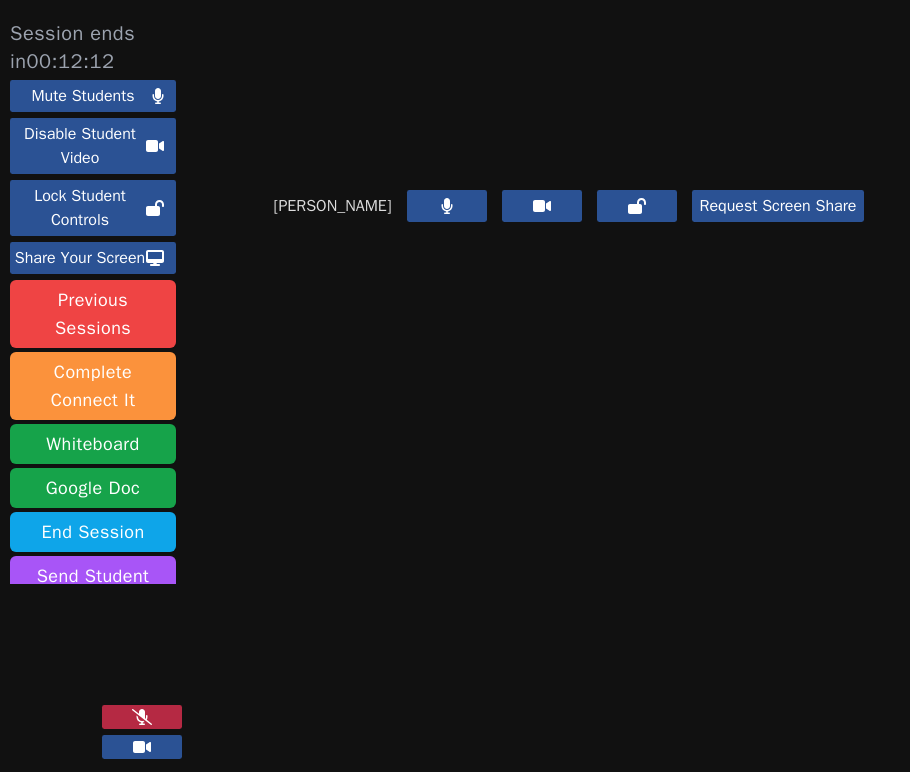 click at bounding box center [142, 717] 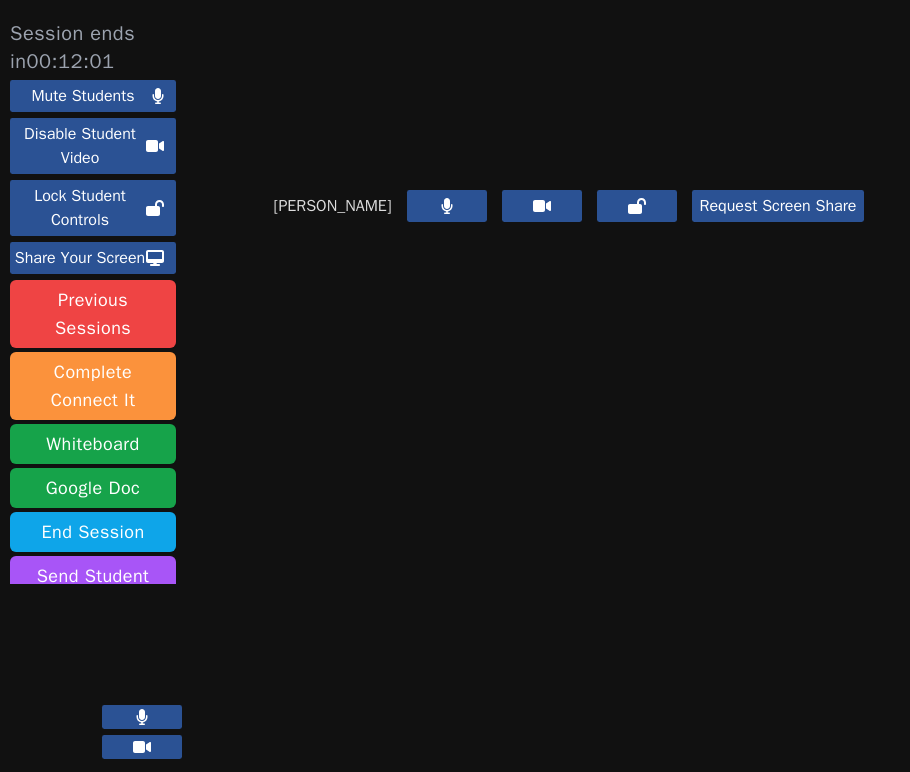 click at bounding box center [142, 717] 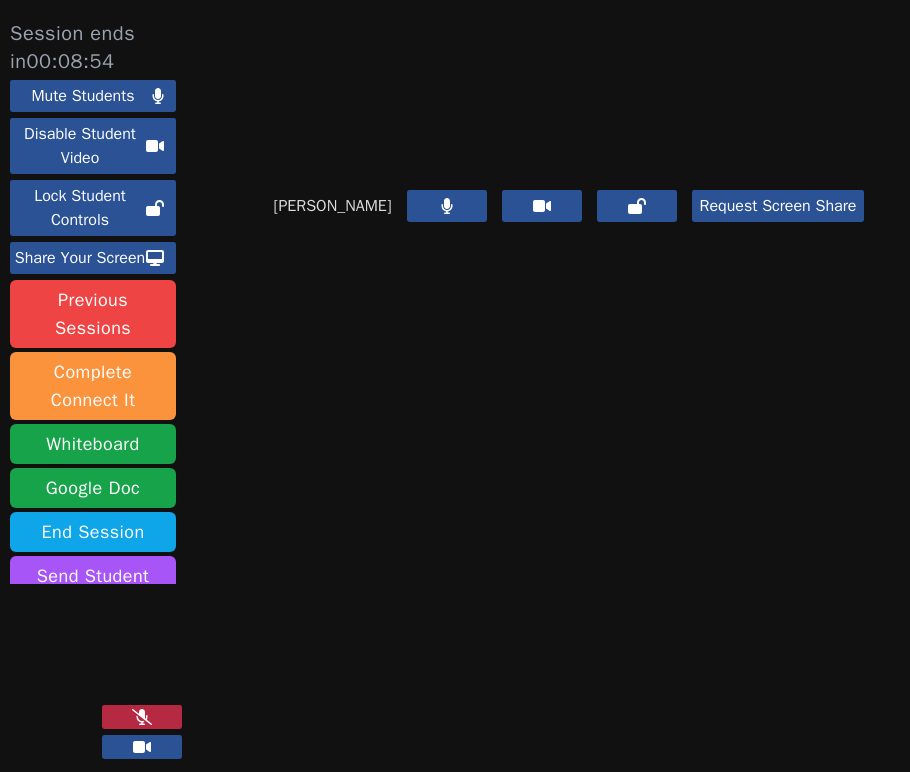 click at bounding box center [142, 717] 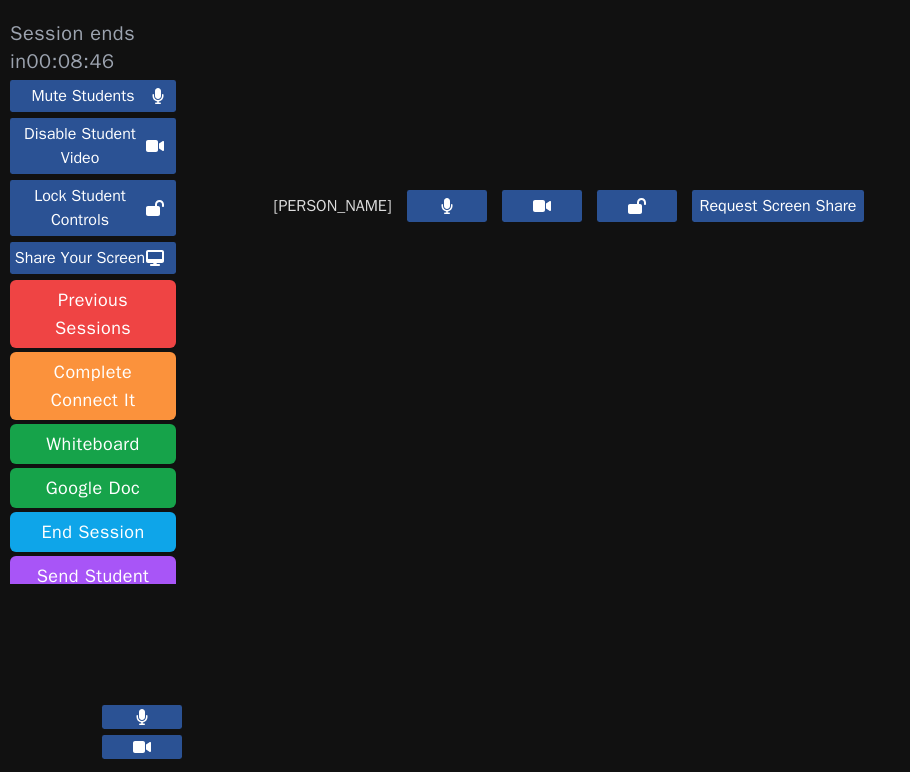 click at bounding box center (142, 717) 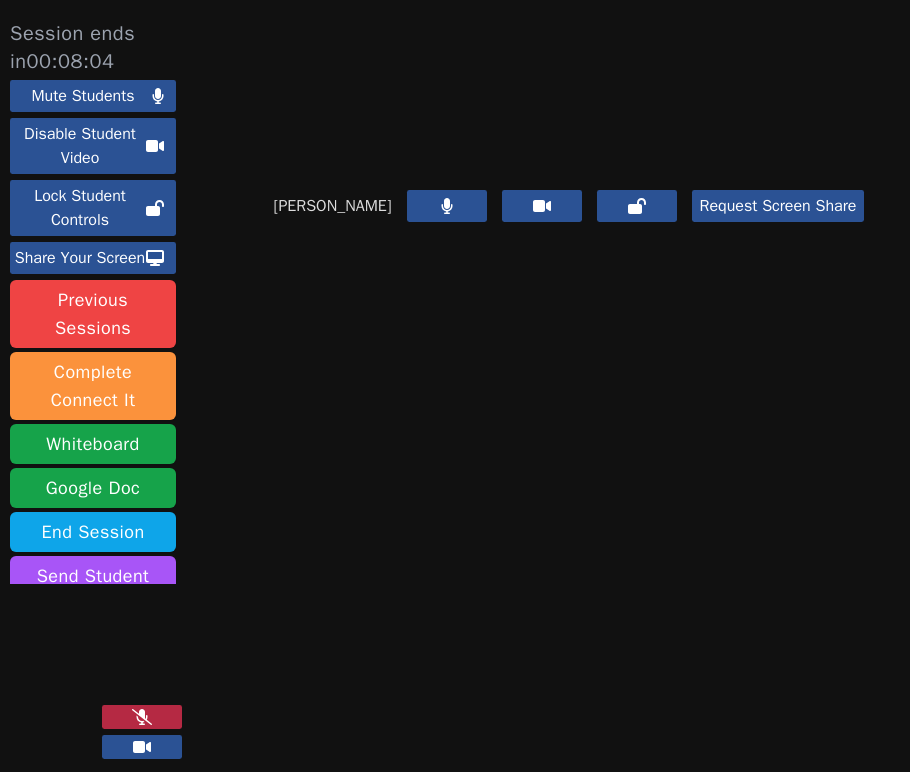 click at bounding box center [142, 717] 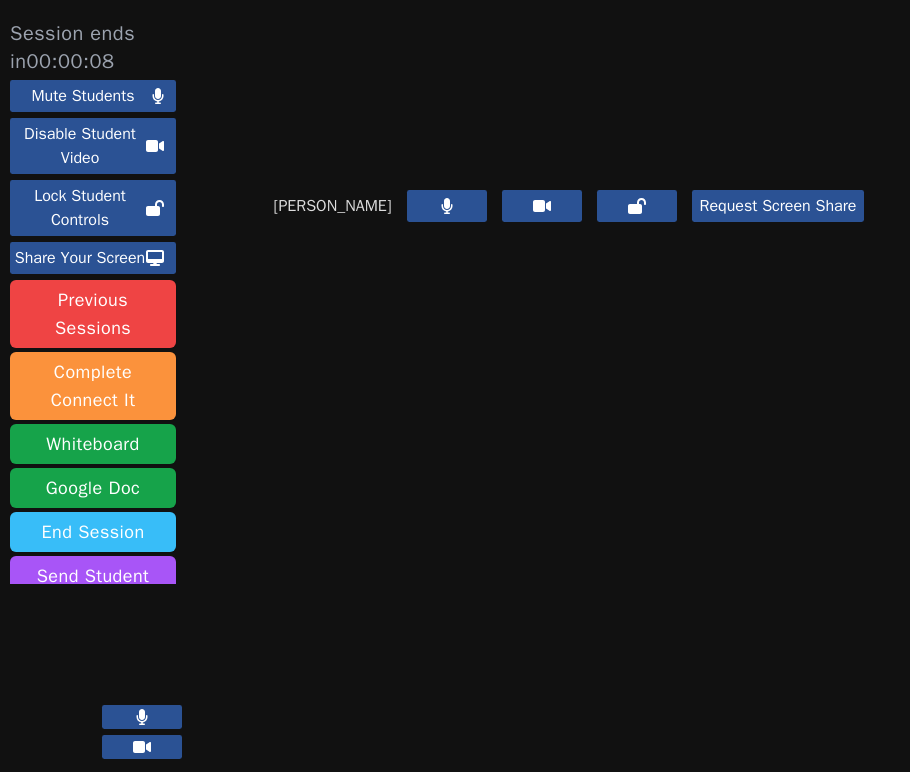 click on "End Session" at bounding box center (93, 532) 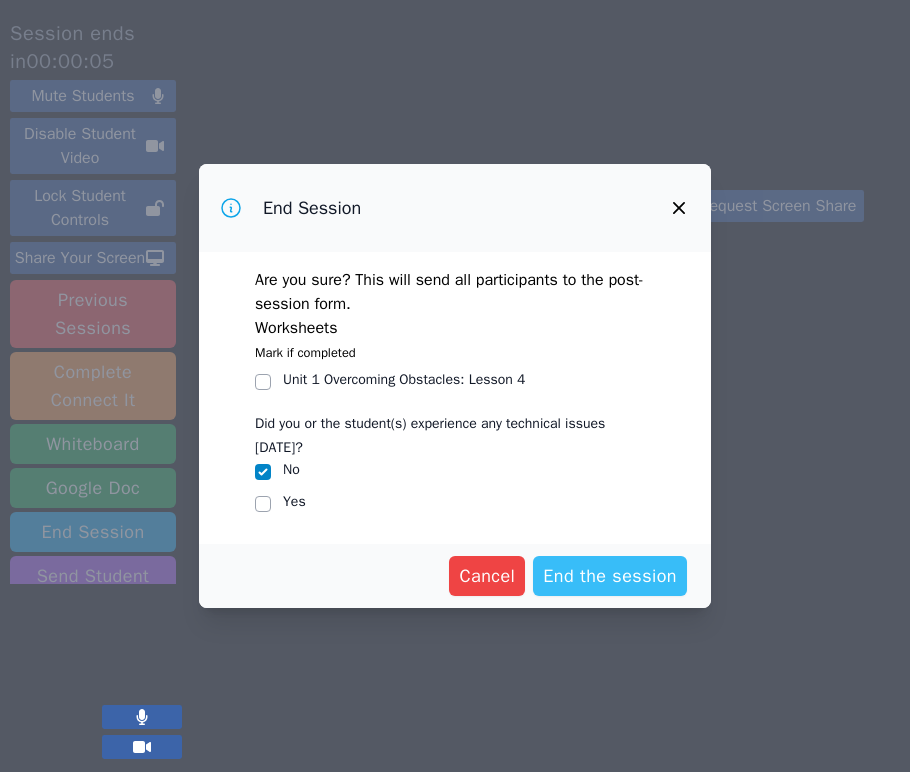 click on "End the session" at bounding box center [610, 576] 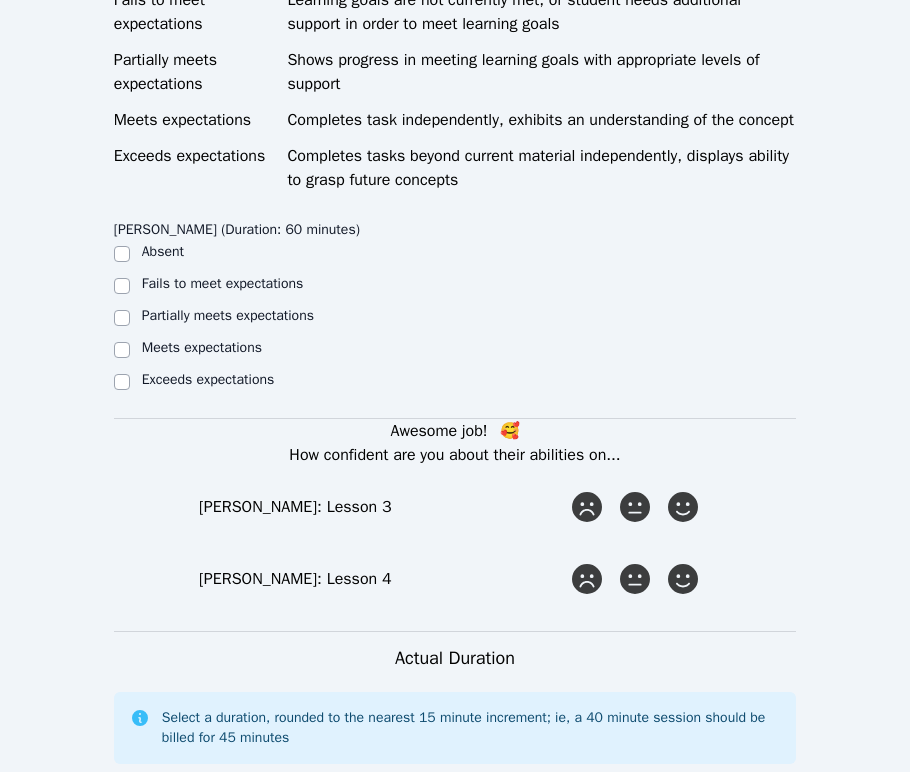 click on "Exceeds expectations" at bounding box center [208, 379] 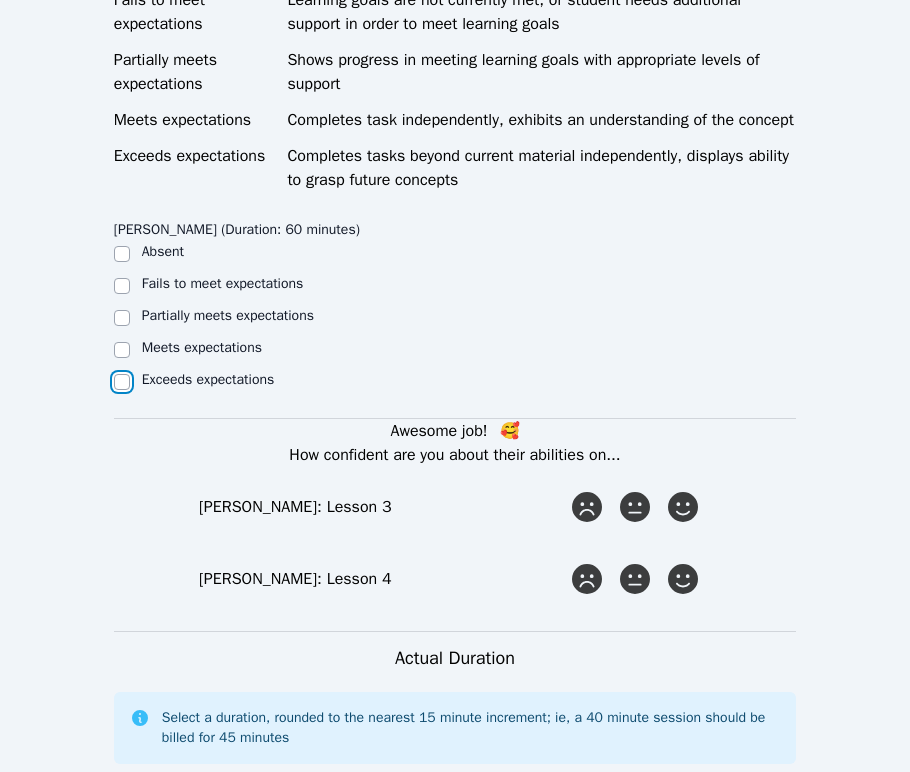click on "Exceeds expectations" at bounding box center (122, 382) 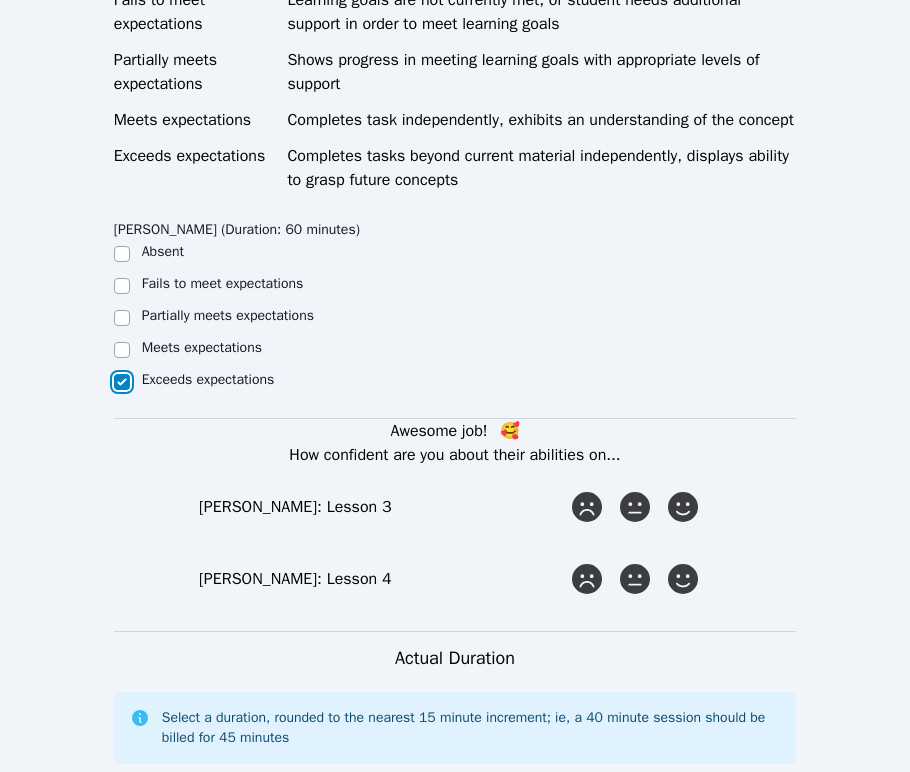 checkbox on "true" 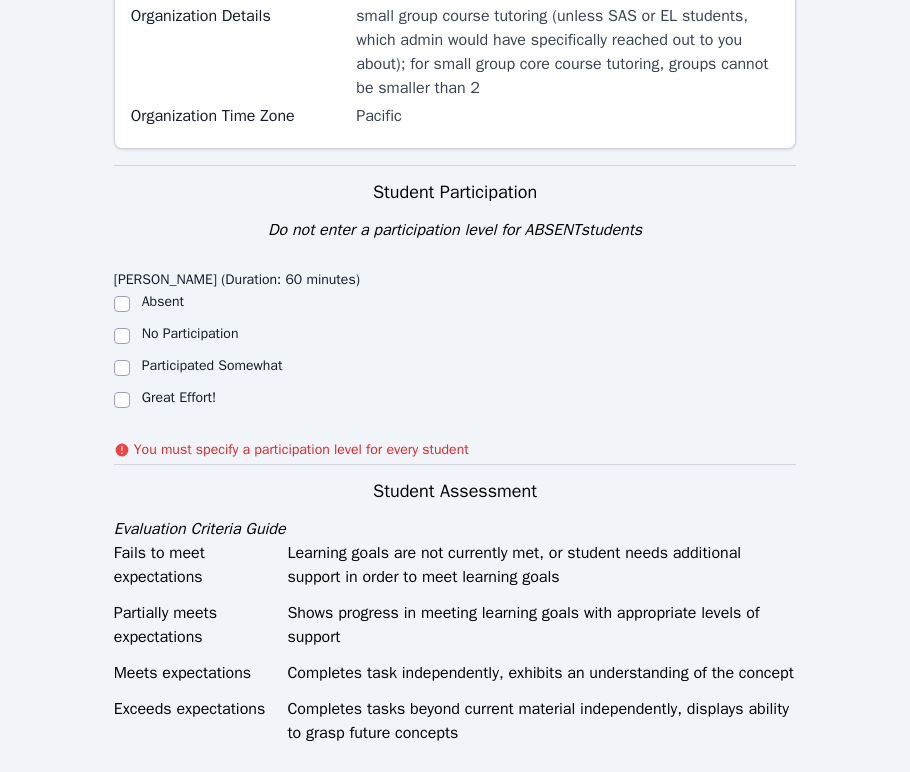 click on "Great Effort!" at bounding box center (179, 397) 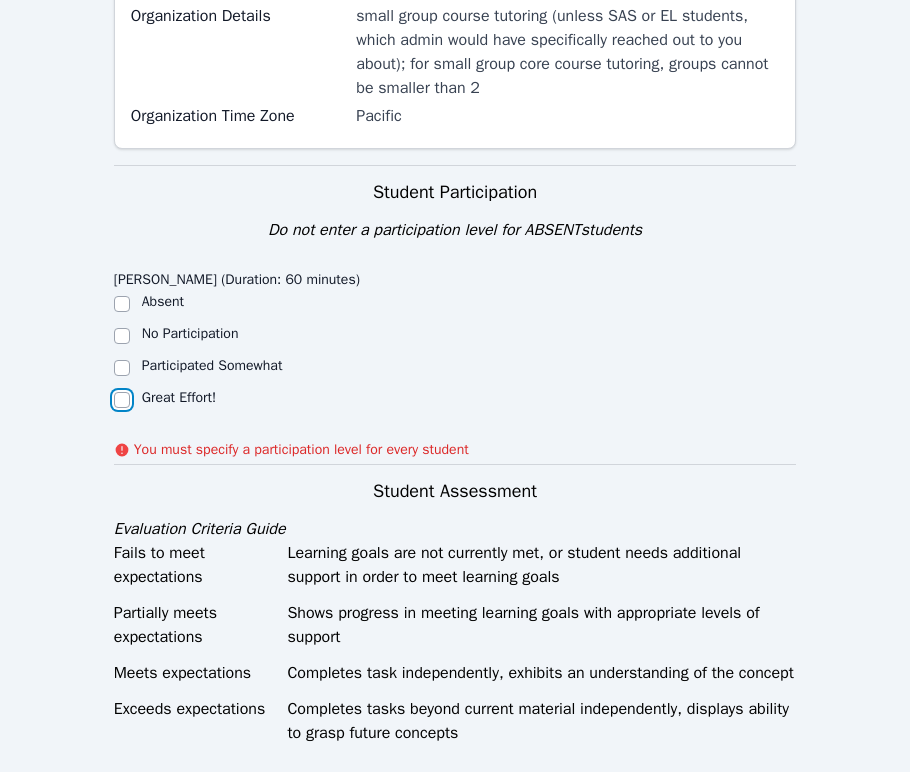 click on "Great Effort!" at bounding box center (122, 400) 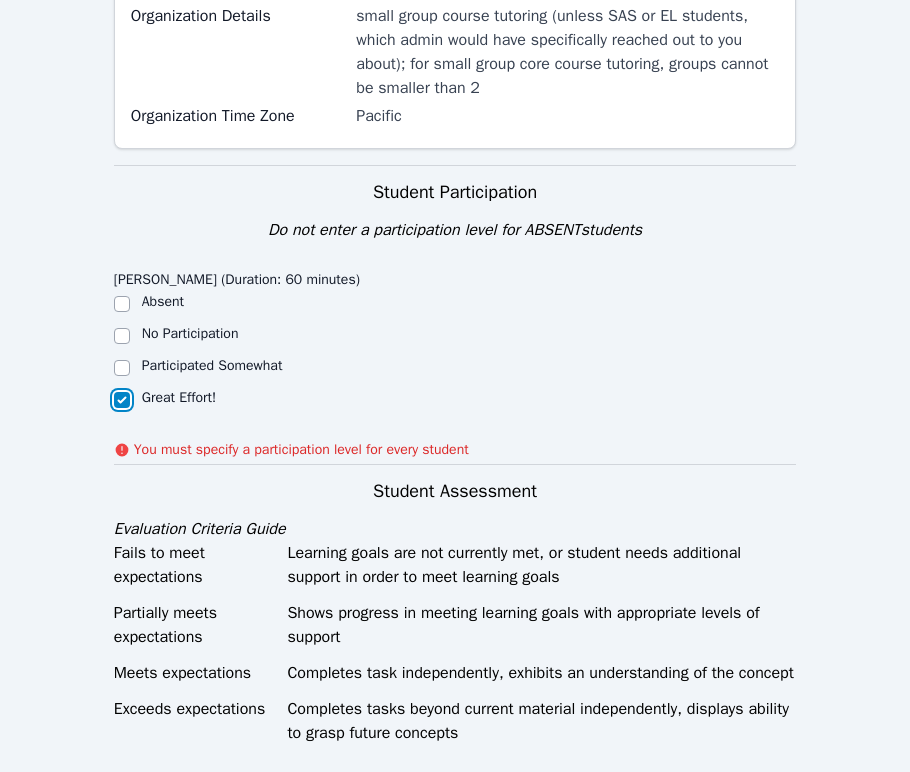 checkbox on "true" 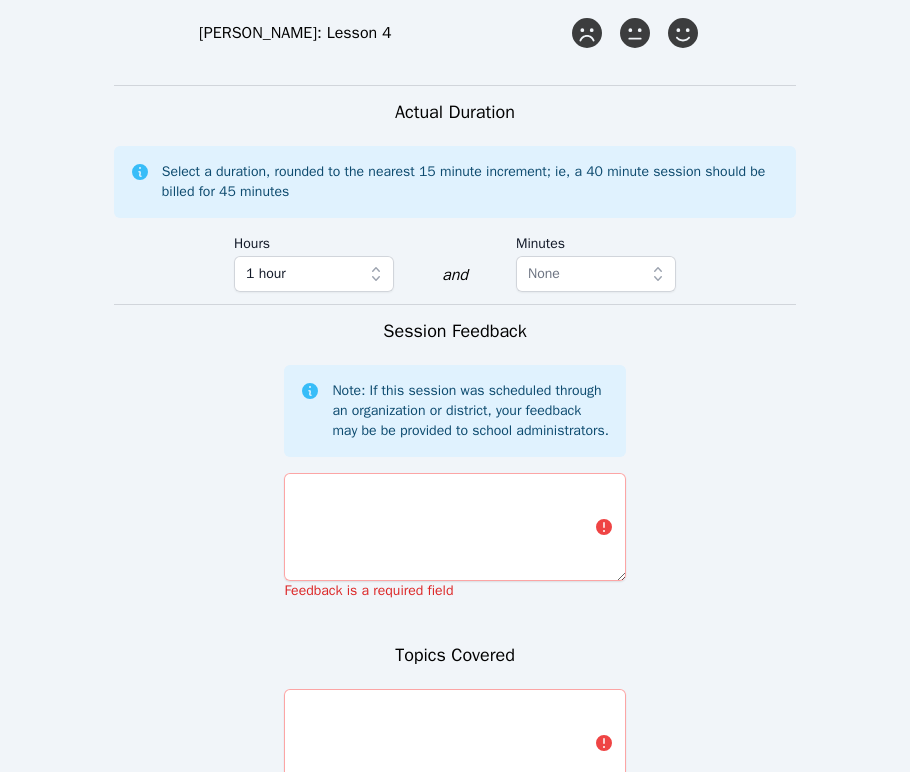 scroll, scrollTop: 1742, scrollLeft: 0, axis: vertical 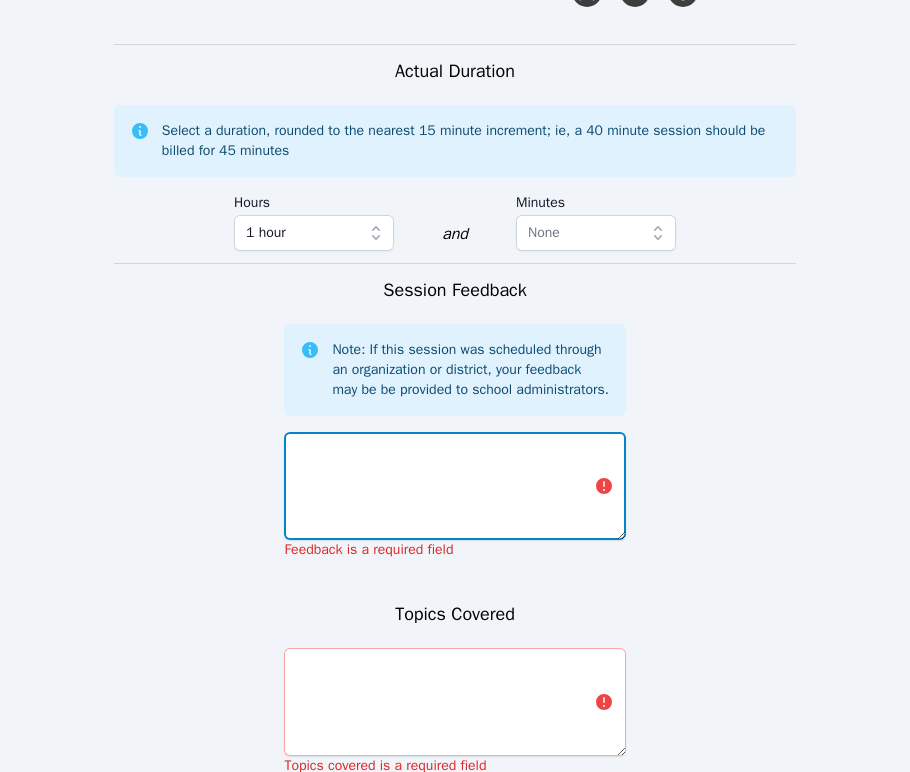 click at bounding box center (454, 486) 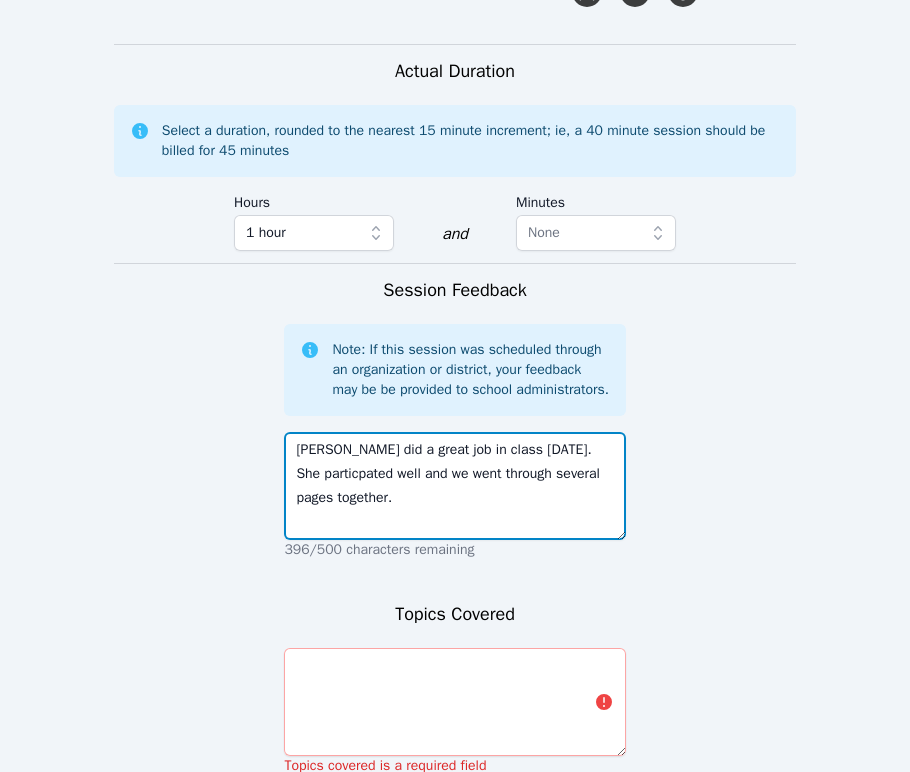 click on "[PERSON_NAME] did a great job in class [DATE]. She particpated well and we went through several pages together." at bounding box center (454, 486) 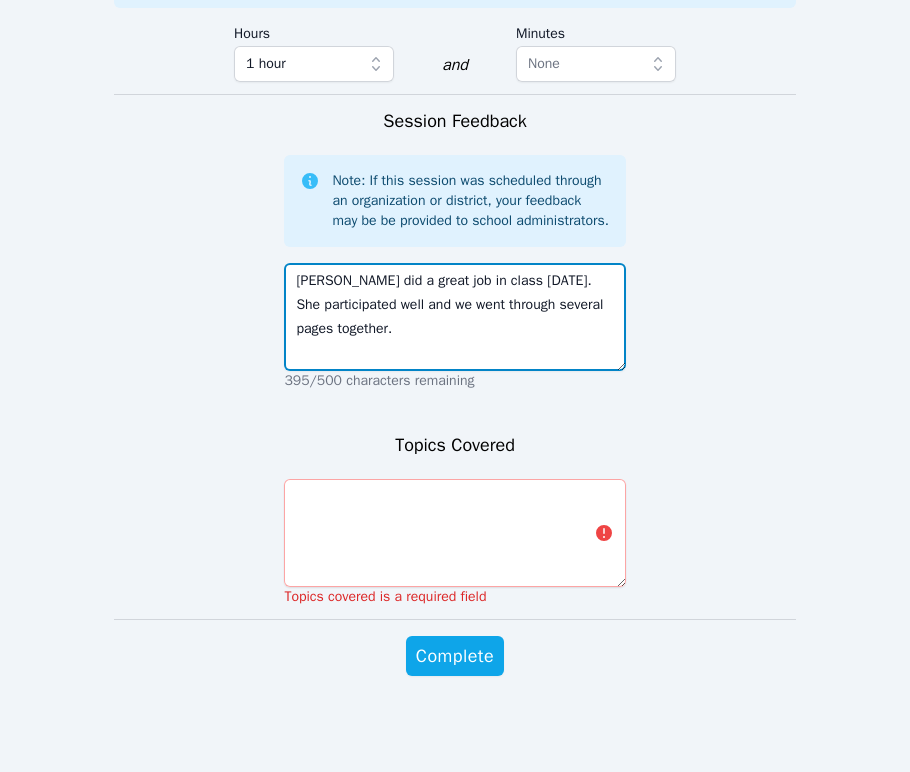 scroll, scrollTop: 1955, scrollLeft: 0, axis: vertical 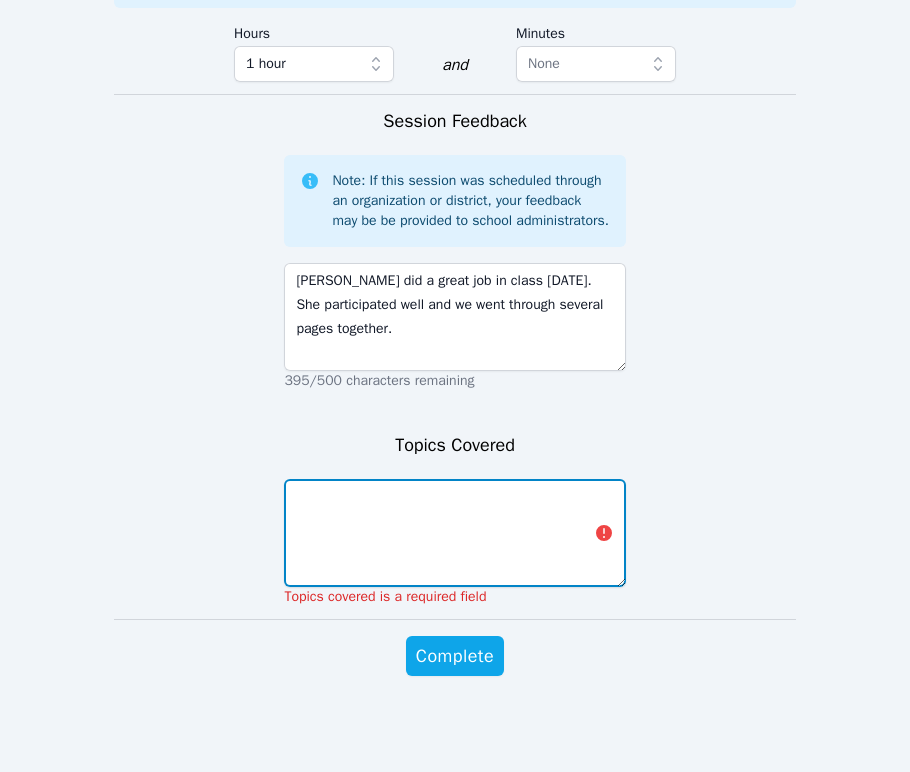 click at bounding box center [454, 533] 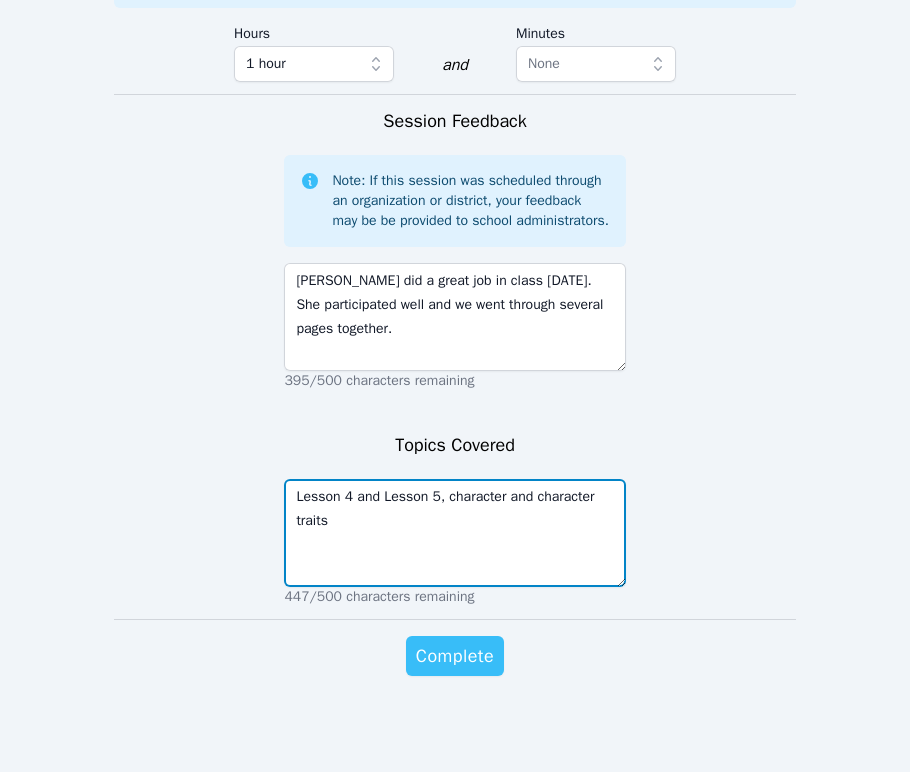 type on "Lesson 4 and Lesson 5, character and character traits" 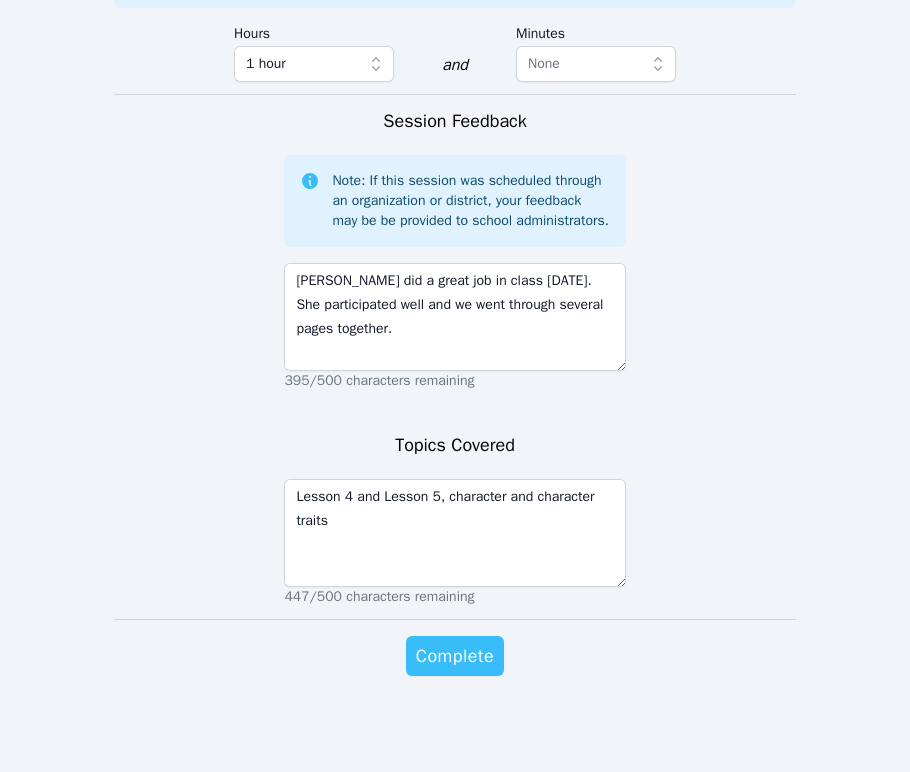 click on "Complete" at bounding box center [455, 656] 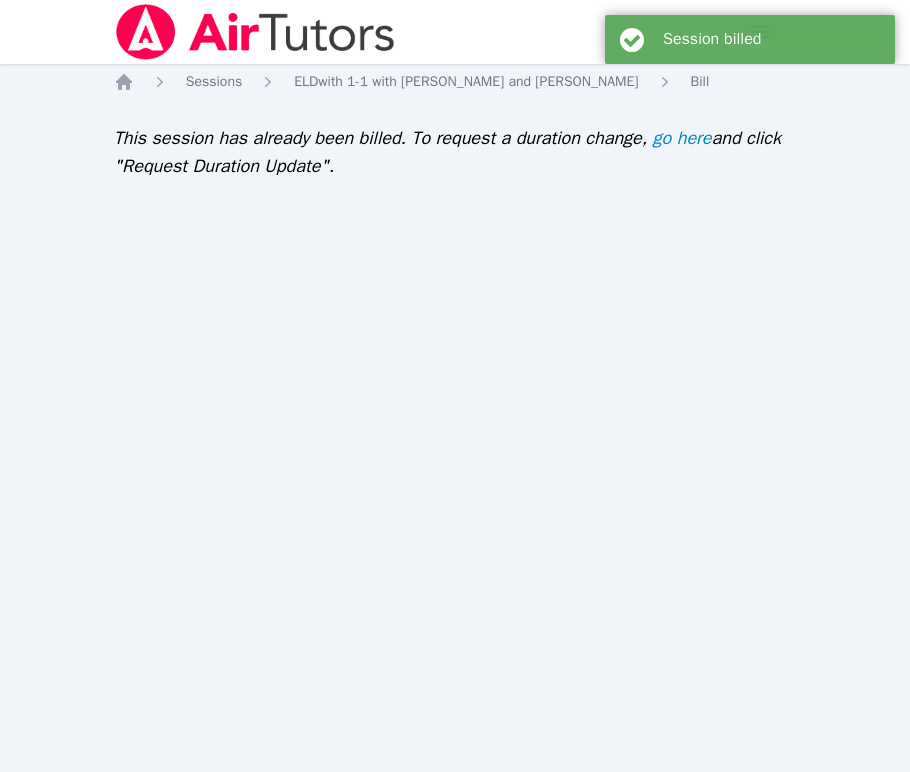 scroll, scrollTop: 0, scrollLeft: 0, axis: both 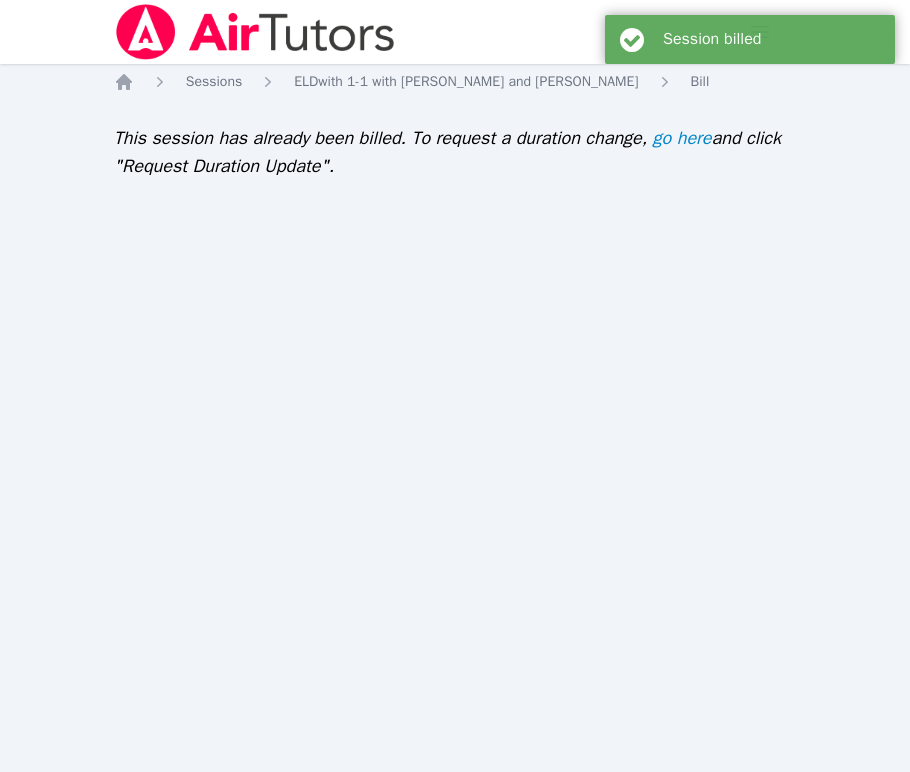 click at bounding box center (255, 32) 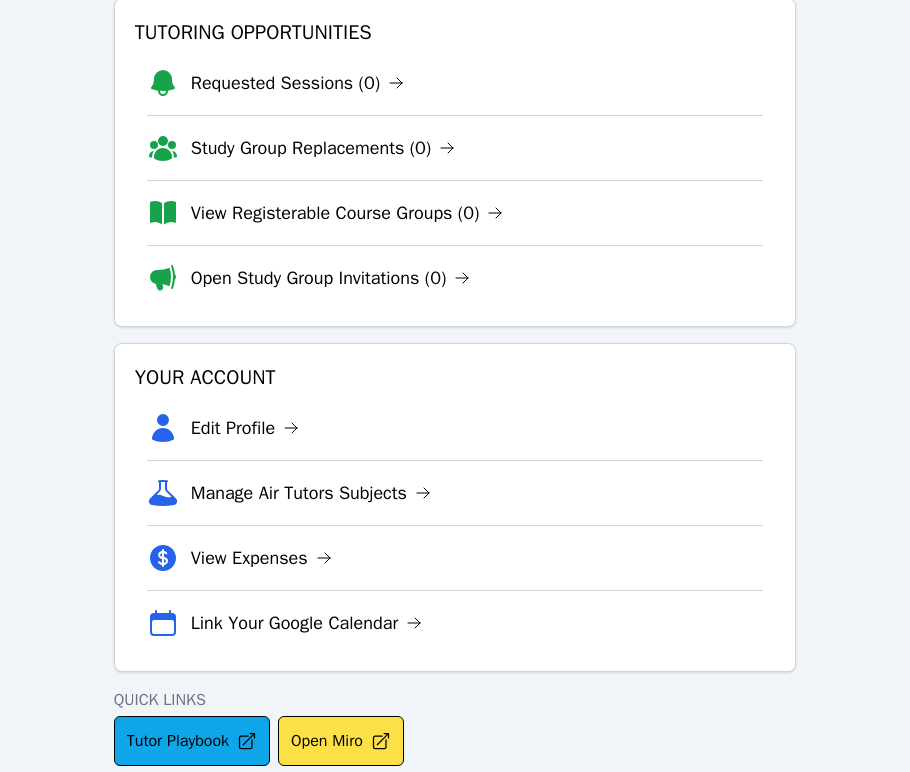 scroll, scrollTop: 0, scrollLeft: 0, axis: both 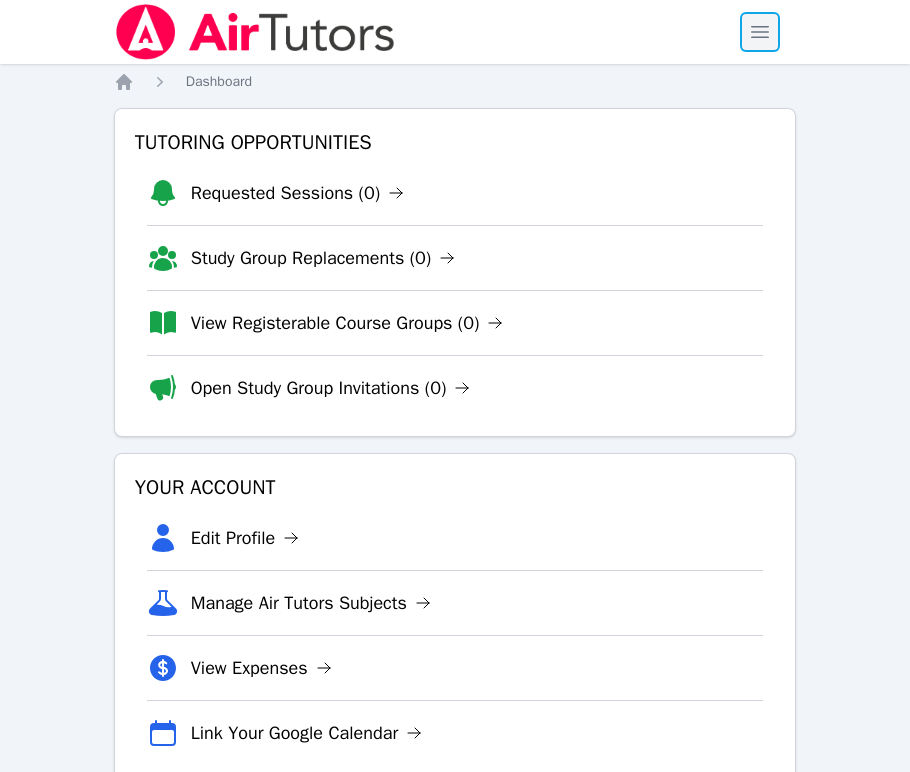 click at bounding box center (760, 32) 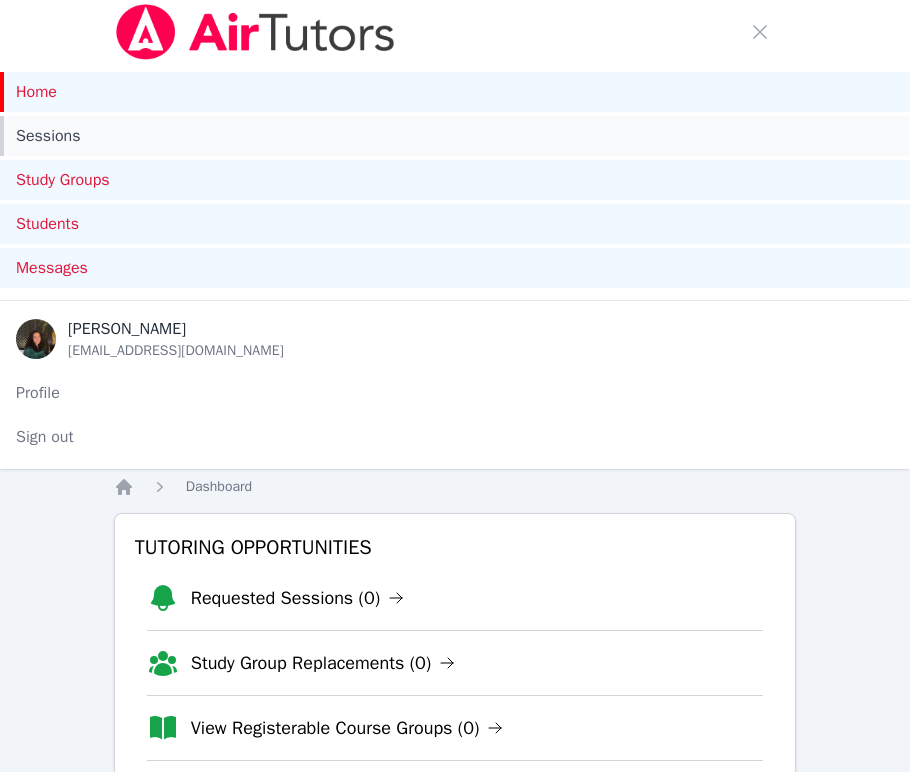 click on "Sessions" at bounding box center [455, 136] 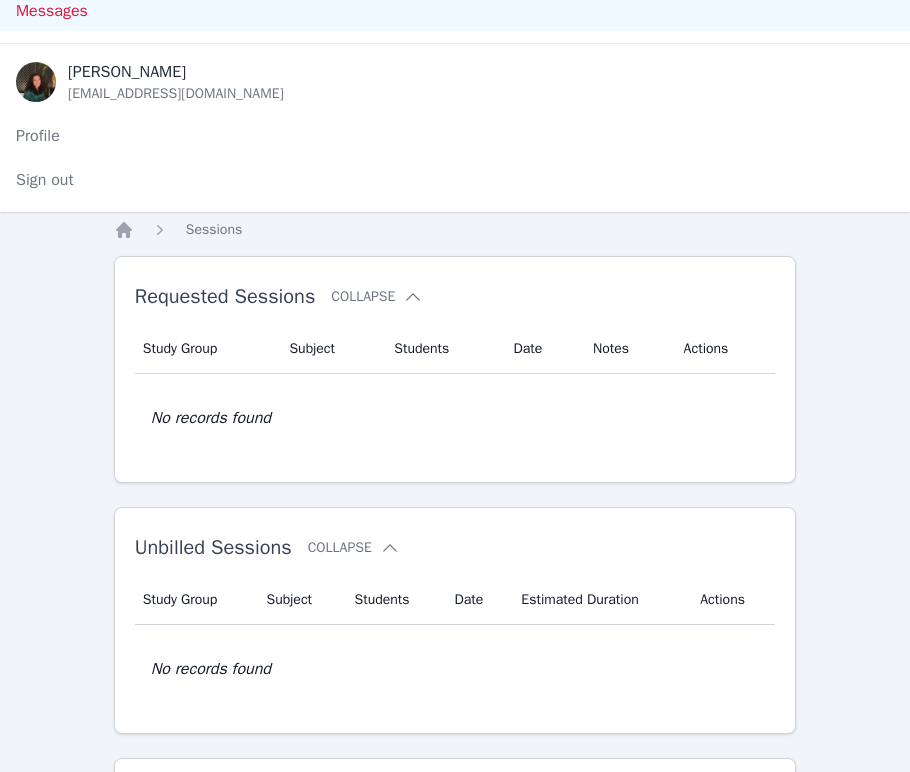 scroll, scrollTop: 0, scrollLeft: 0, axis: both 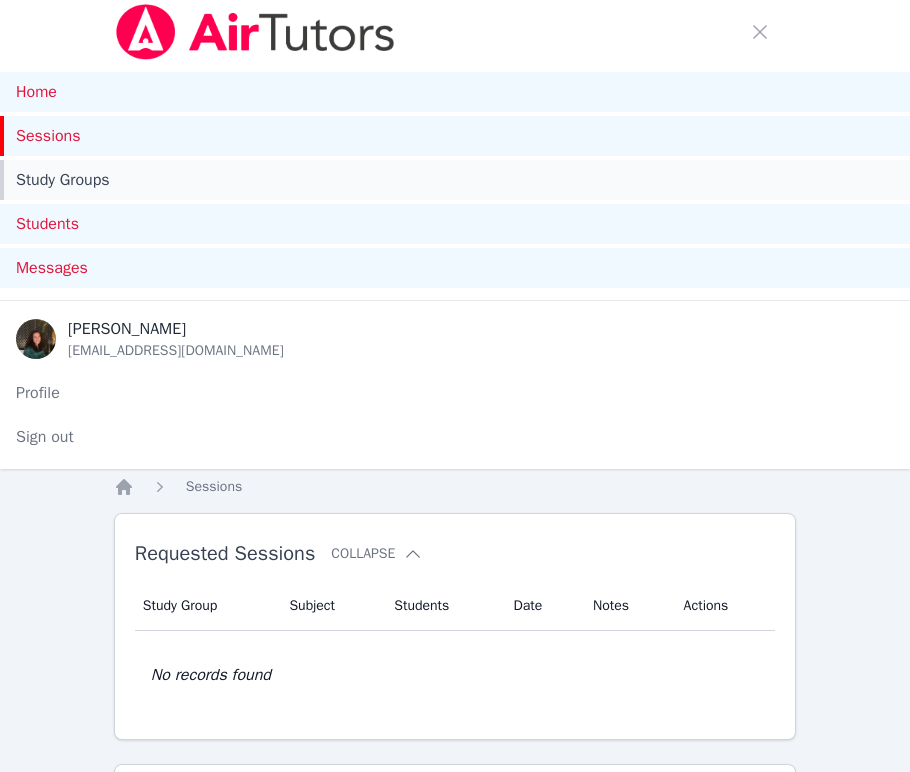click on "Study Groups" at bounding box center [455, 180] 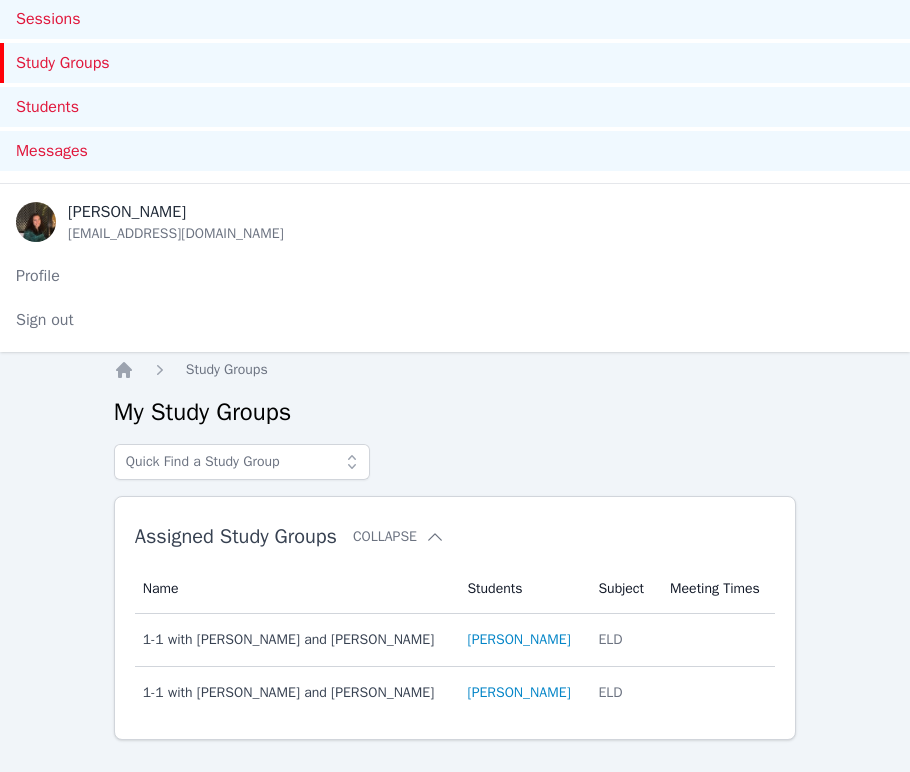 scroll, scrollTop: 149, scrollLeft: 0, axis: vertical 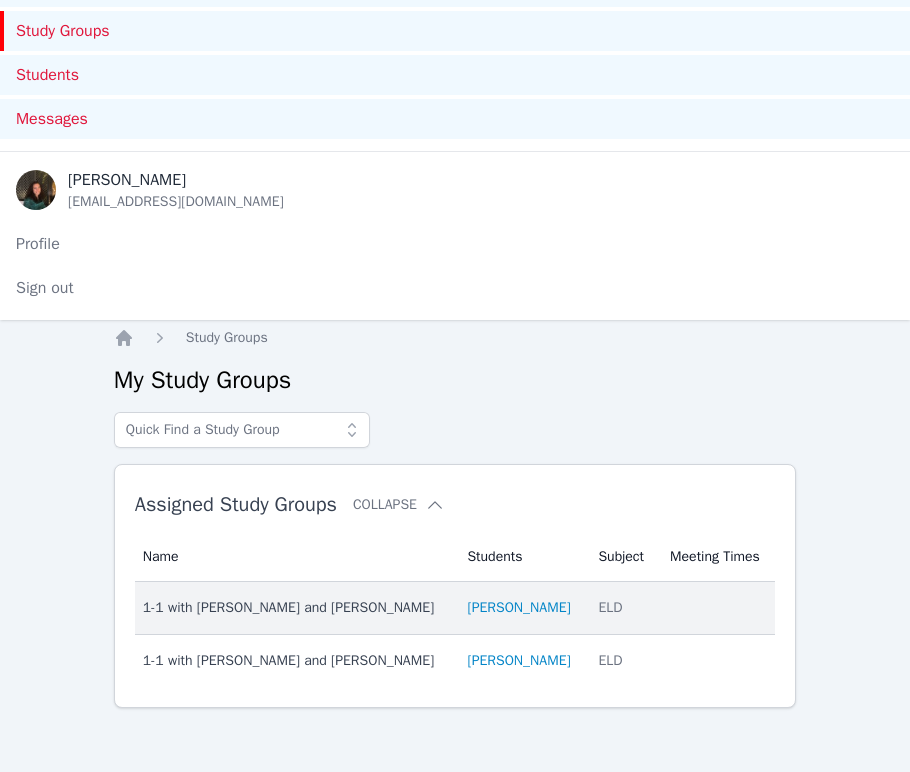 click on "1-1 with [PERSON_NAME] and [PERSON_NAME]" at bounding box center [293, 608] 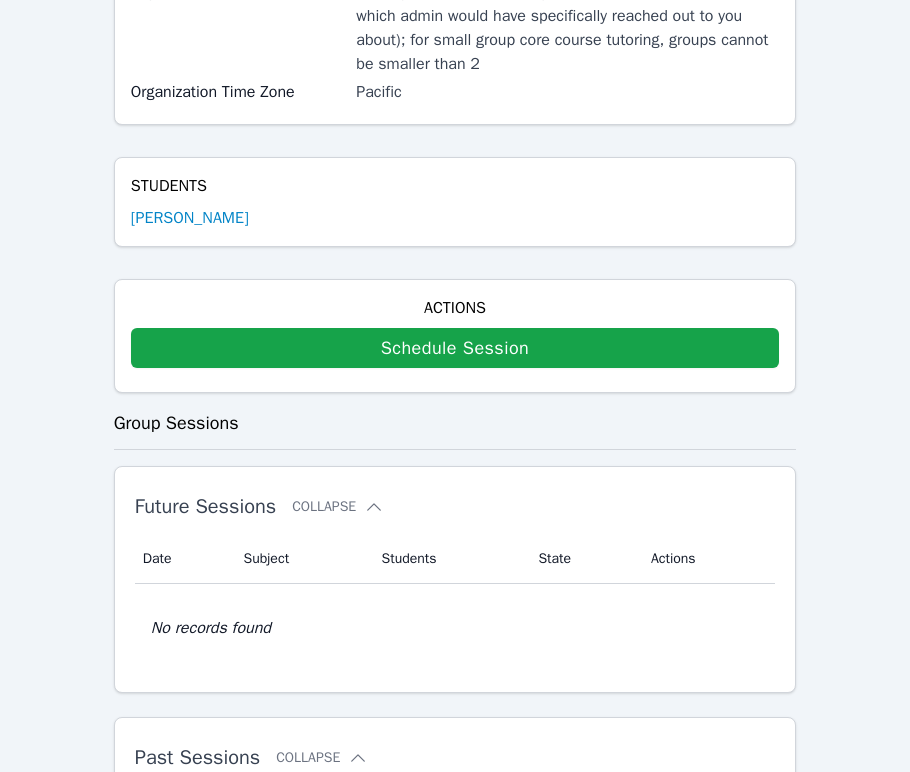 scroll, scrollTop: 964, scrollLeft: 0, axis: vertical 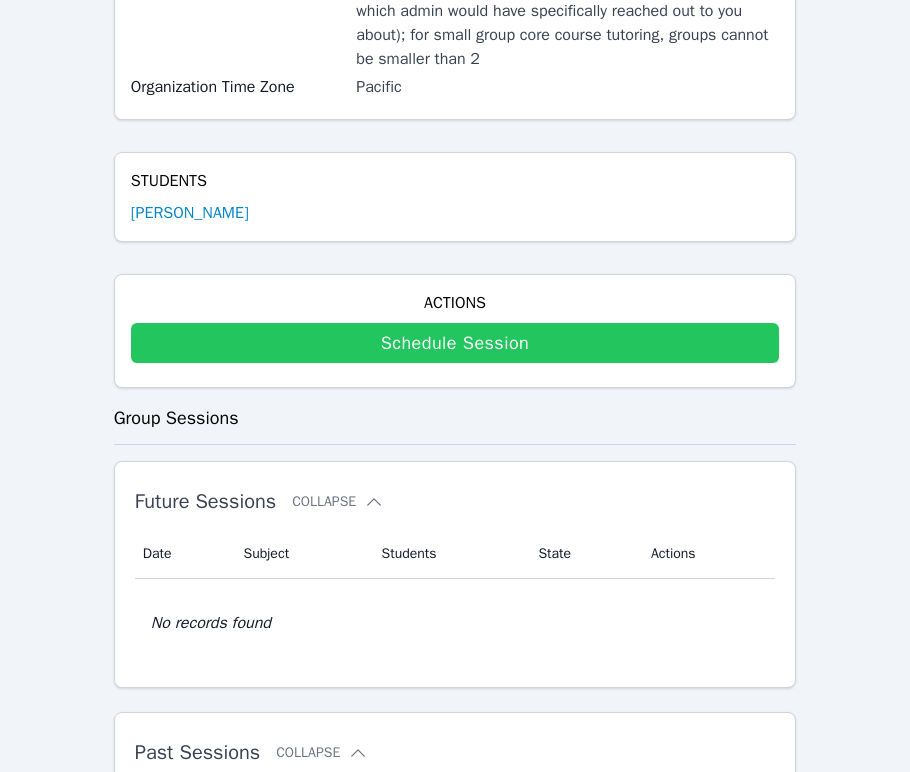 click on "Schedule Session" at bounding box center (455, 343) 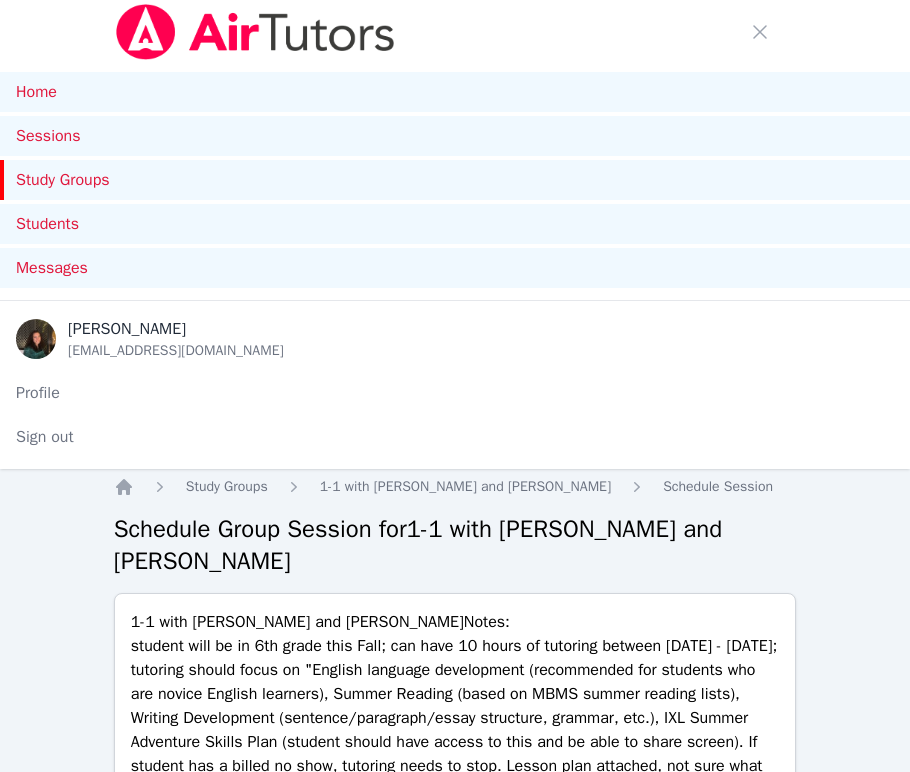 scroll, scrollTop: 445, scrollLeft: 0, axis: vertical 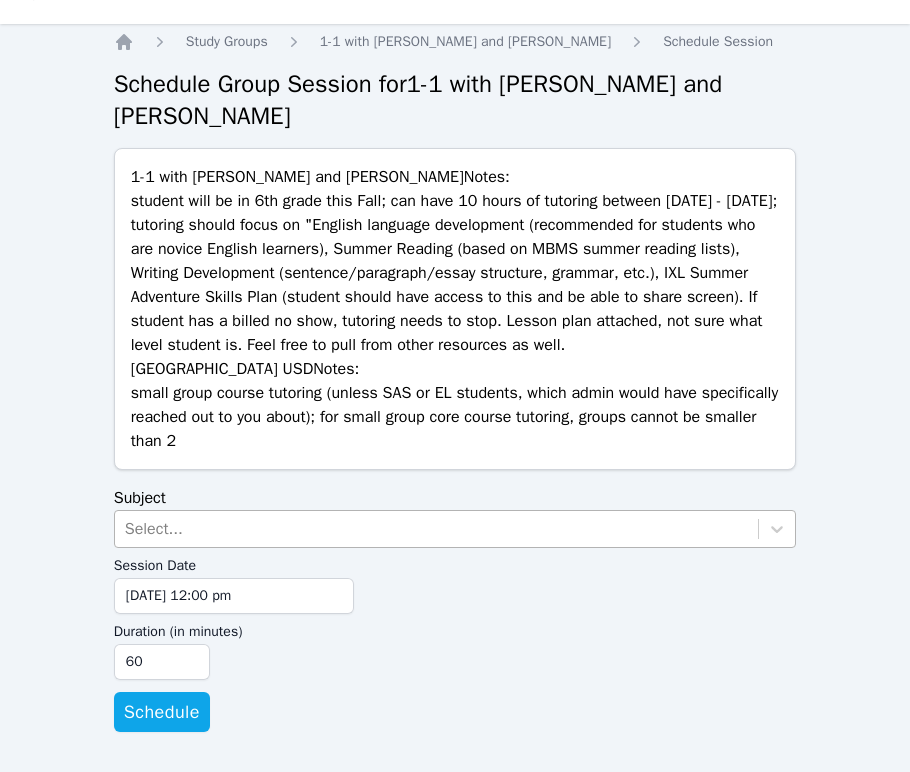 click on "Select..." at bounding box center (437, 529) 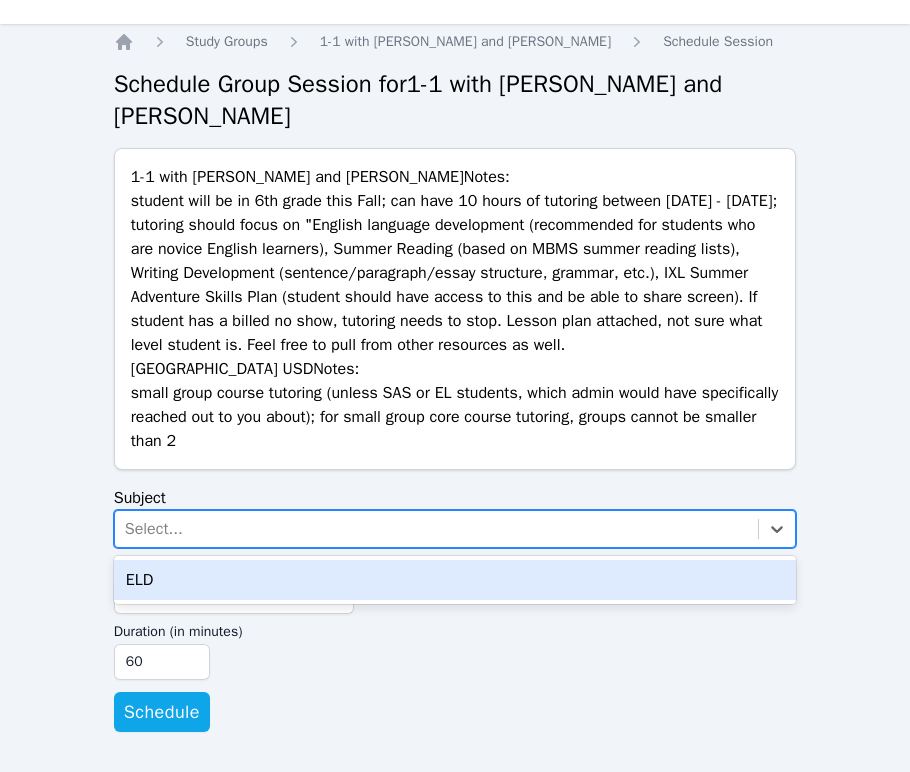 click on "ELD" at bounding box center [455, 580] 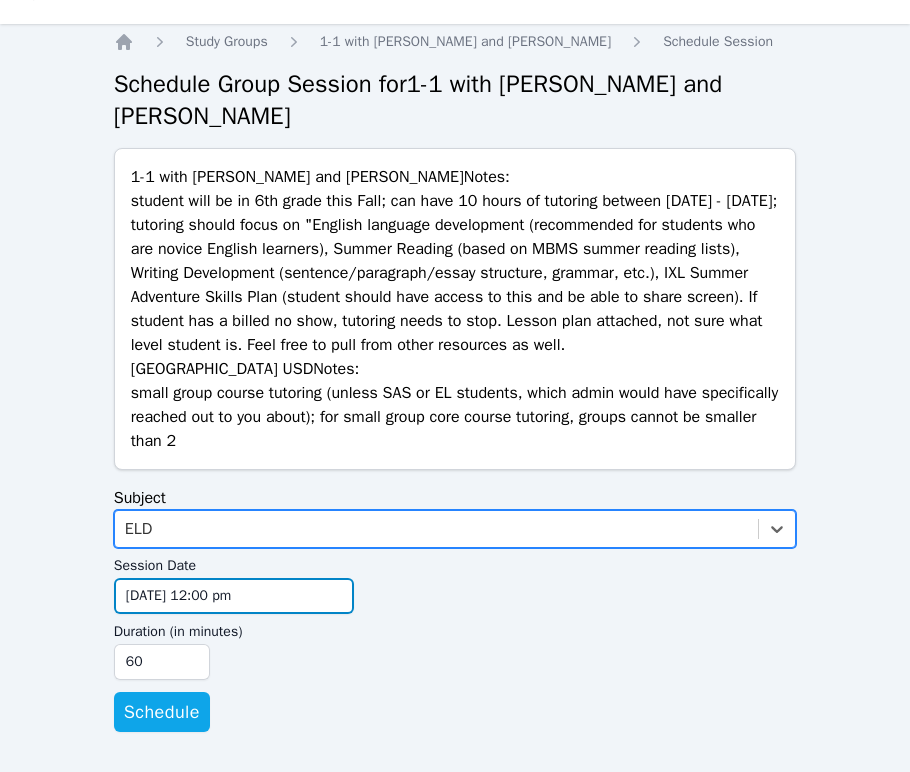 click on "[DATE] 12:00 pm" at bounding box center [234, 596] 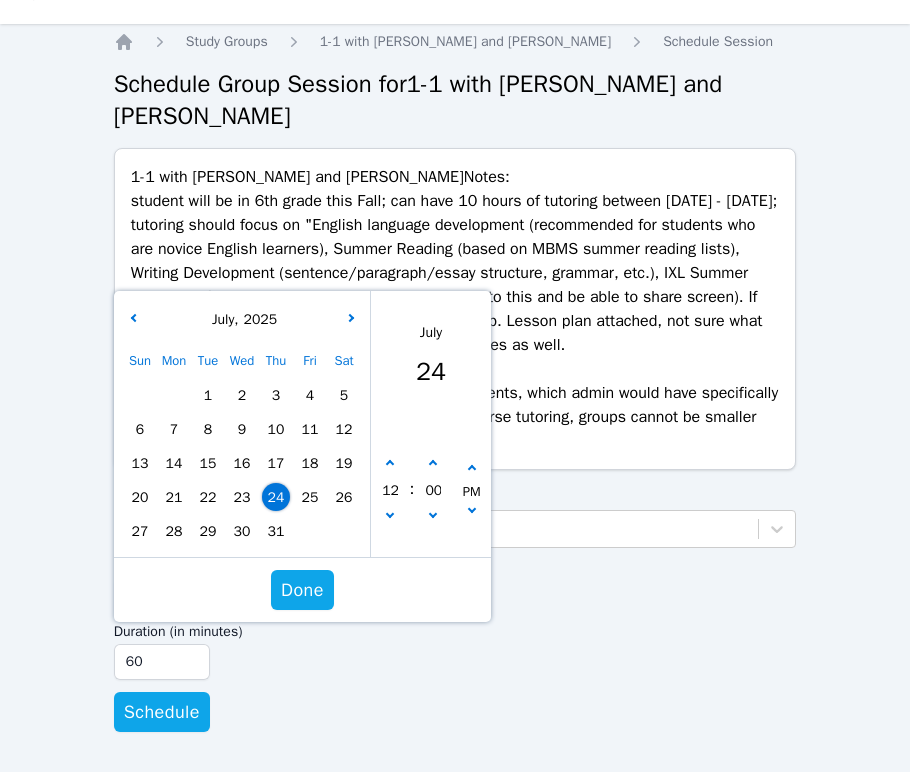 click on "25" at bounding box center (310, 497) 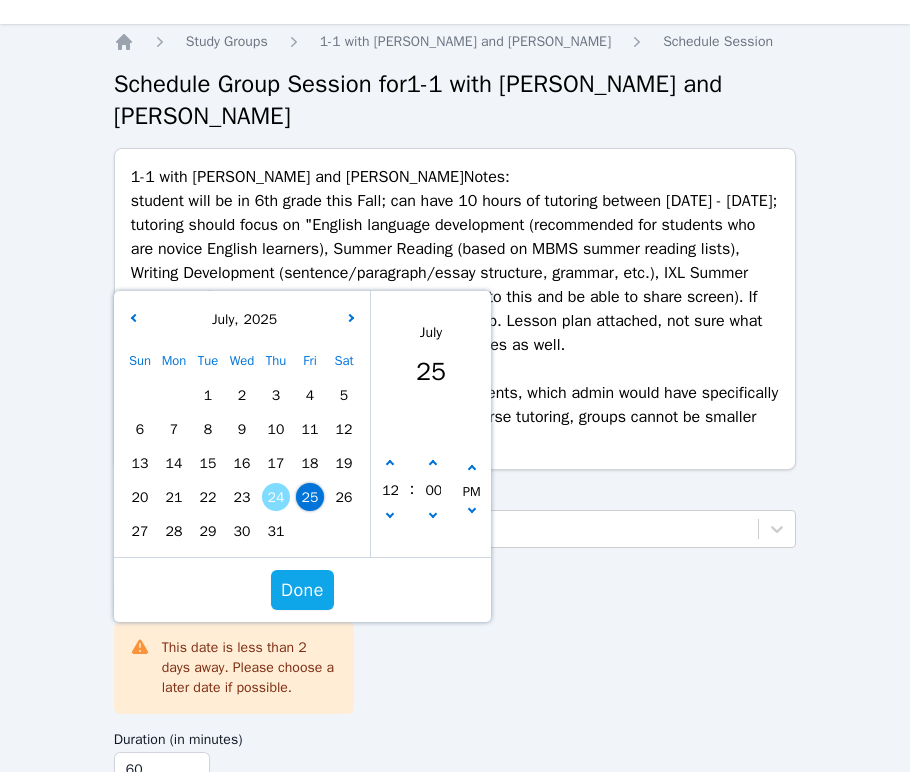 click on "Session Date [DATE] 12:00 pm [DATE] 12:00 pm [DATE] Sun Mon Tue Wed Thu Fri Sat 1 2 3 4 5 6 7 8 9 10 11 12 13 14 15 16 17 18 19 20 21 22 23 24 25 26 27 28 29 30 [DATE] February March April May June July August September October November [DATE] 2022 2023 2024 2025 2026 2027 2028 2029 2030 2031 [DATE] 12 : 00 PM Done This date is less than 2 days away. Please choose a later date if possible." at bounding box center (455, 635) 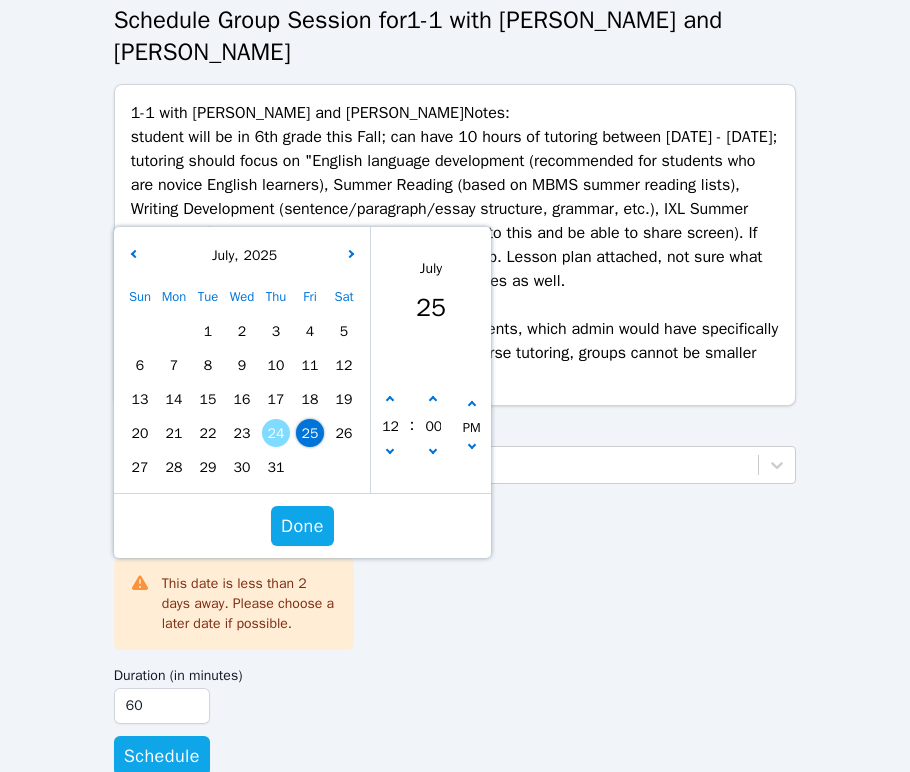 scroll, scrollTop: 553, scrollLeft: 0, axis: vertical 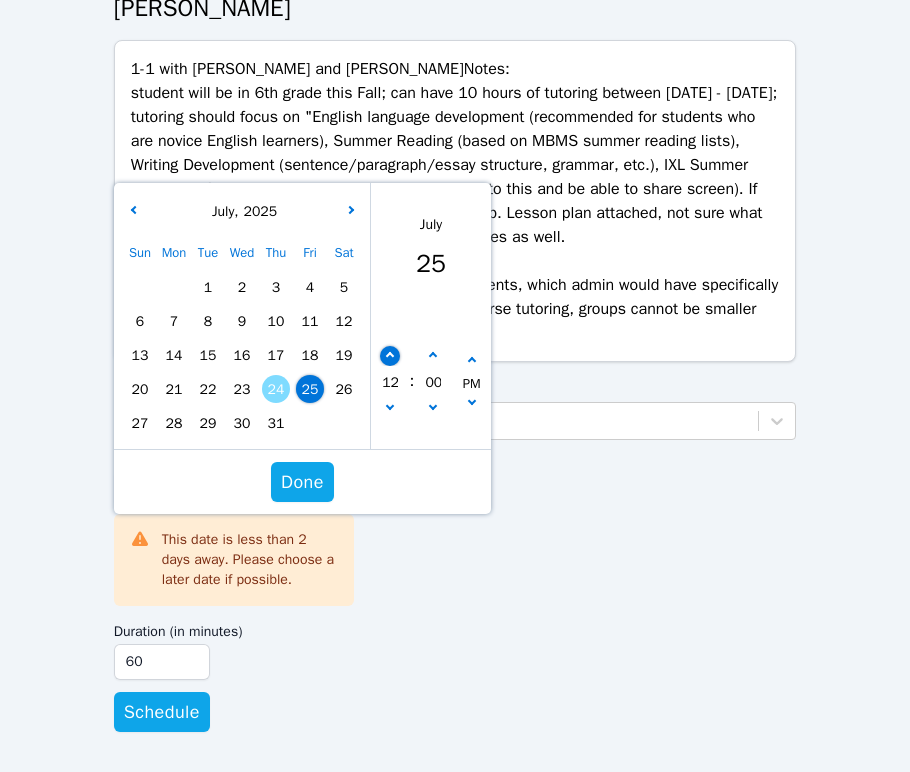 click at bounding box center [390, 356] 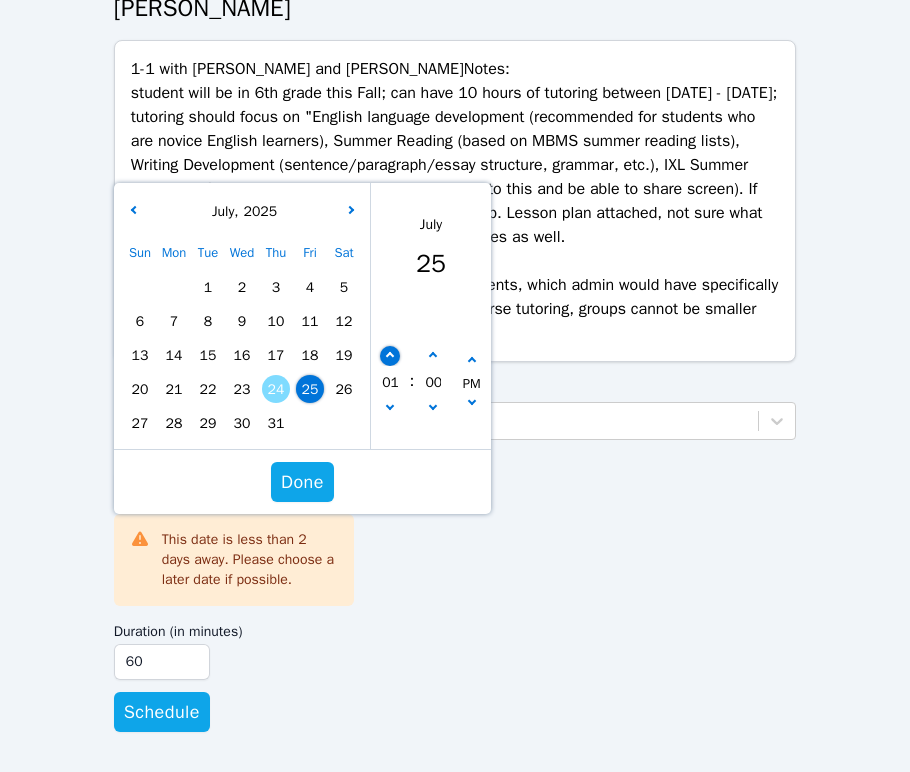 click at bounding box center [390, 356] 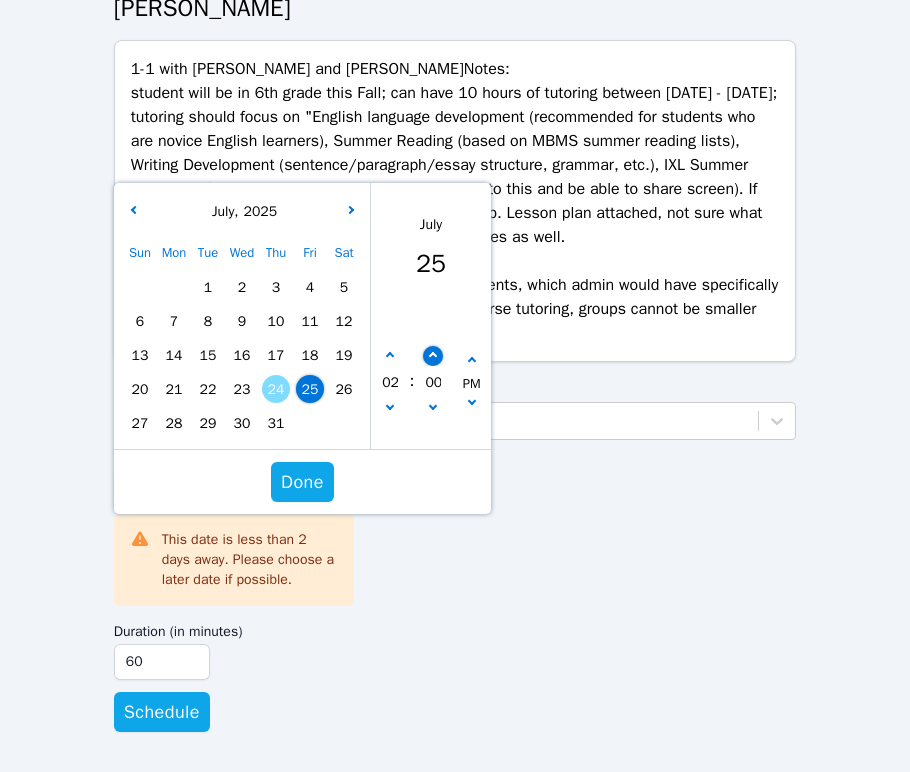 click at bounding box center [433, 356] 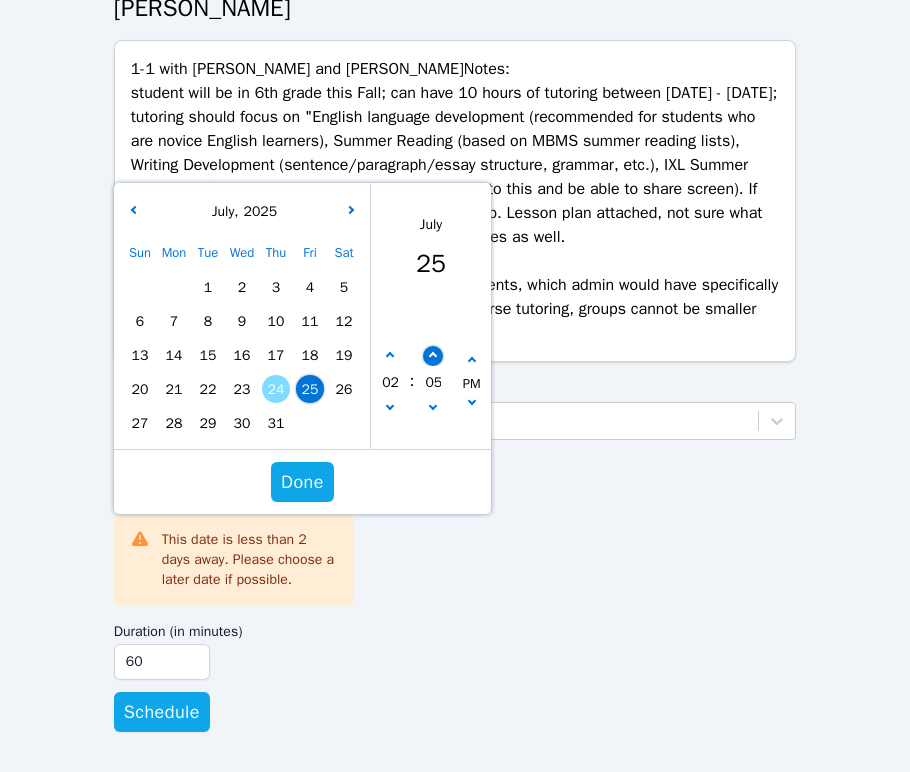click at bounding box center [433, 356] 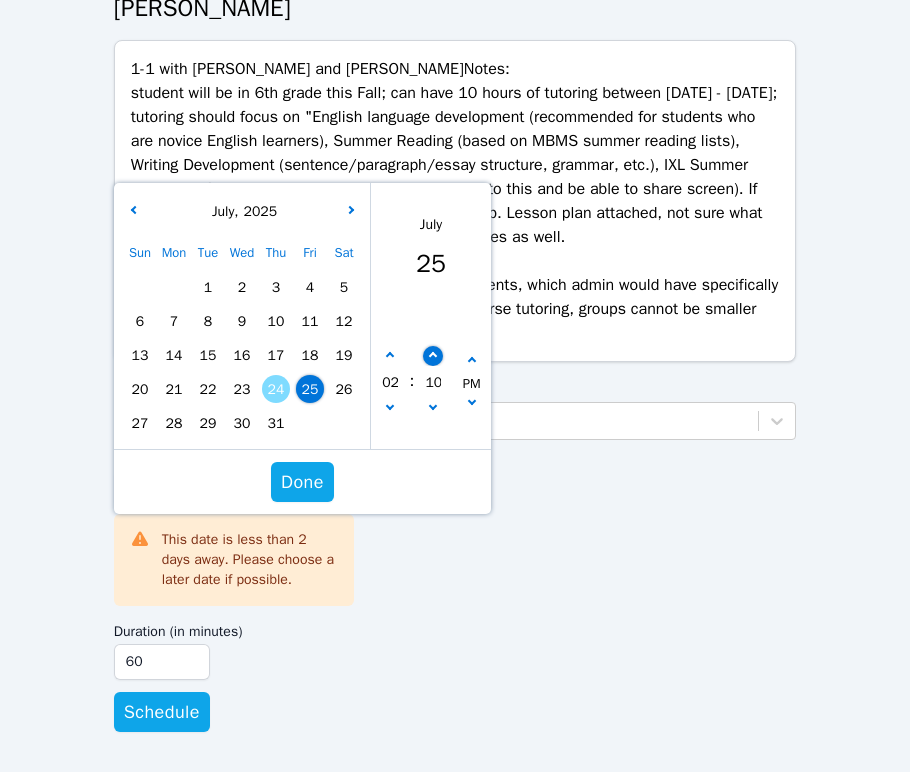 click at bounding box center (433, 356) 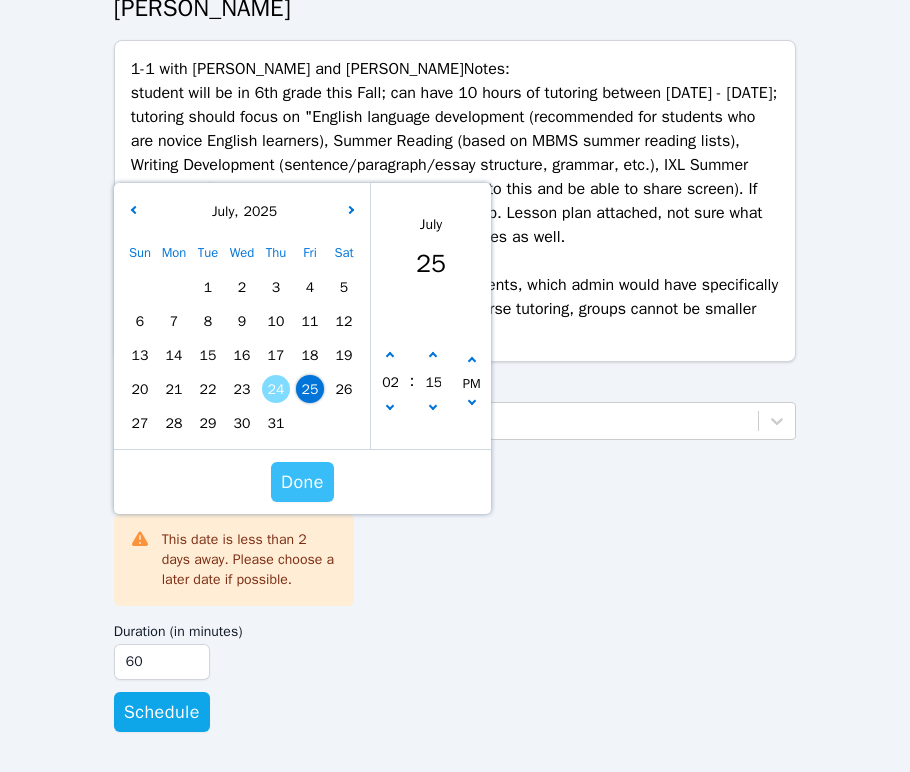 click on "Done" at bounding box center [302, 482] 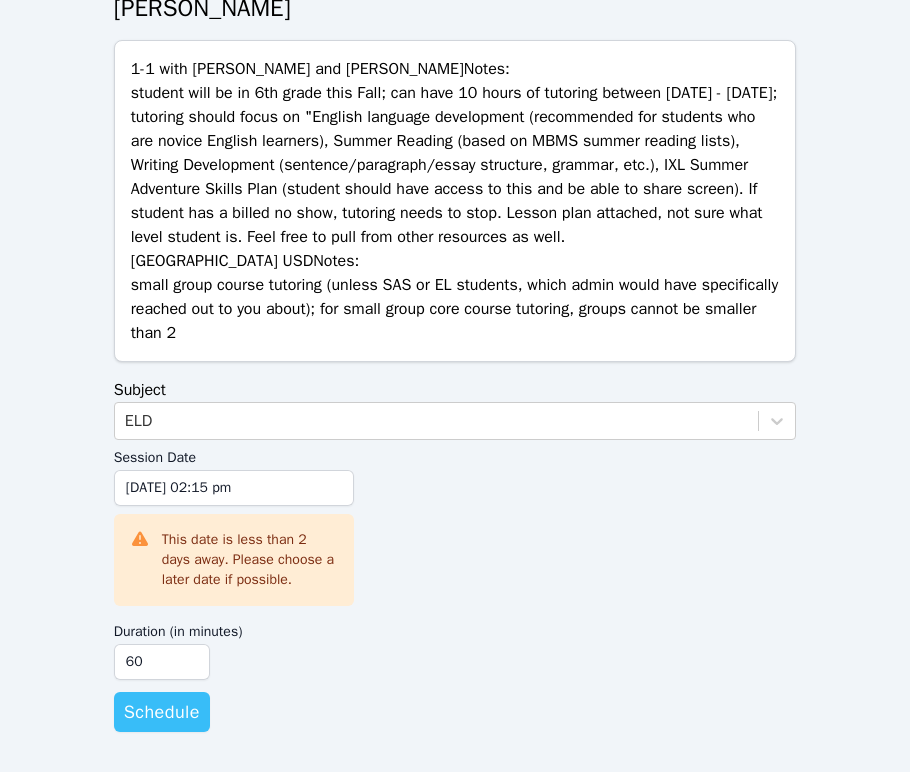 click on "Schedule" at bounding box center [162, 712] 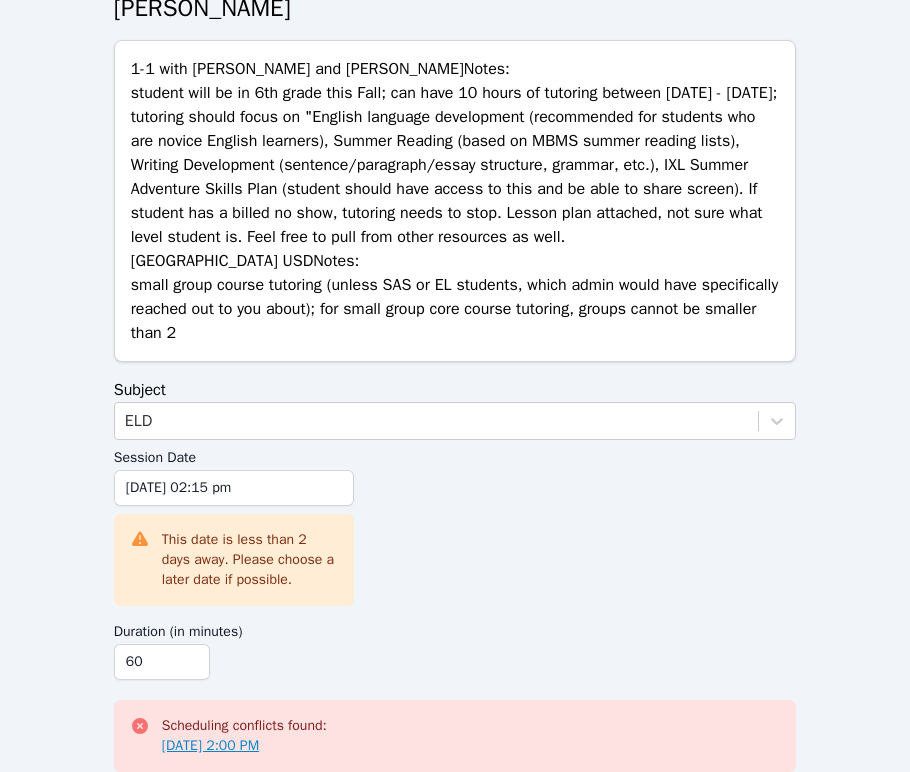 scroll, scrollTop: 641, scrollLeft: 0, axis: vertical 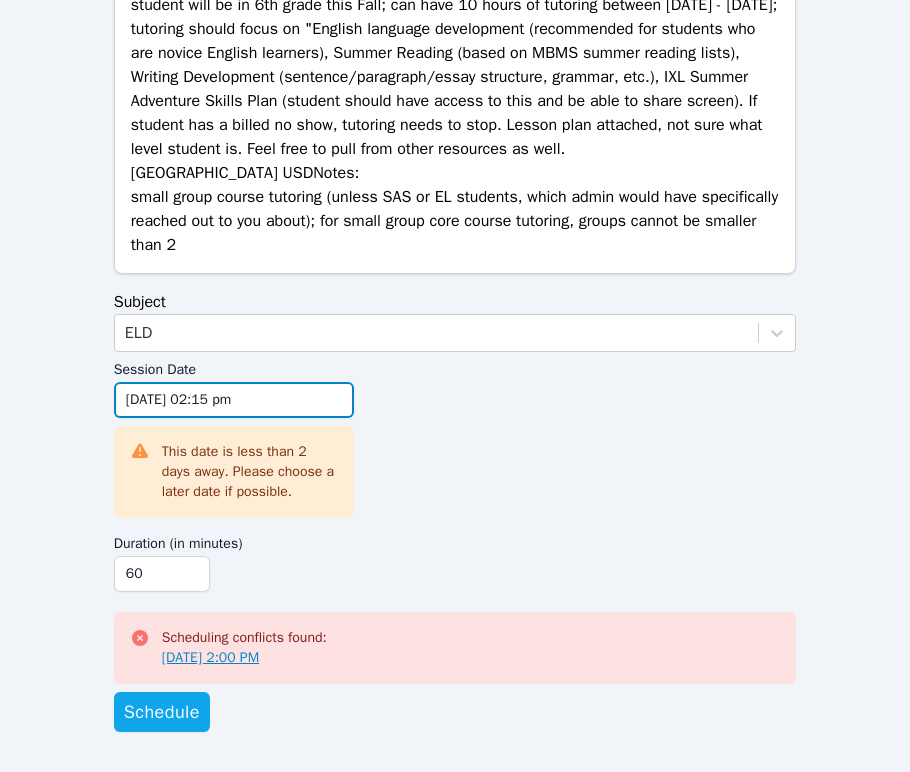 click on "[DATE] 02:15 pm" at bounding box center [234, 400] 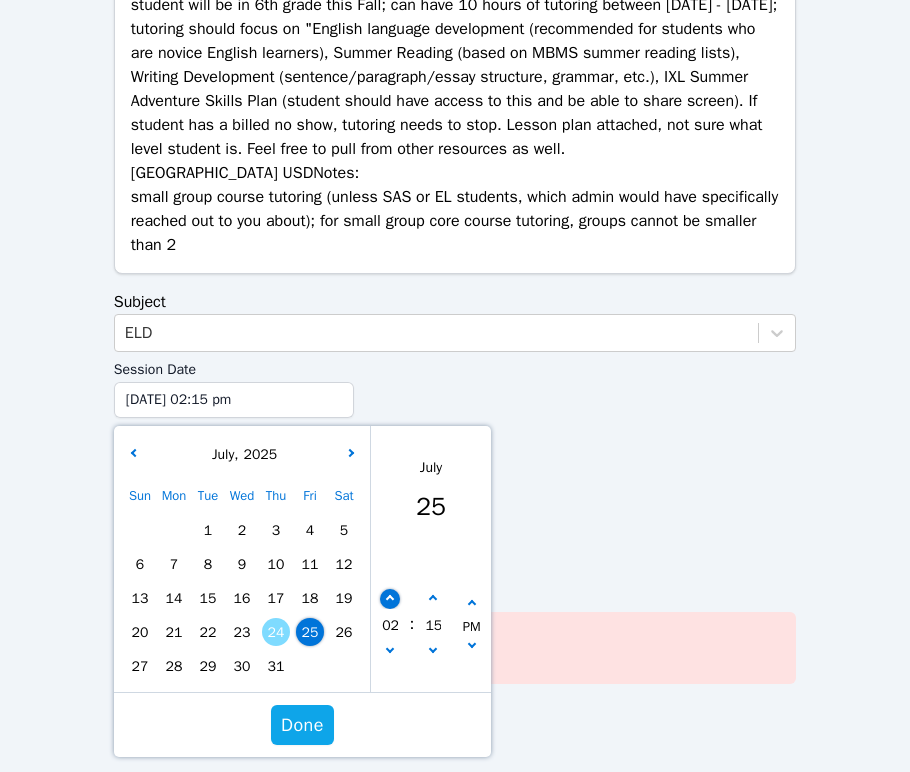 click at bounding box center (390, 599) 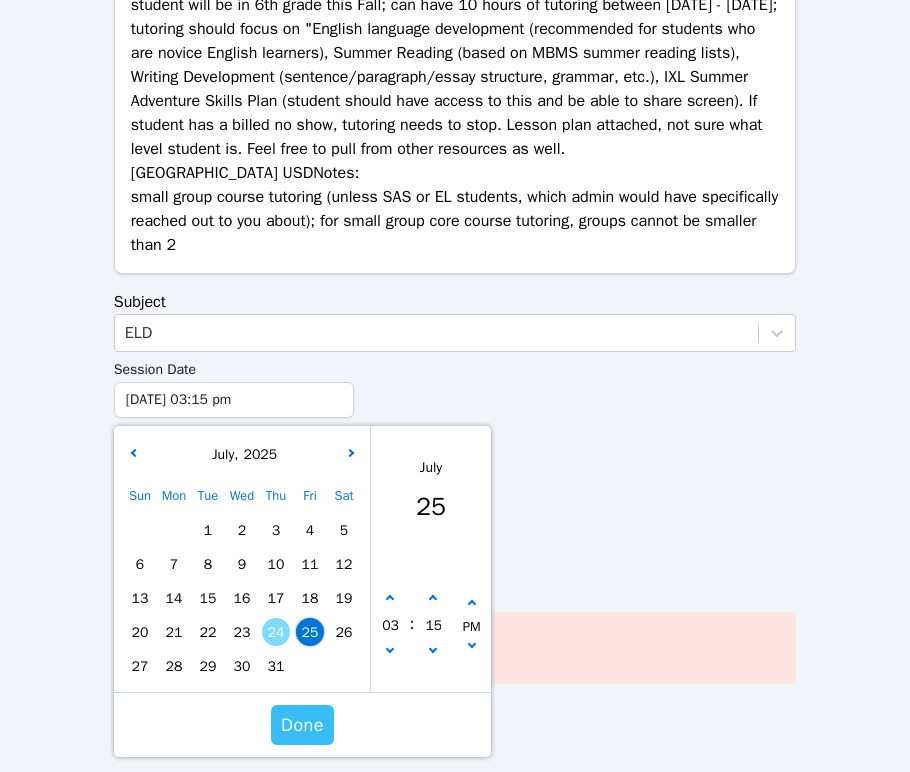 click on "Done" at bounding box center (302, 725) 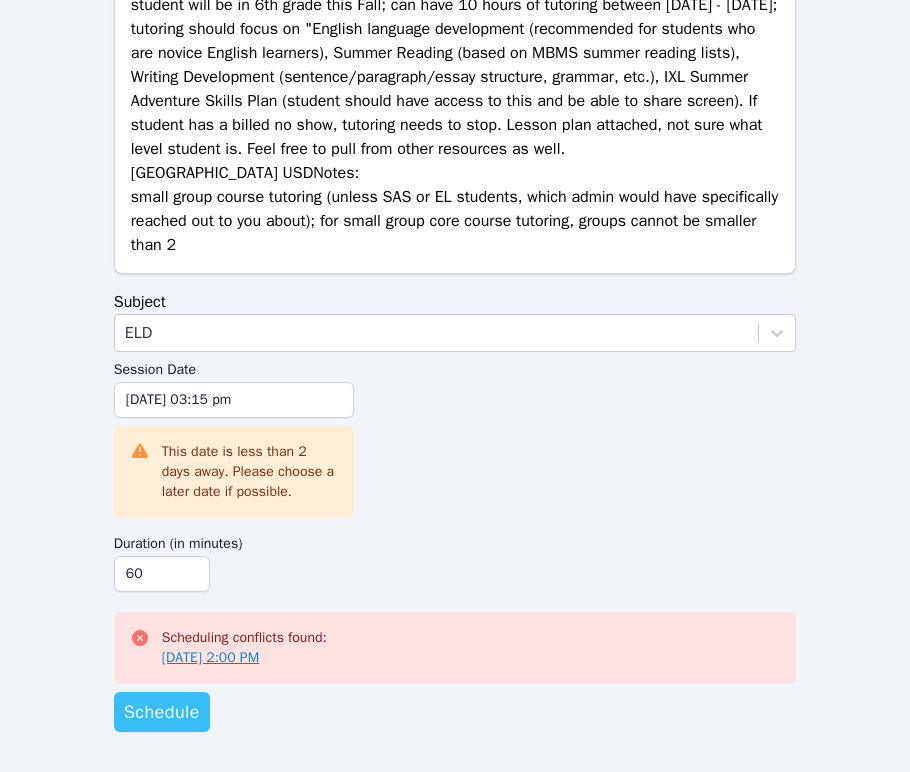 click on "Schedule" at bounding box center (162, 712) 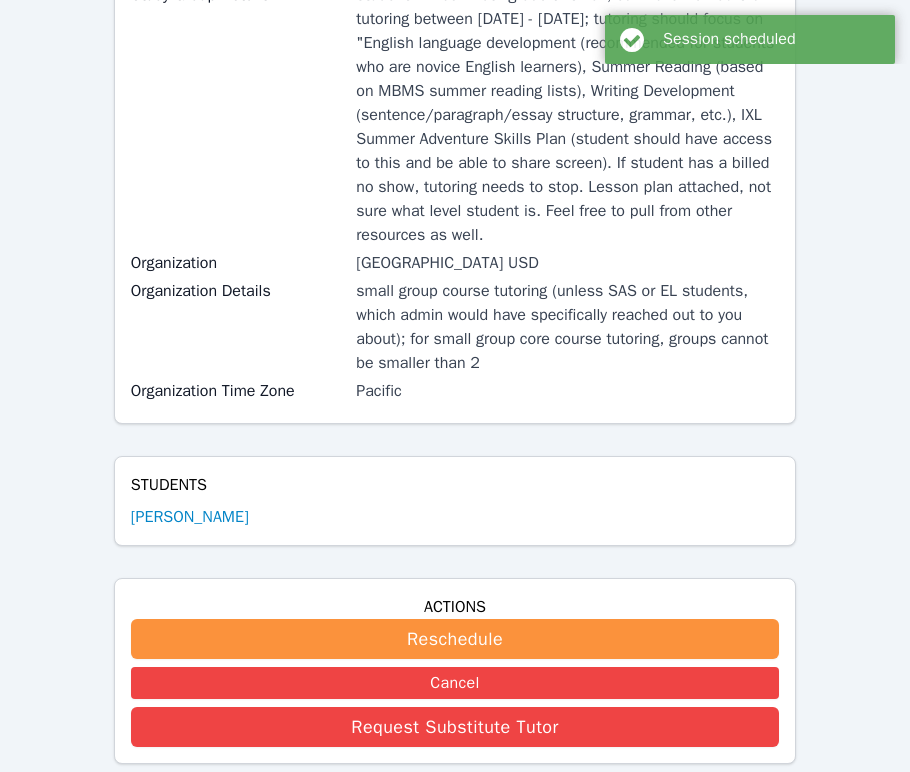 scroll, scrollTop: 0, scrollLeft: 0, axis: both 